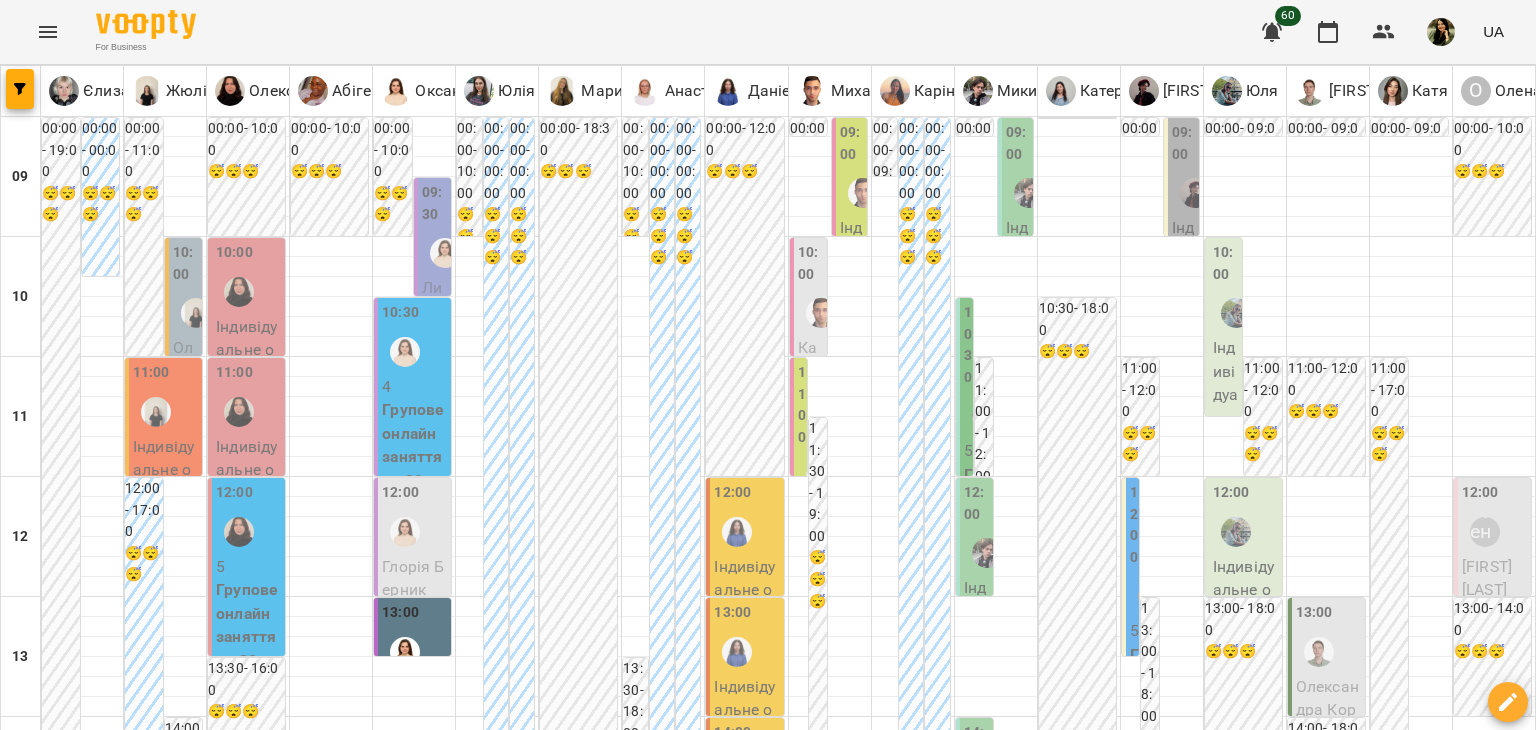 scroll, scrollTop: 0, scrollLeft: 0, axis: both 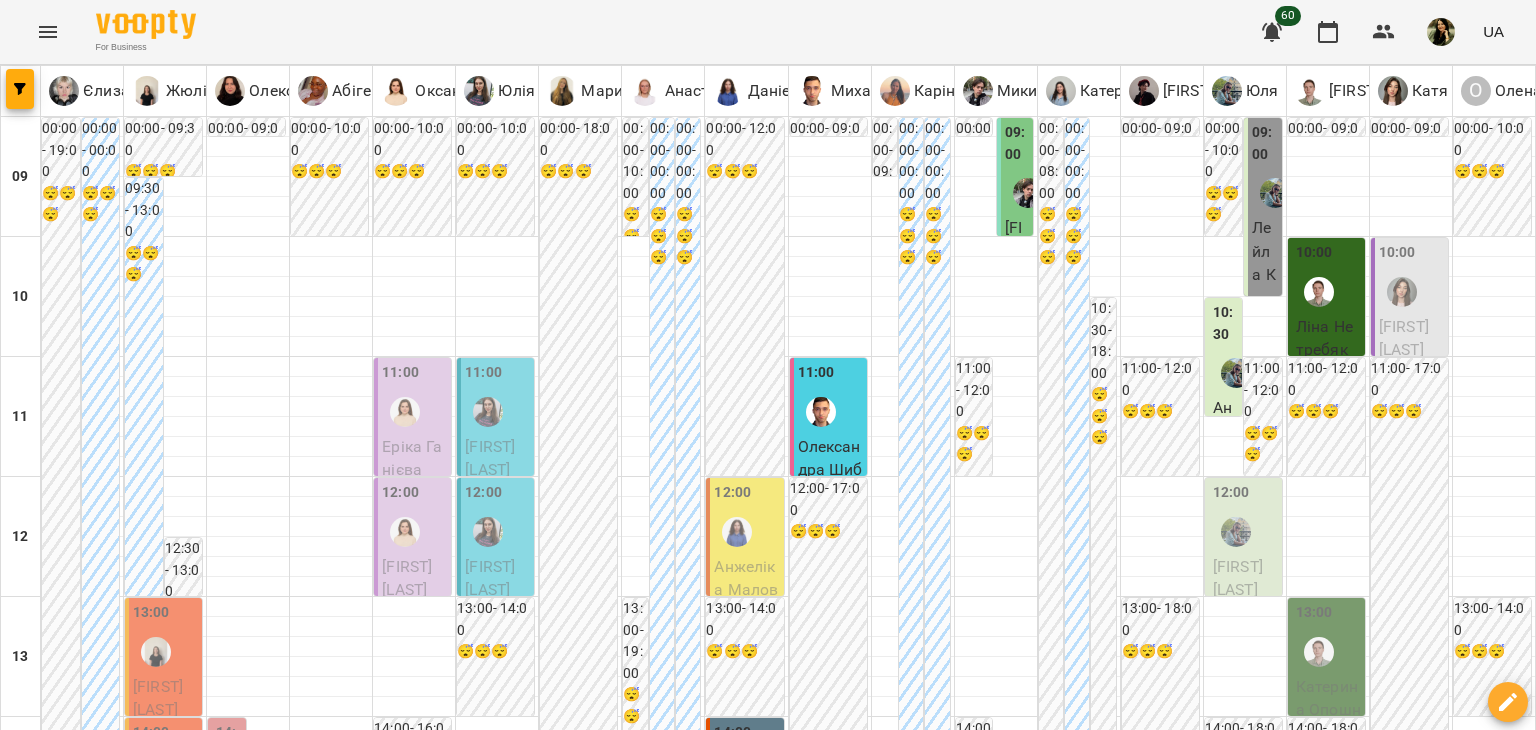 click at bounding box center (867, 1888) 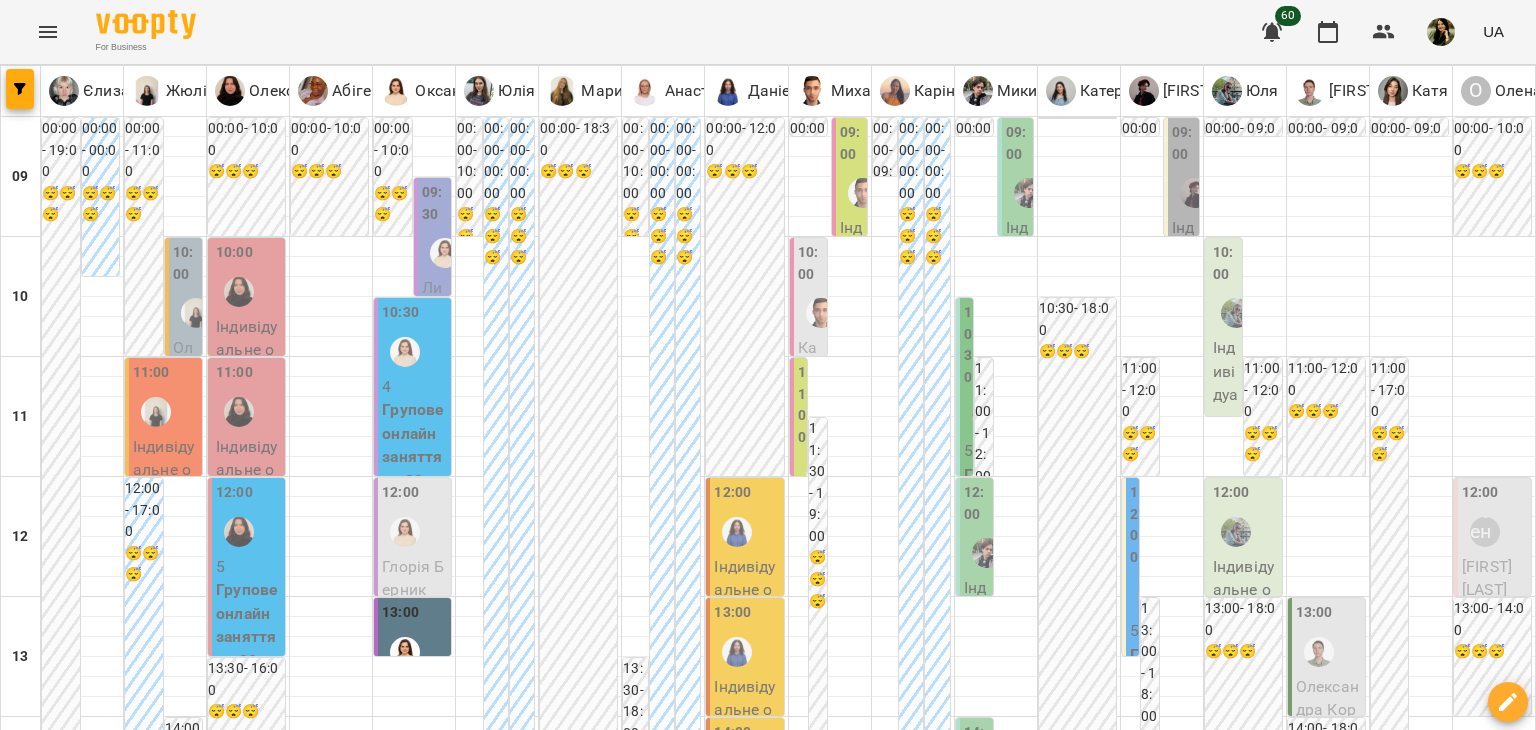 click on "11 серп" at bounding box center [129, 1842] 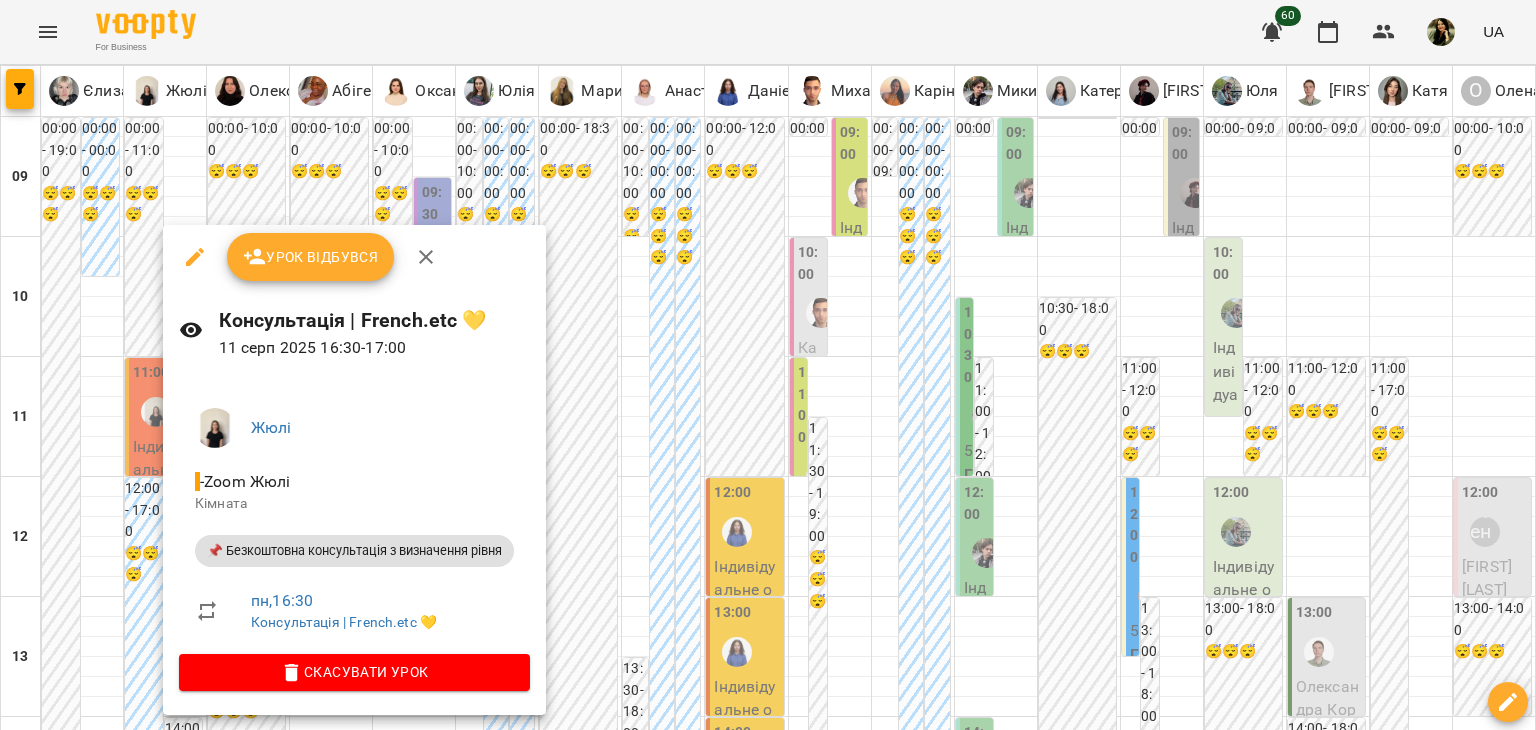 click at bounding box center (768, 365) 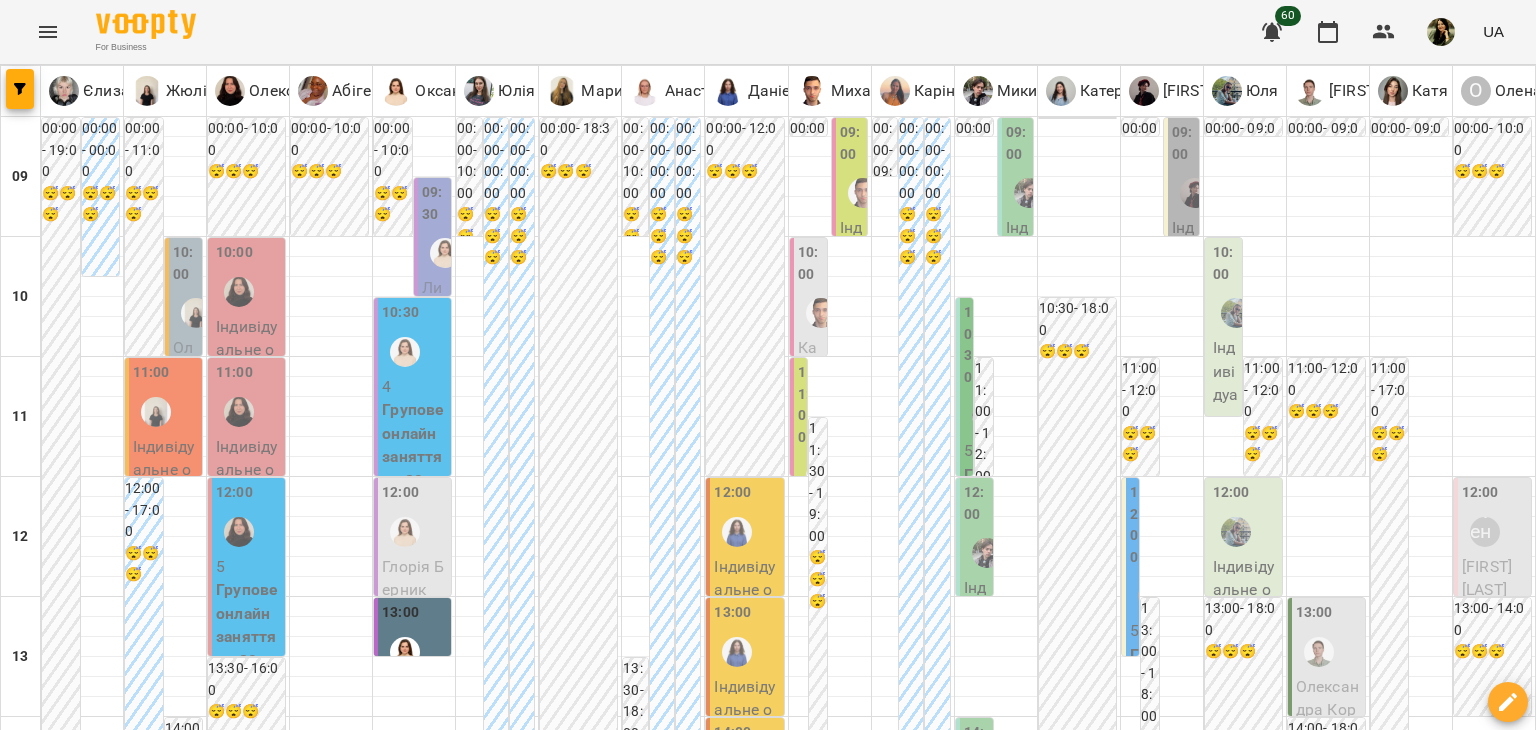scroll, scrollTop: 560, scrollLeft: 0, axis: vertical 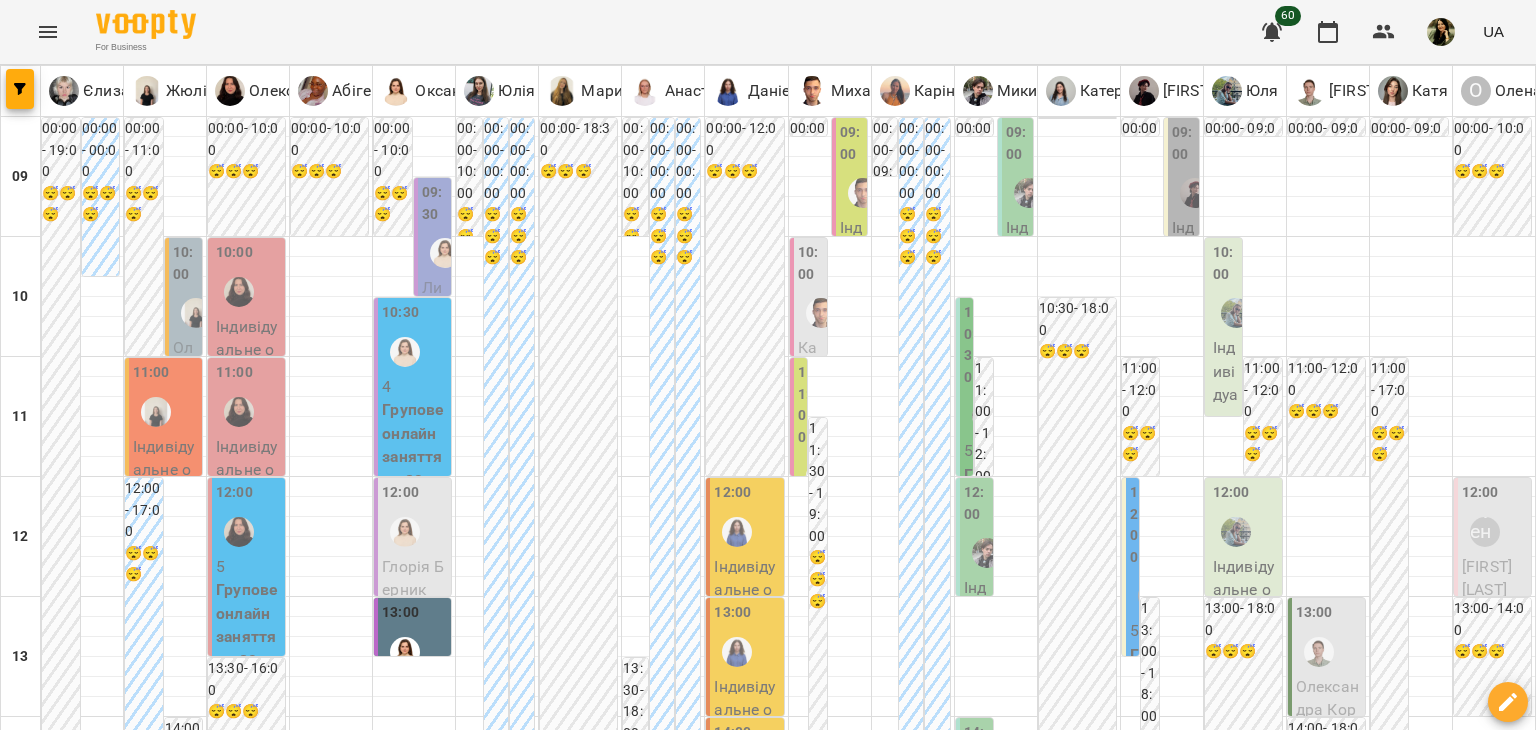 click on "16:00" at bounding box center (746, 998) 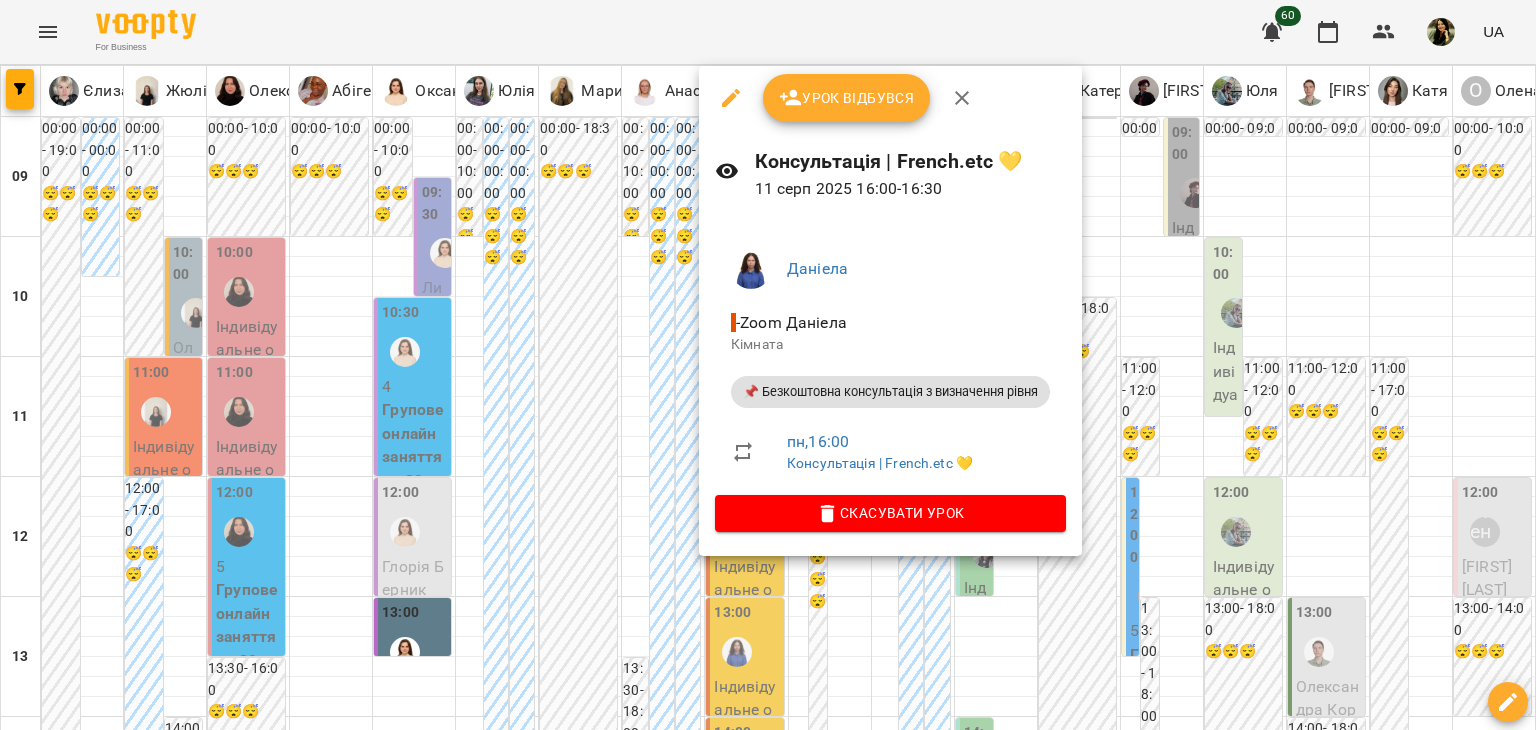 click at bounding box center [768, 365] 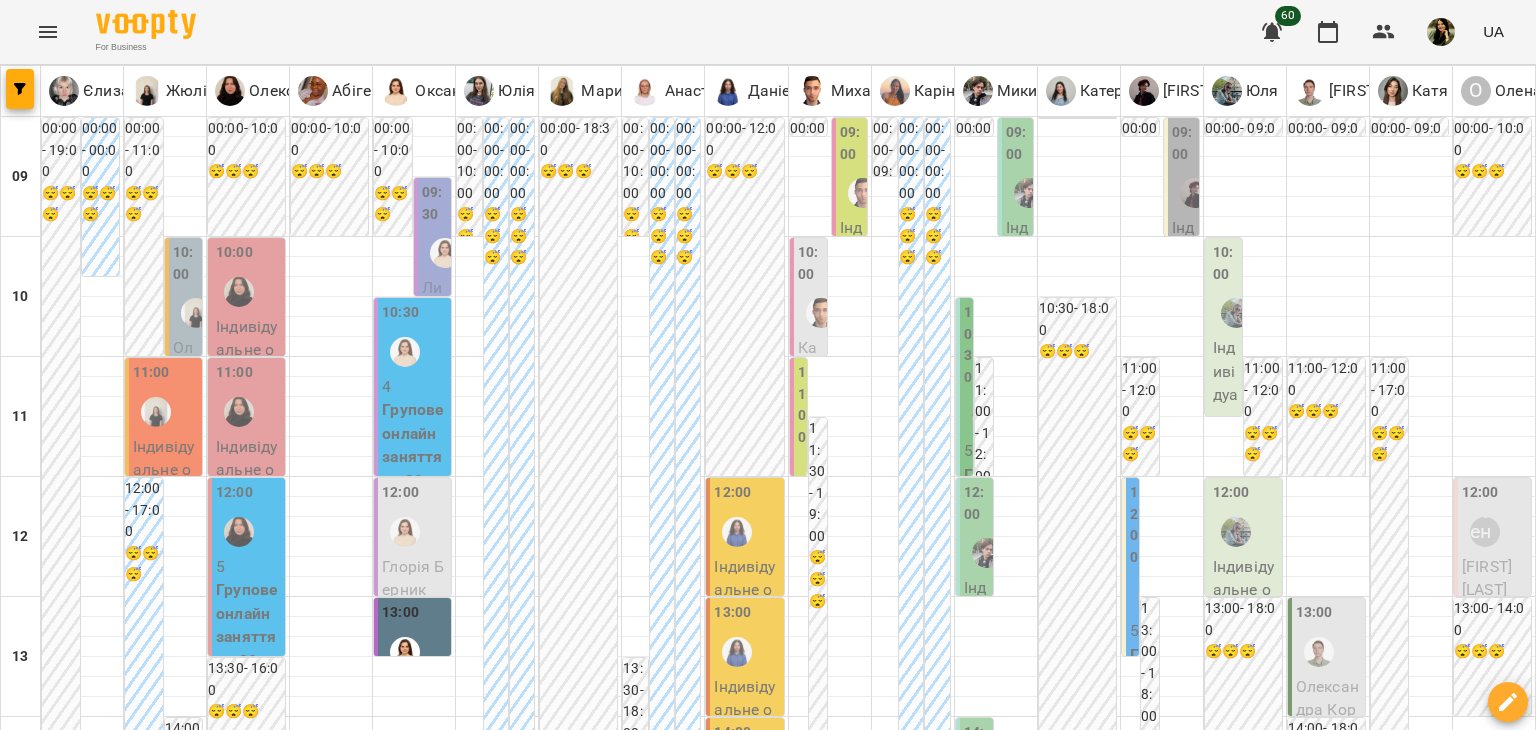 scroll, scrollTop: 719, scrollLeft: 0, axis: vertical 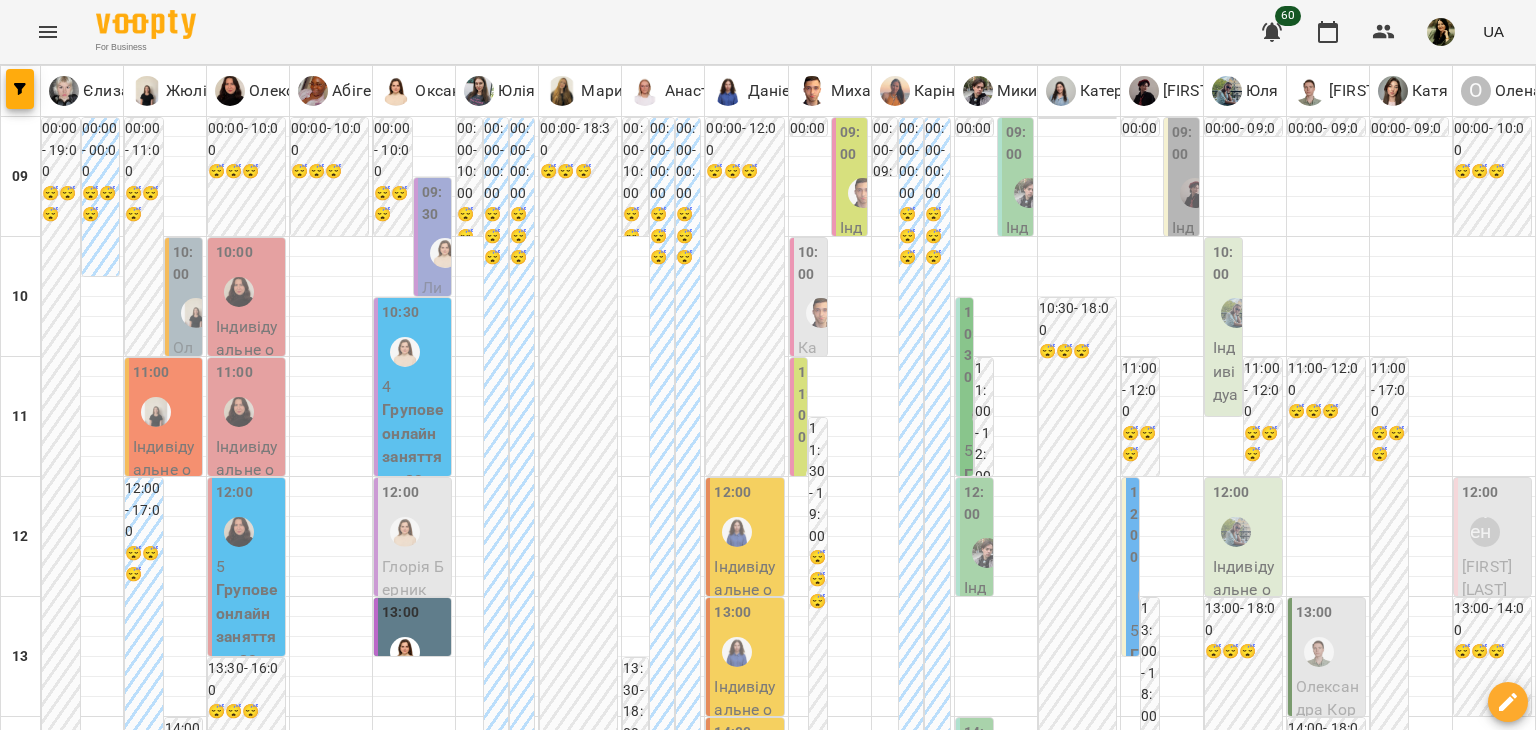 click on "16:00" at bounding box center (746, 998) 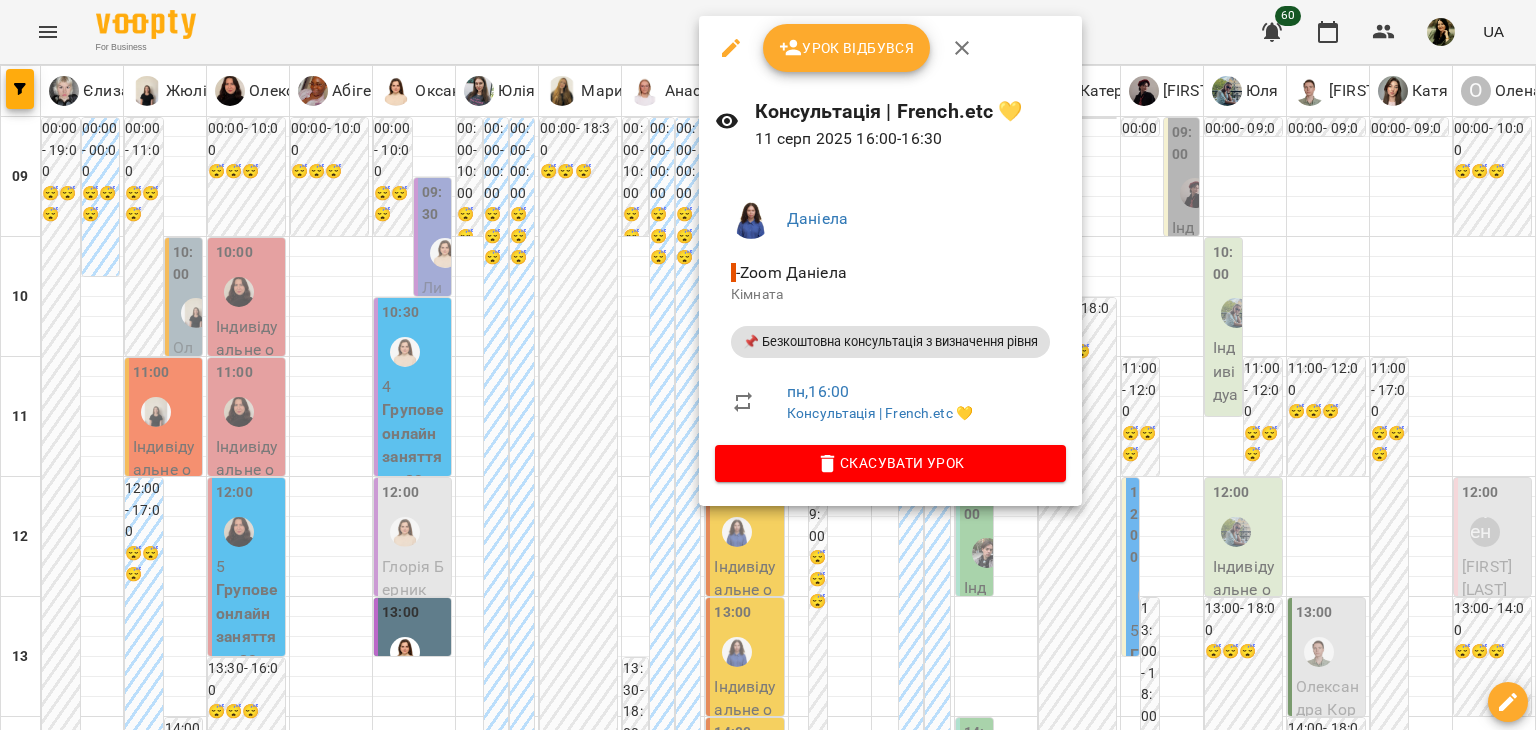 click at bounding box center [768, 365] 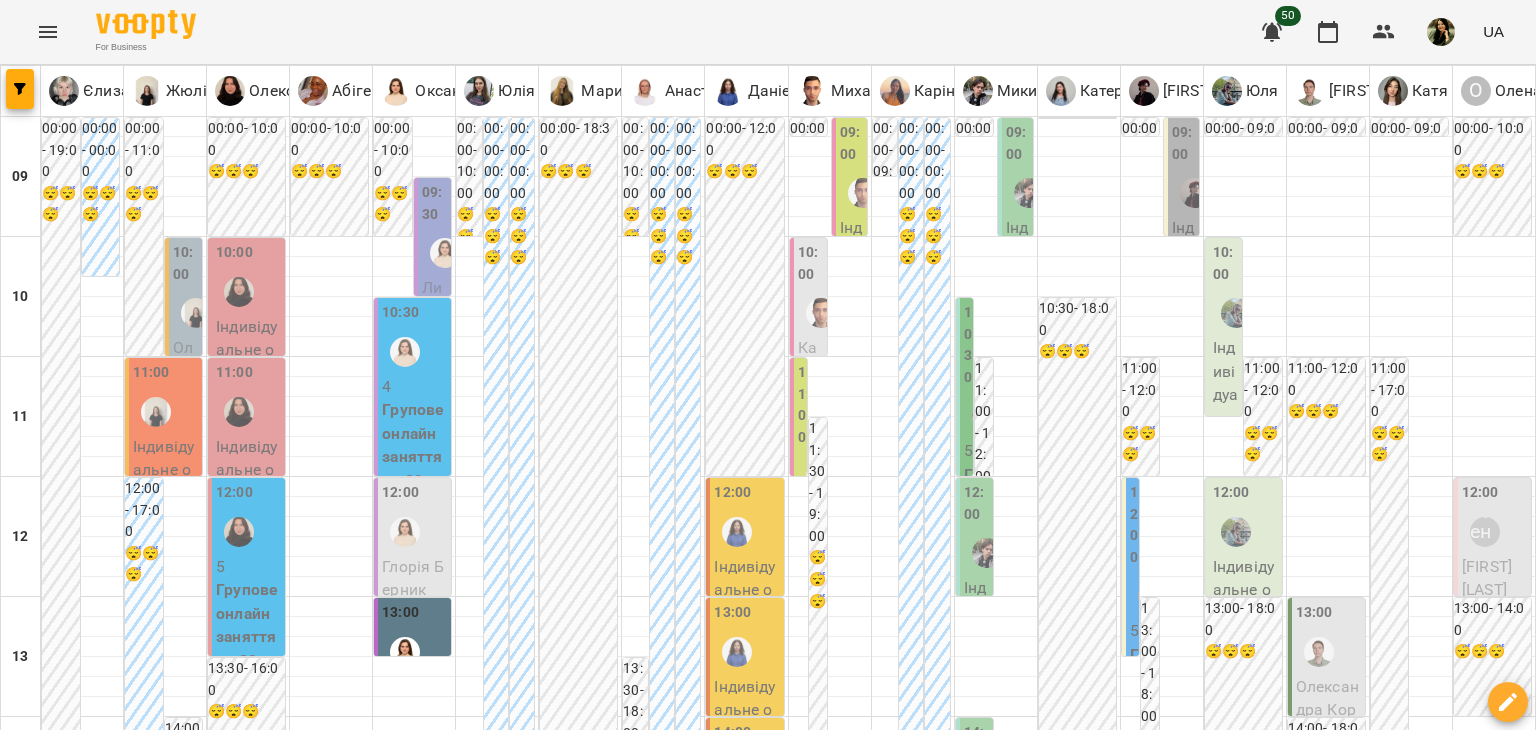 click on "ср" at bounding box center [642, 1823] 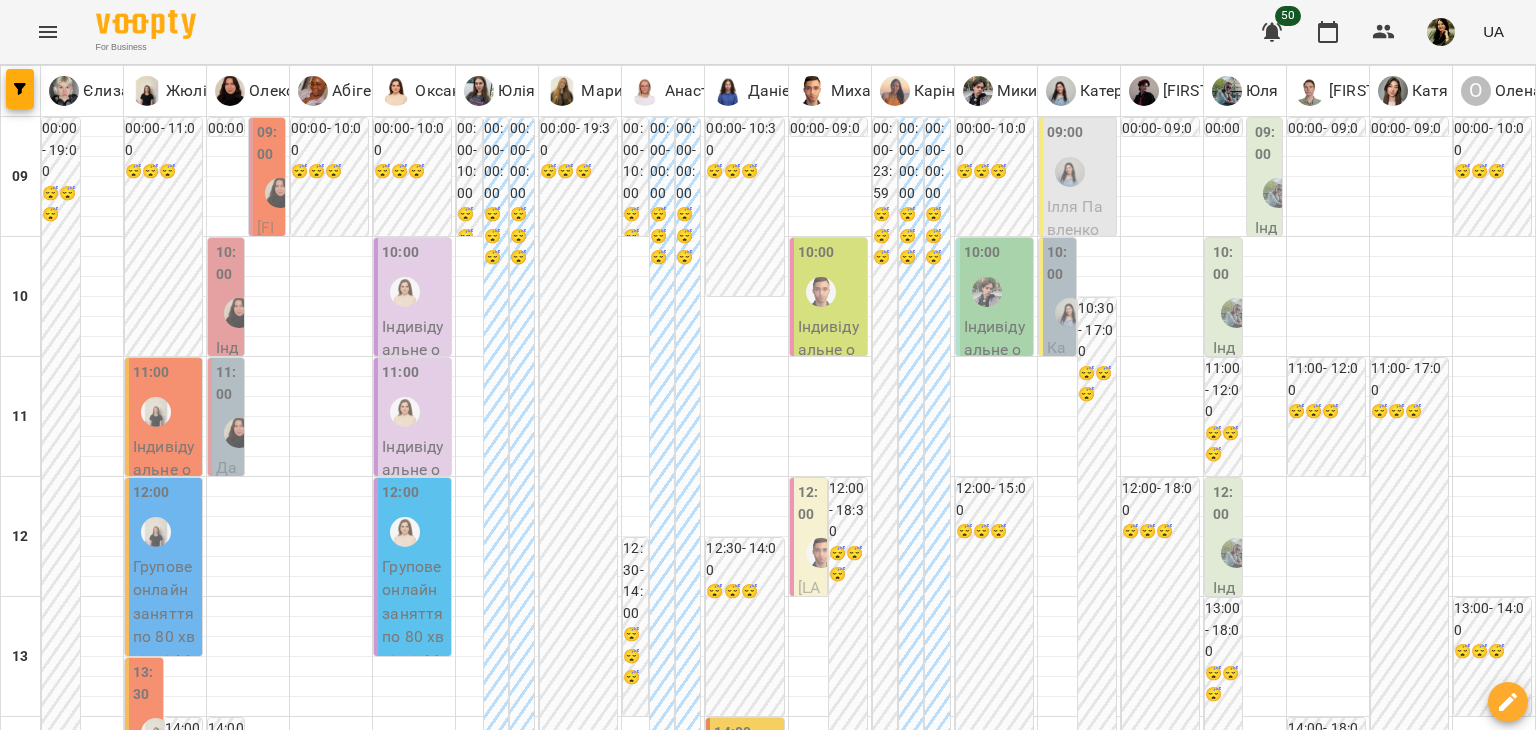 scroll, scrollTop: 0, scrollLeft: 0, axis: both 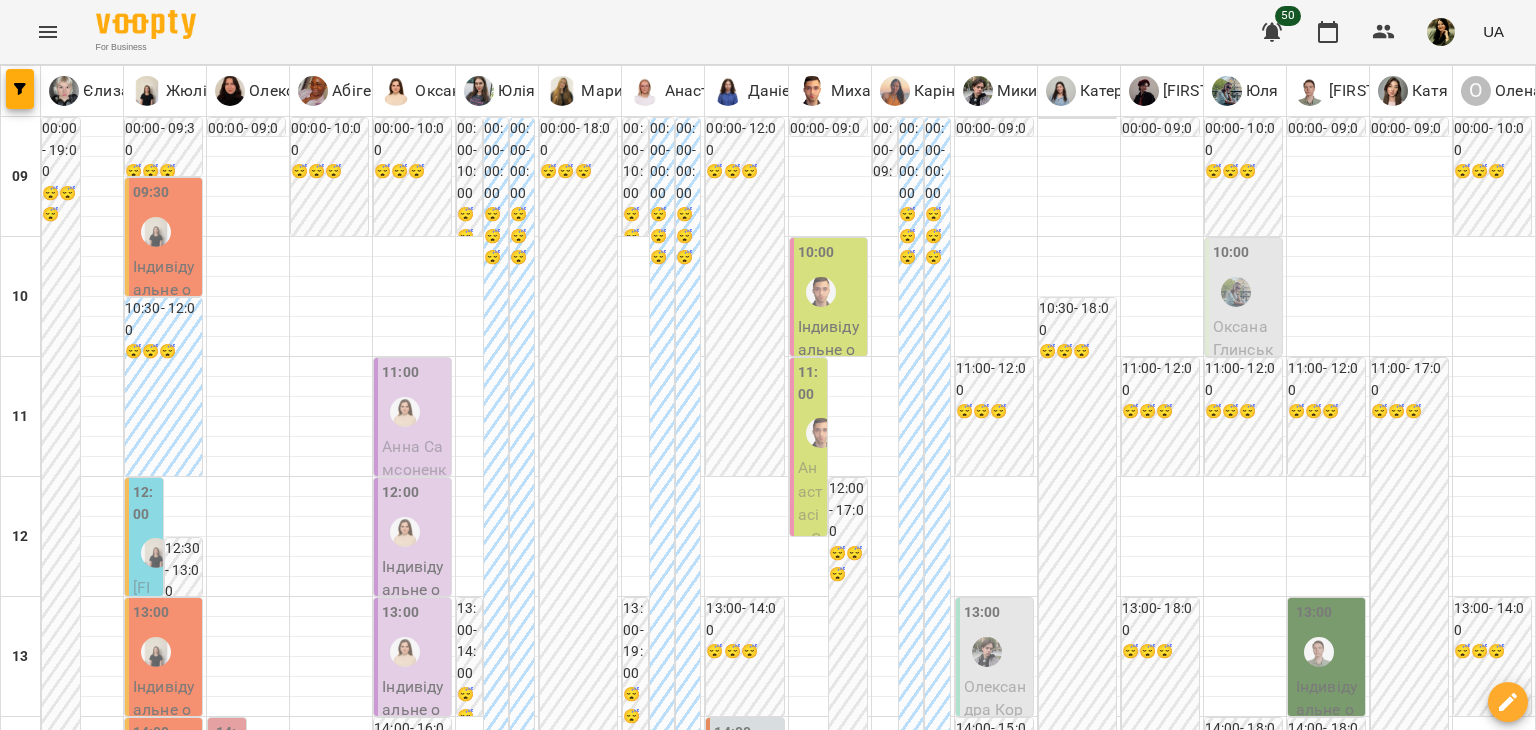click on "11 серп" at bounding box center [41, 1842] 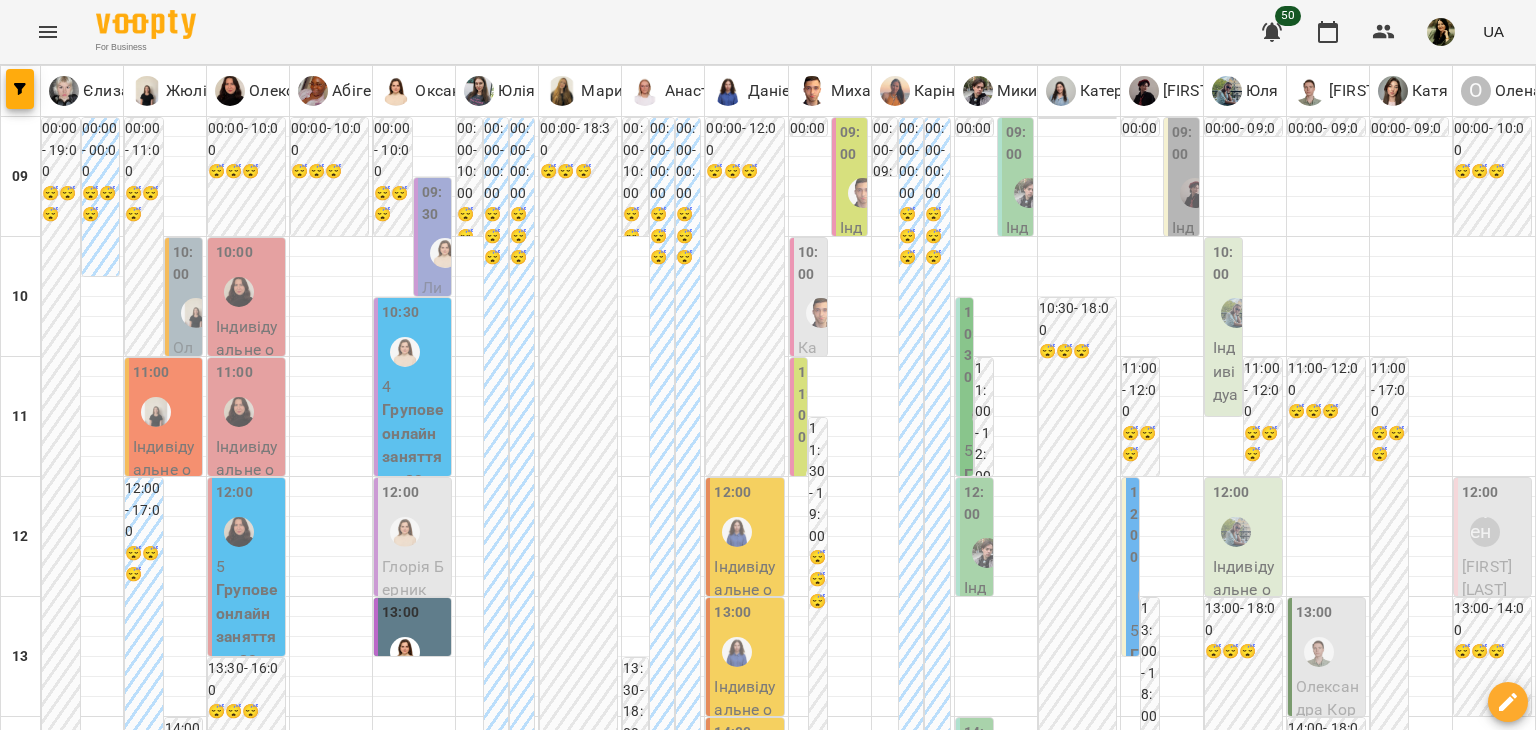 scroll, scrollTop: 712, scrollLeft: 0, axis: vertical 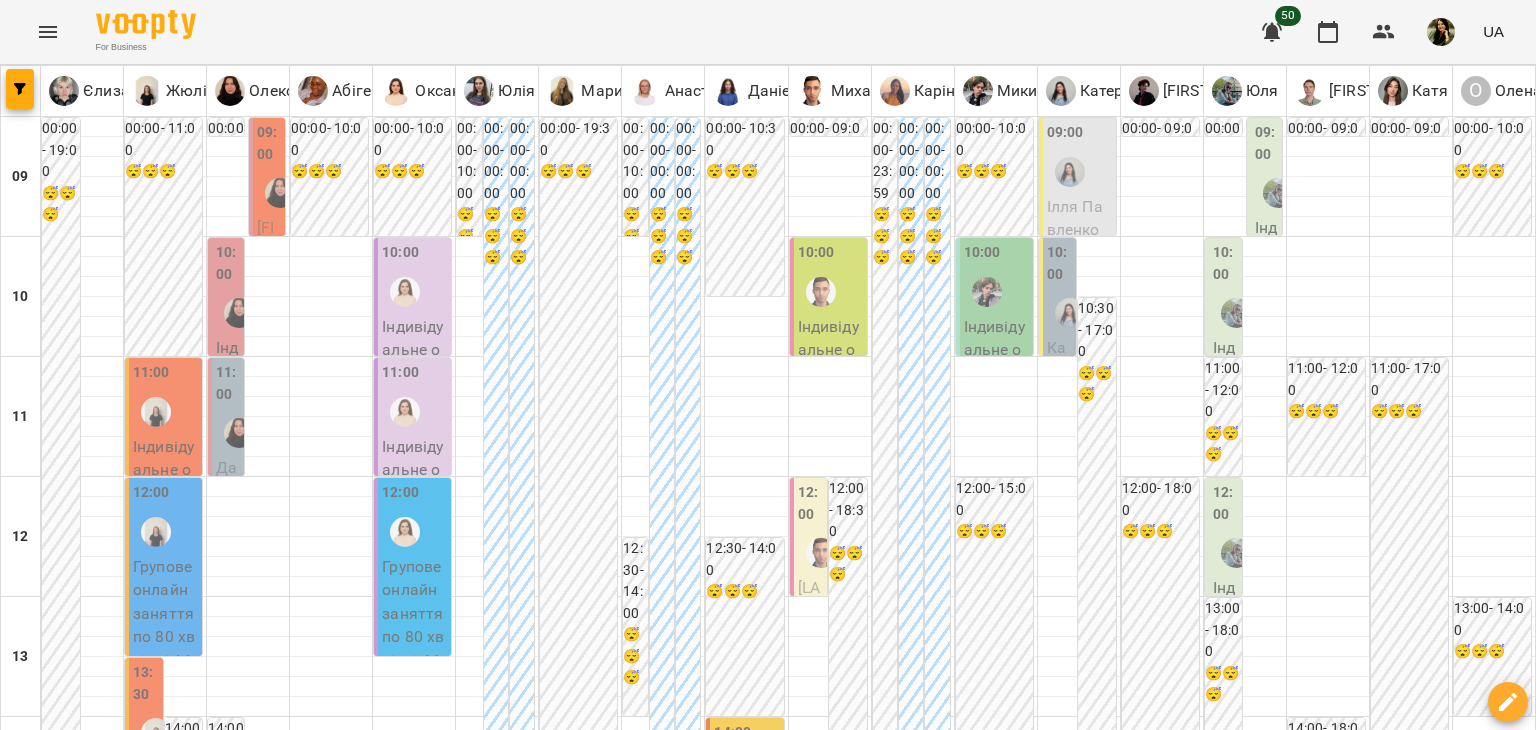 click on "пн" at bounding box center [41, 1823] 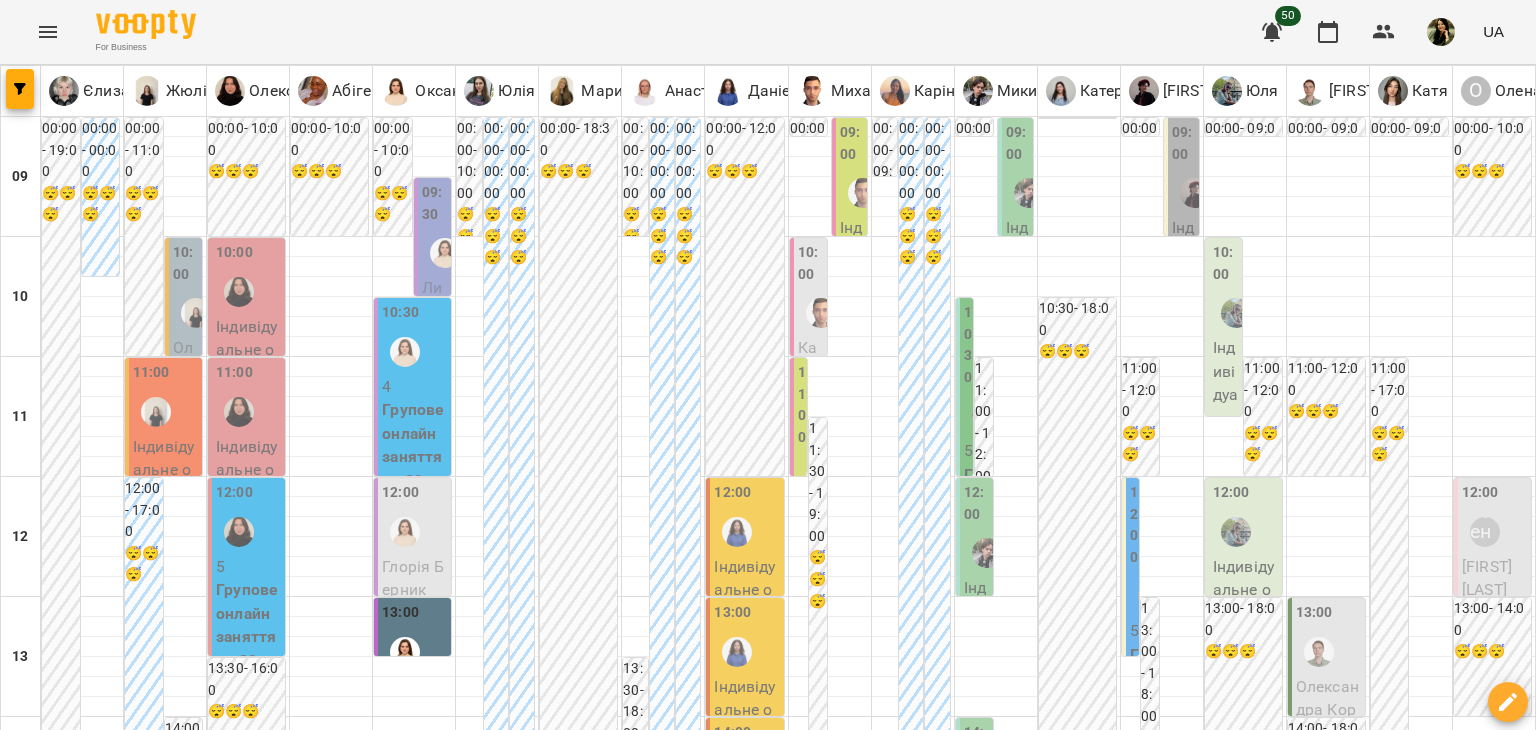 click on "пт" at bounding box center (1068, 1823) 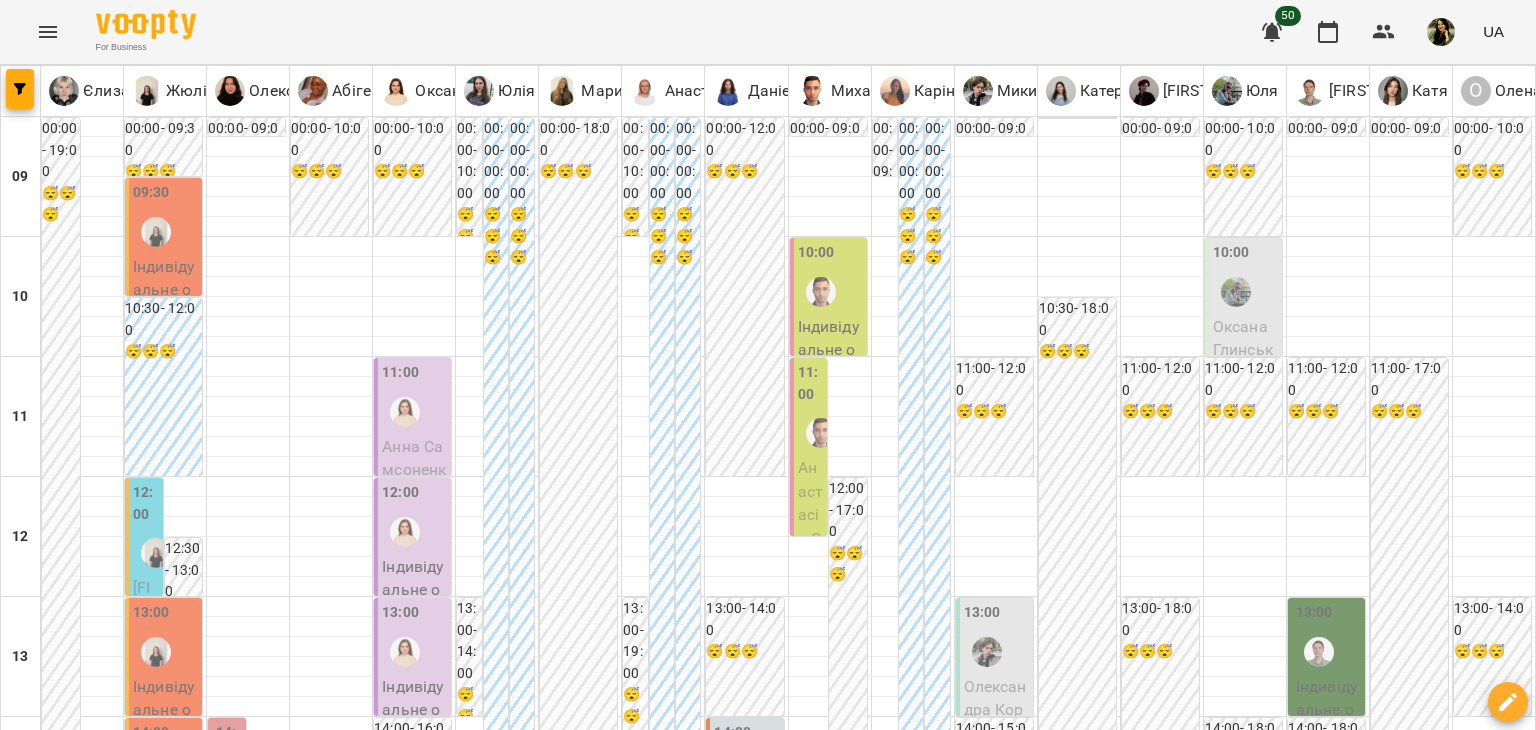 click at bounding box center [668, 1888] 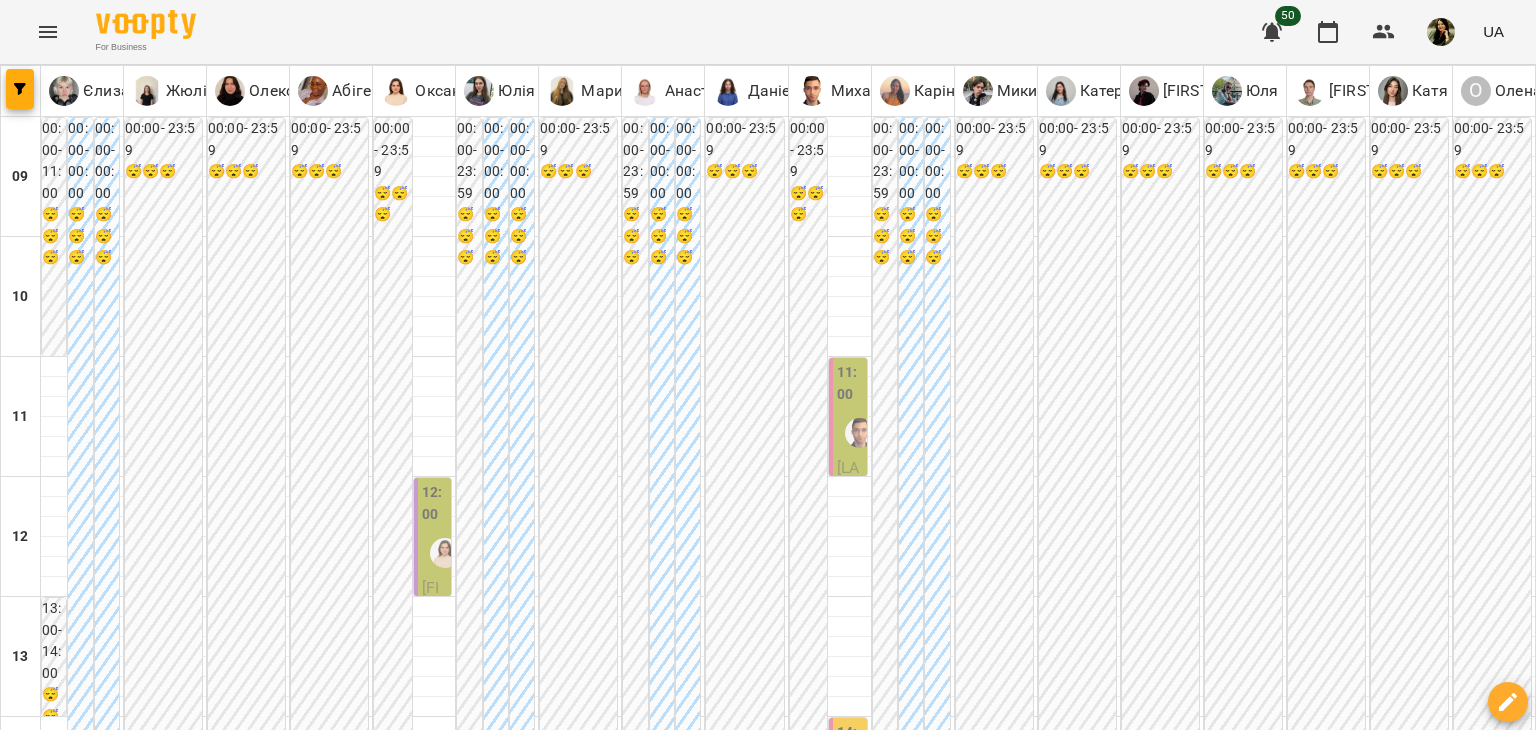click on "пт" at bounding box center [892, 1823] 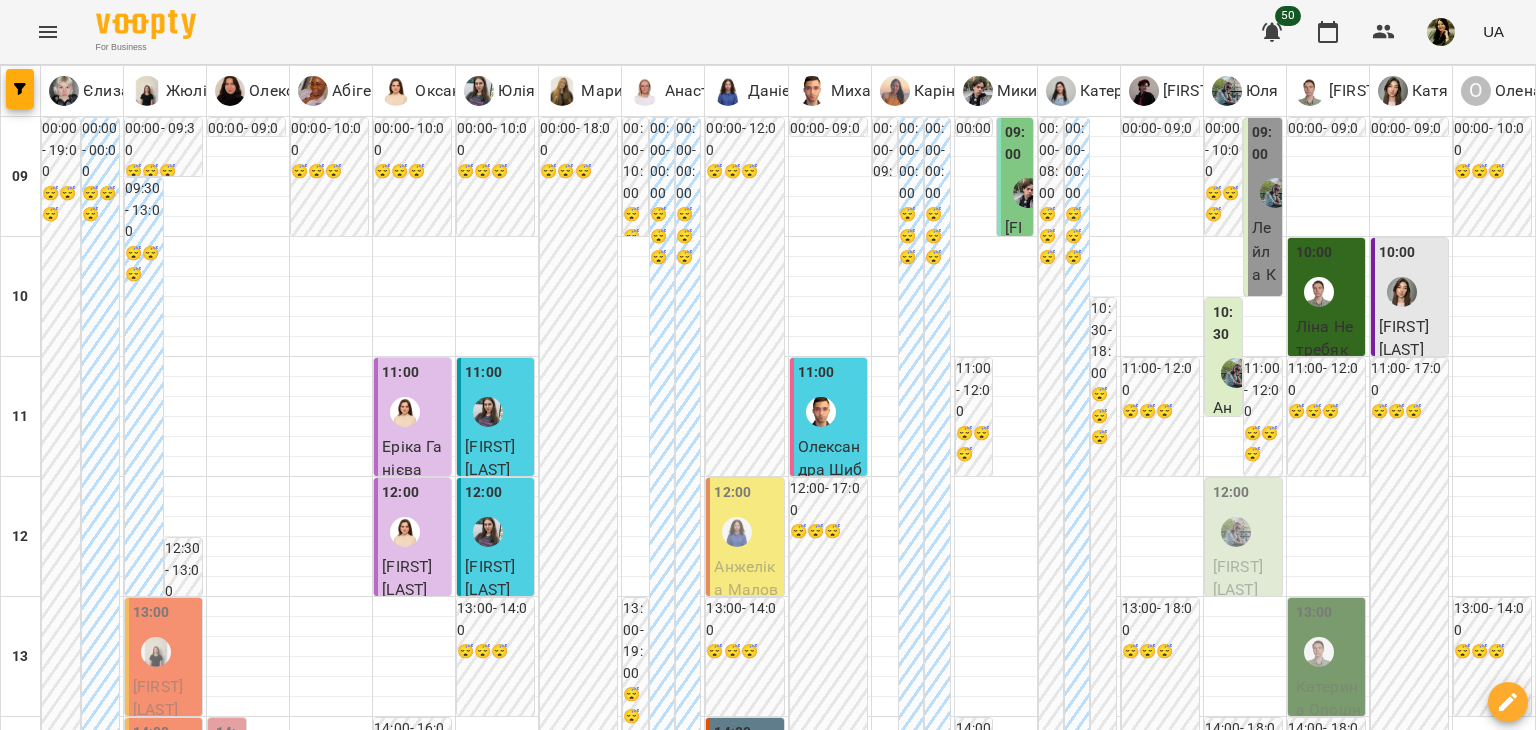 scroll, scrollTop: 939, scrollLeft: 0, axis: vertical 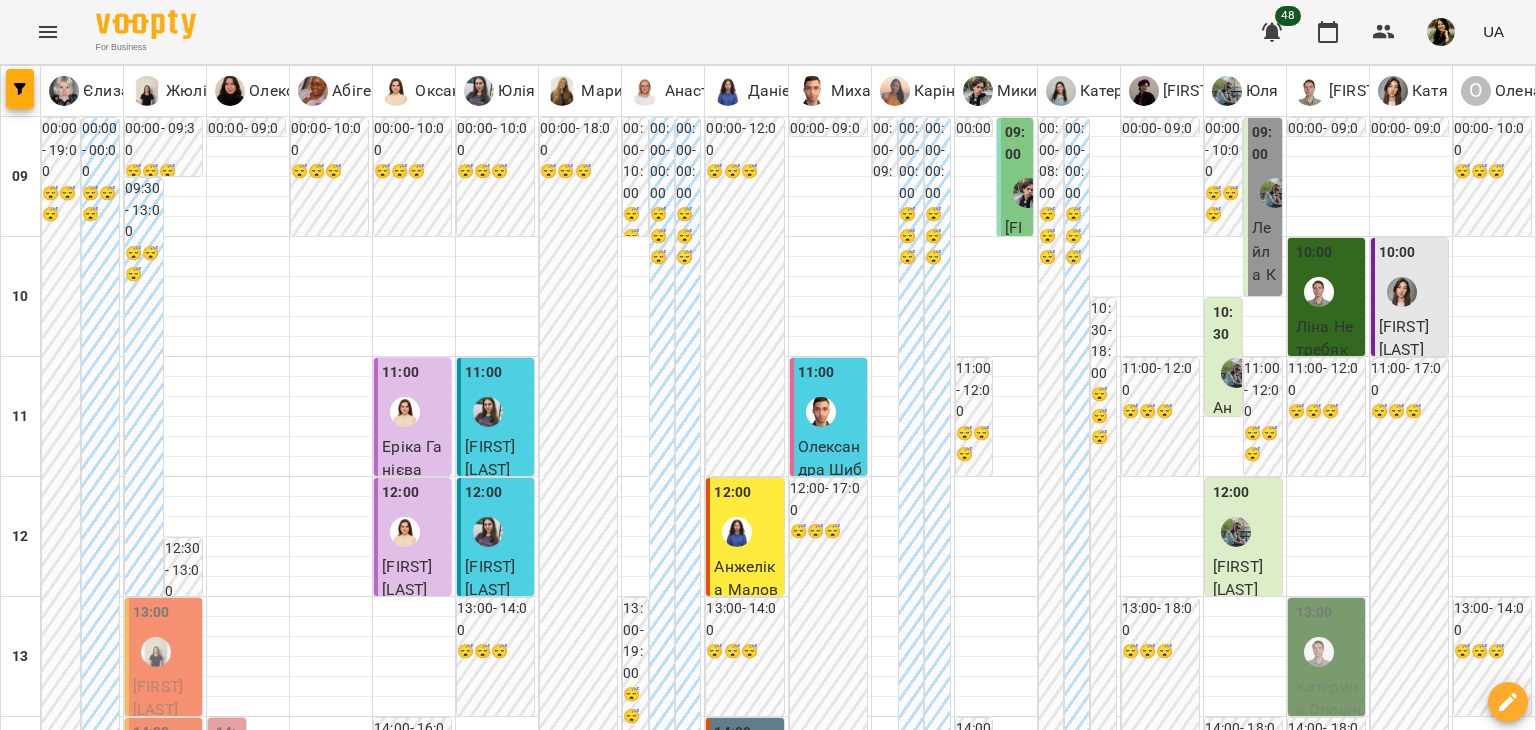 click on "14:00" at bounding box center [746, 758] 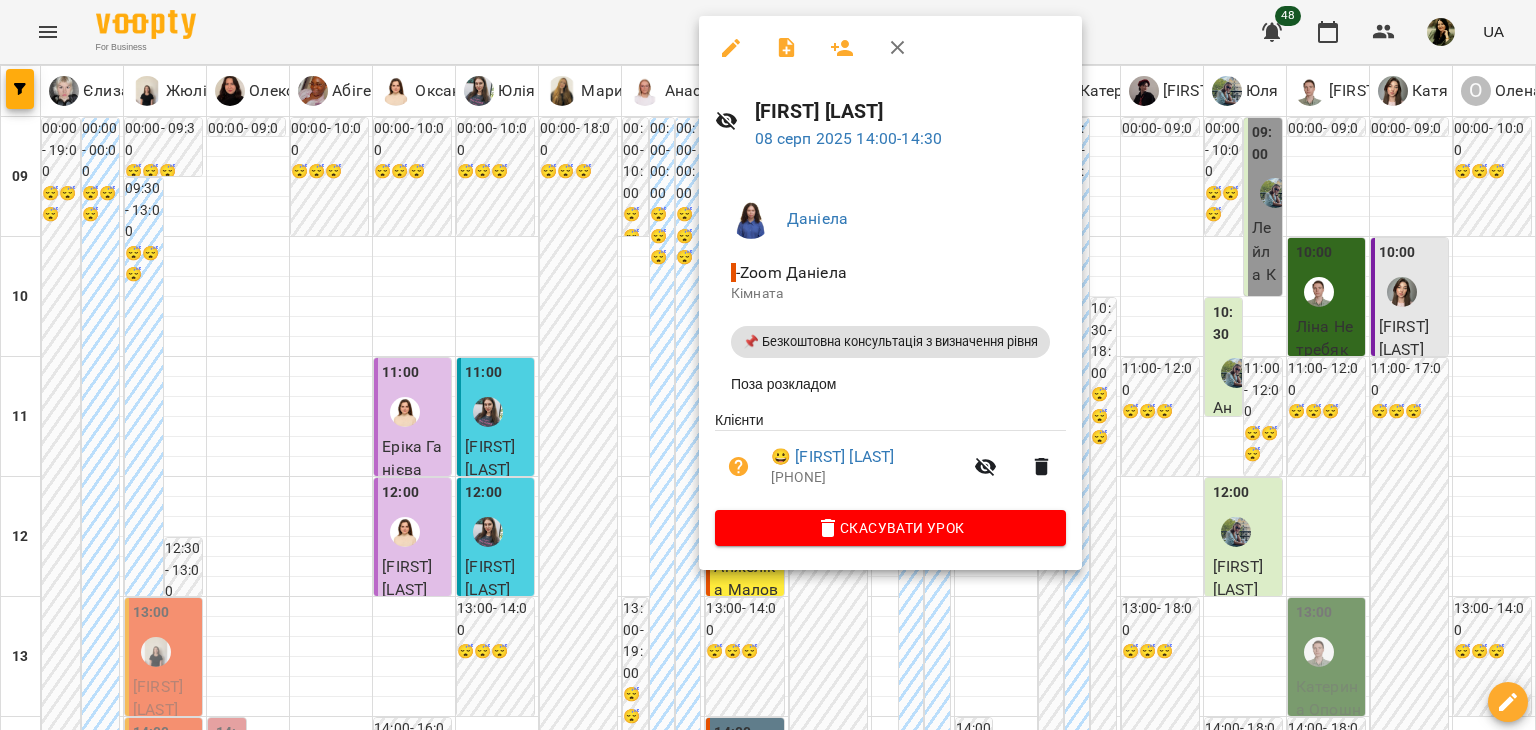 click at bounding box center [768, 365] 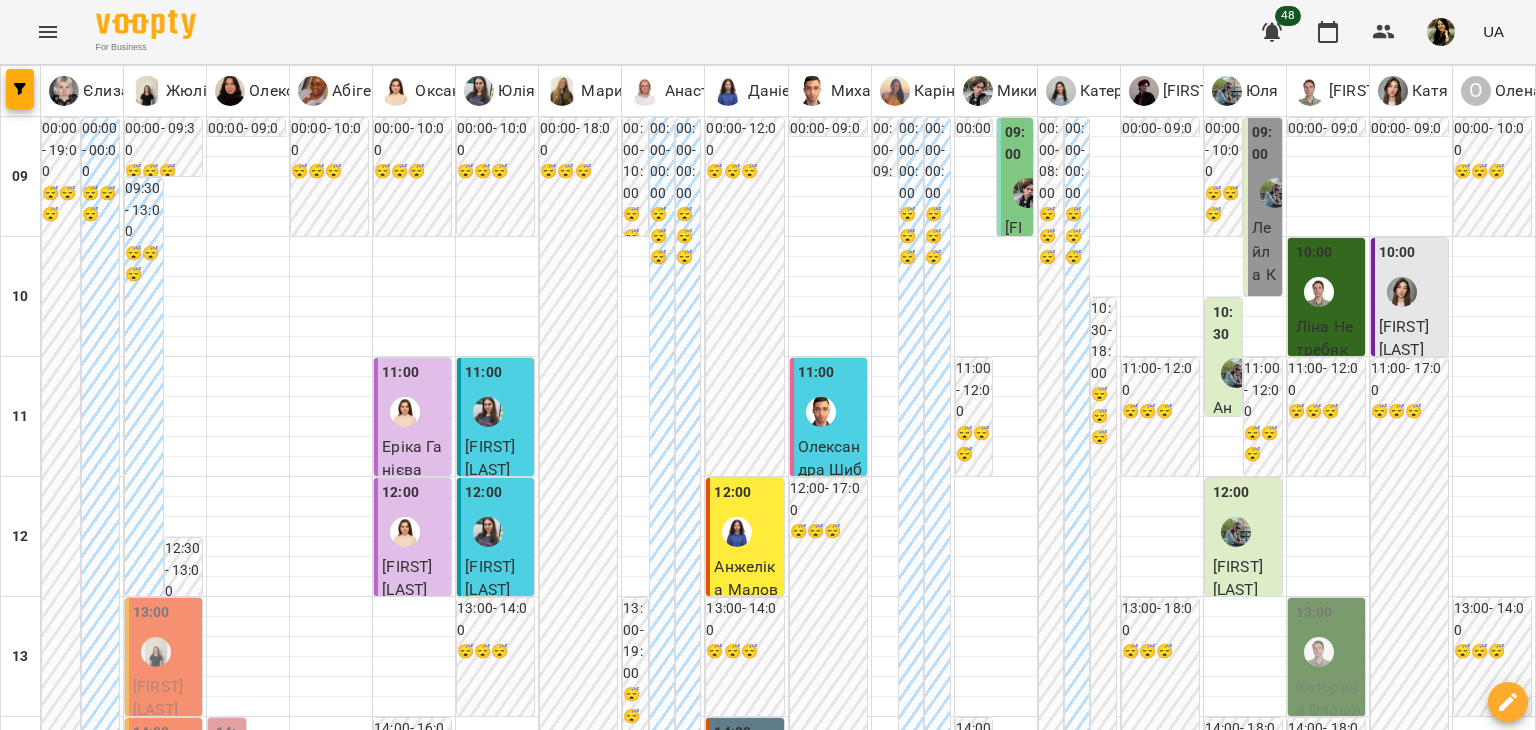 scroll, scrollTop: 955, scrollLeft: 0, axis: vertical 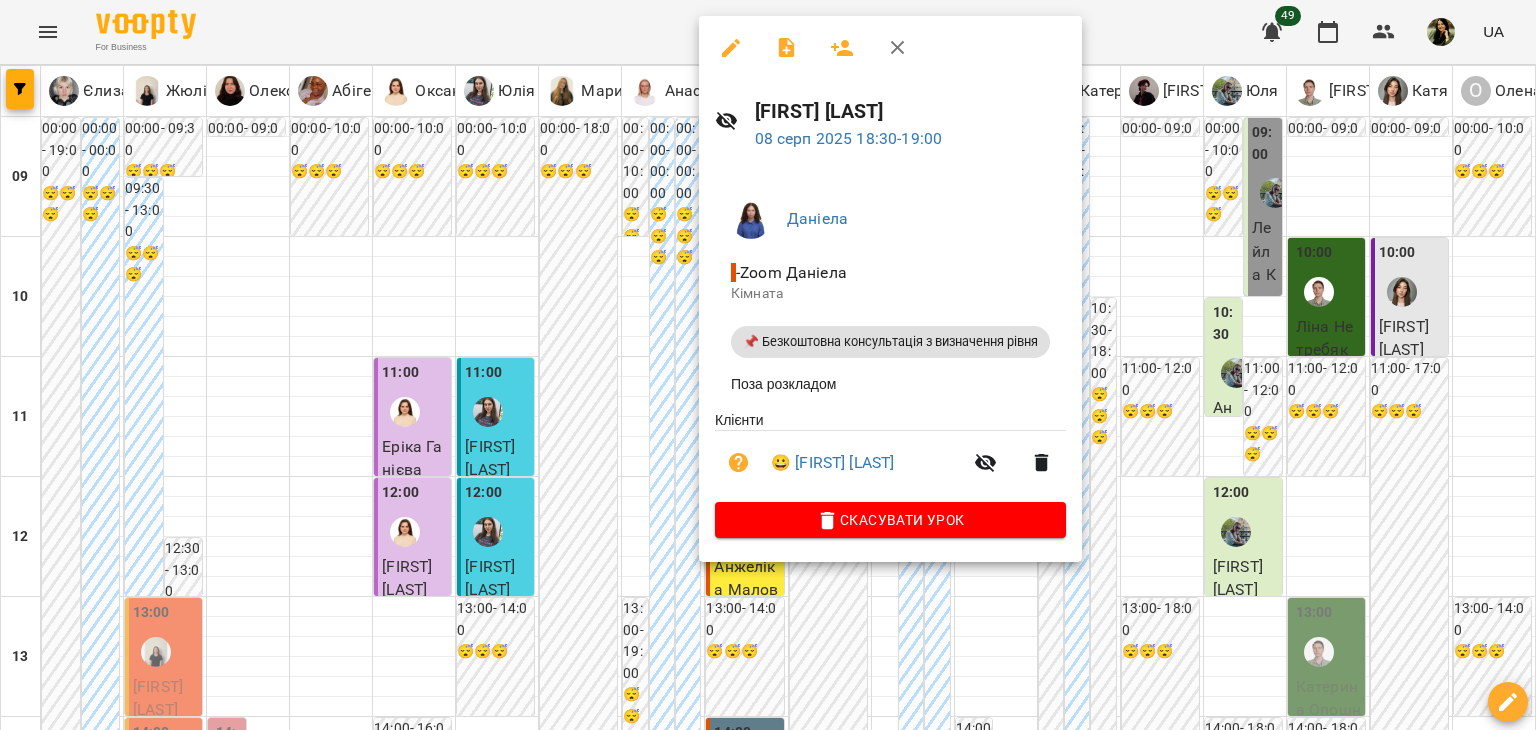 click at bounding box center (768, 365) 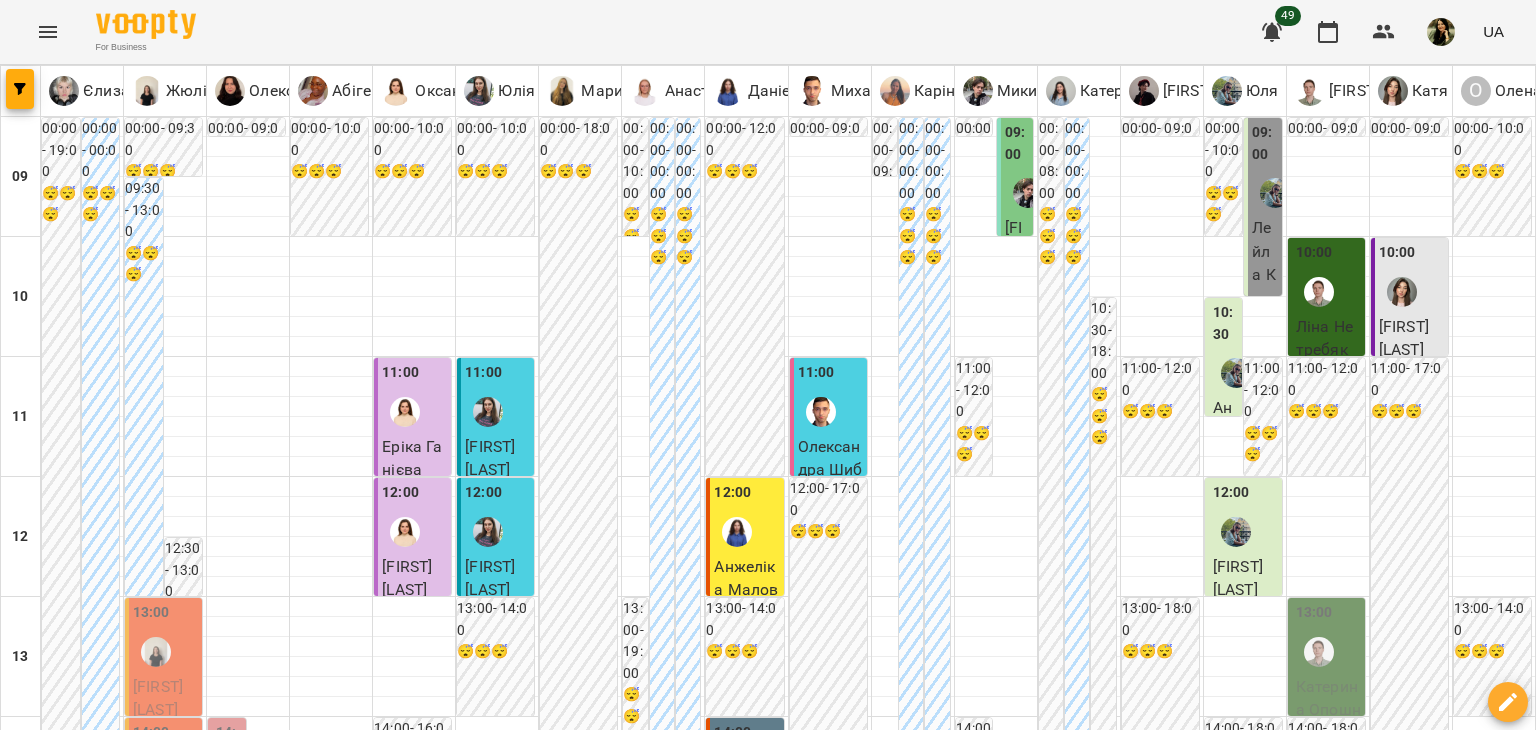 click at bounding box center (867, 1888) 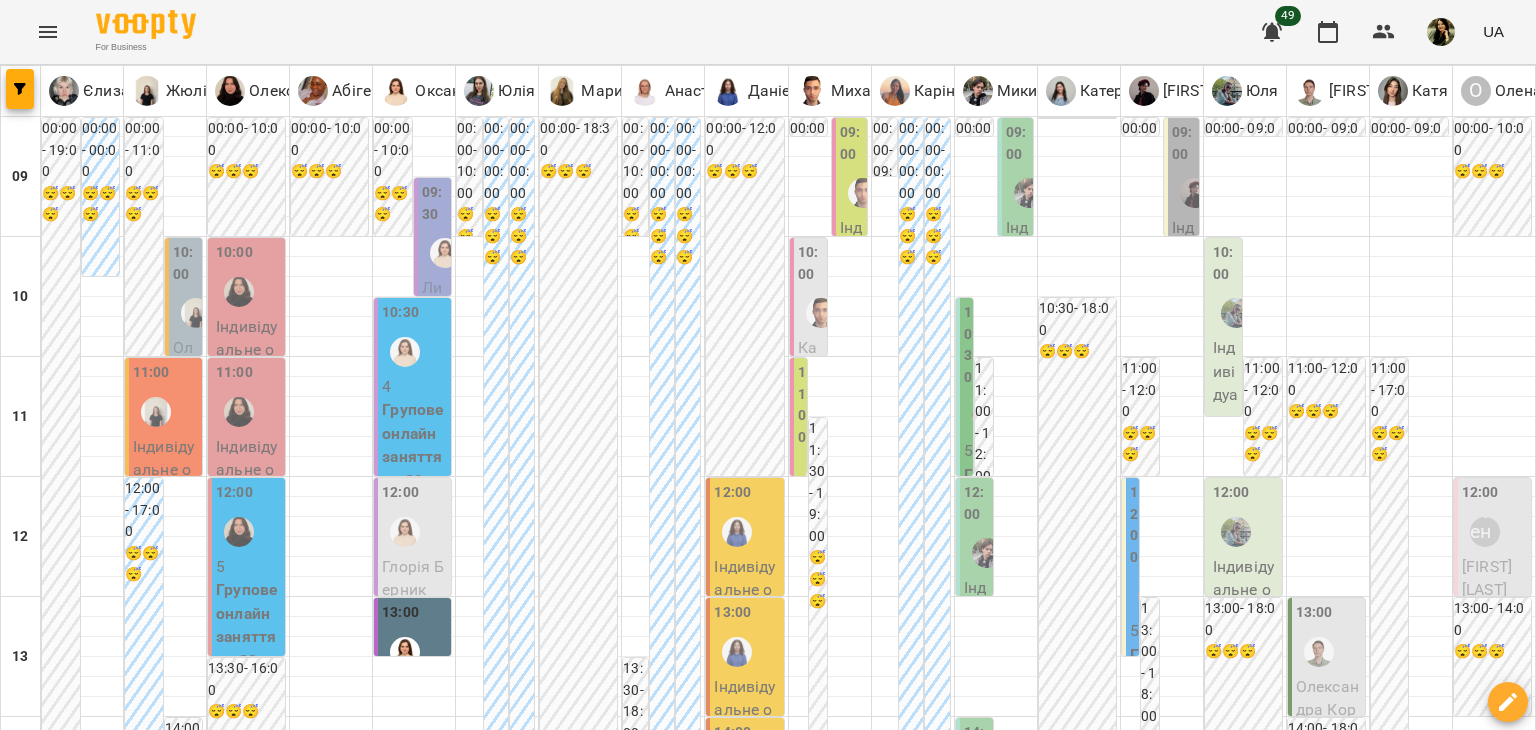 click on "15 серп" at bounding box center (1068, 1842) 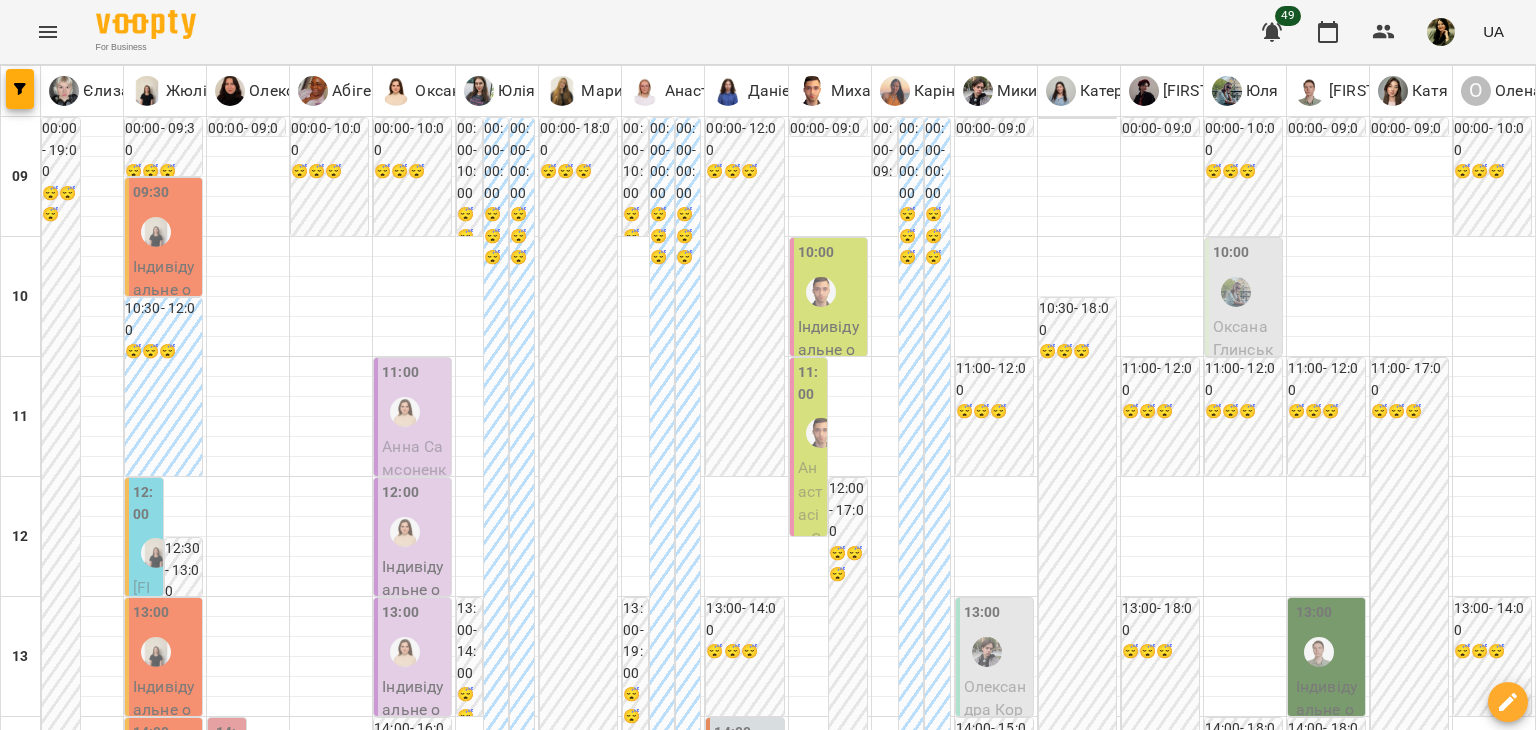 scroll, scrollTop: 133, scrollLeft: 0, axis: vertical 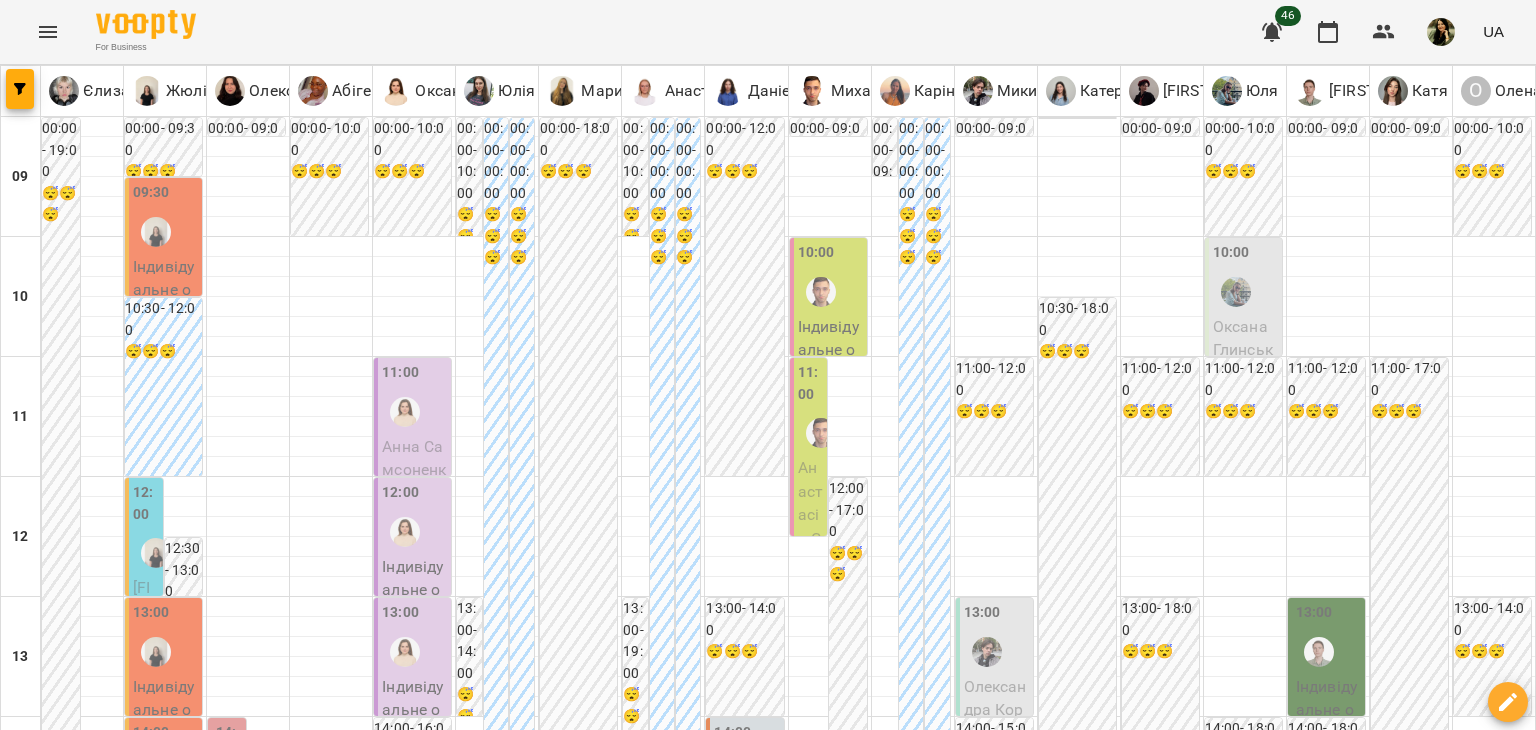 click at bounding box center [668, 1888] 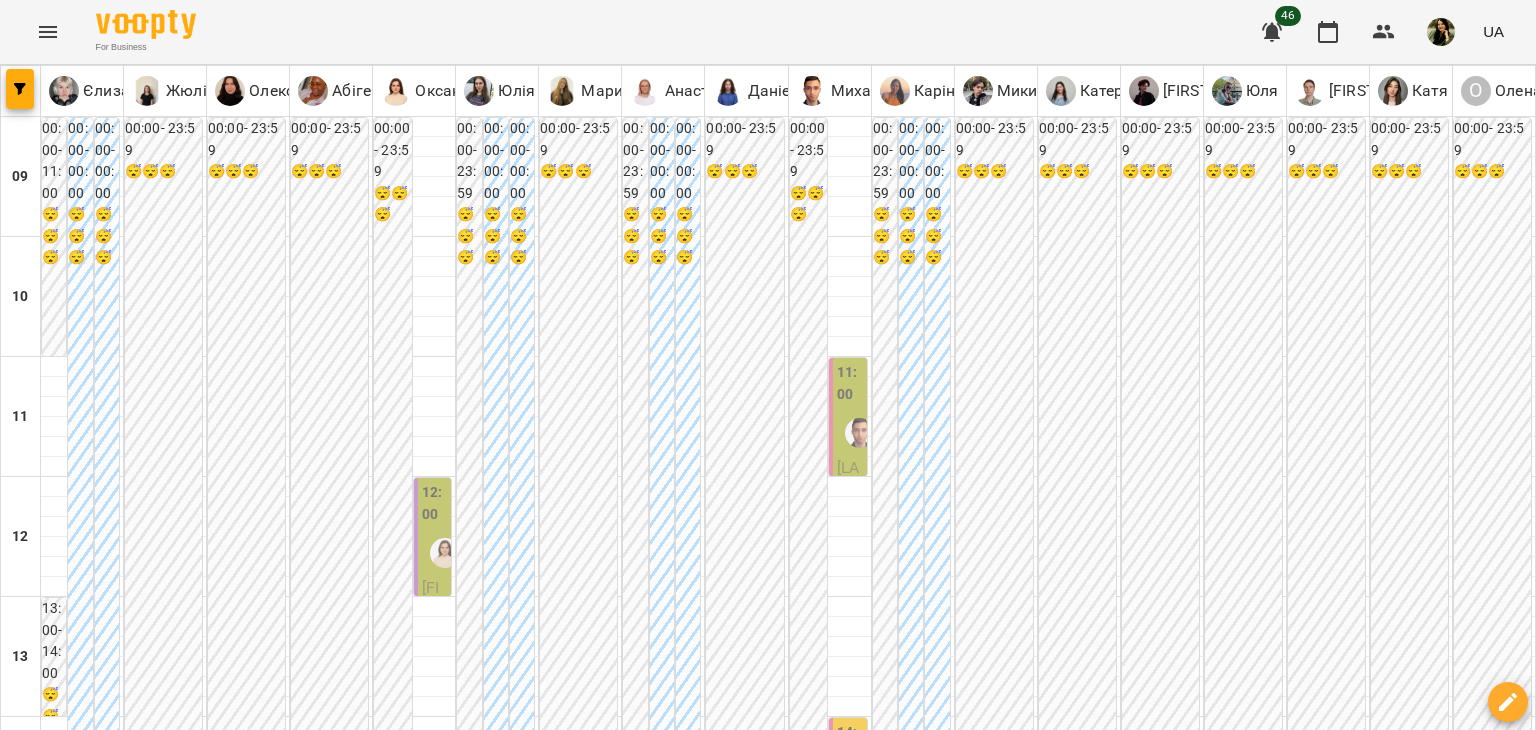 click on "08 серп" at bounding box center [892, 1842] 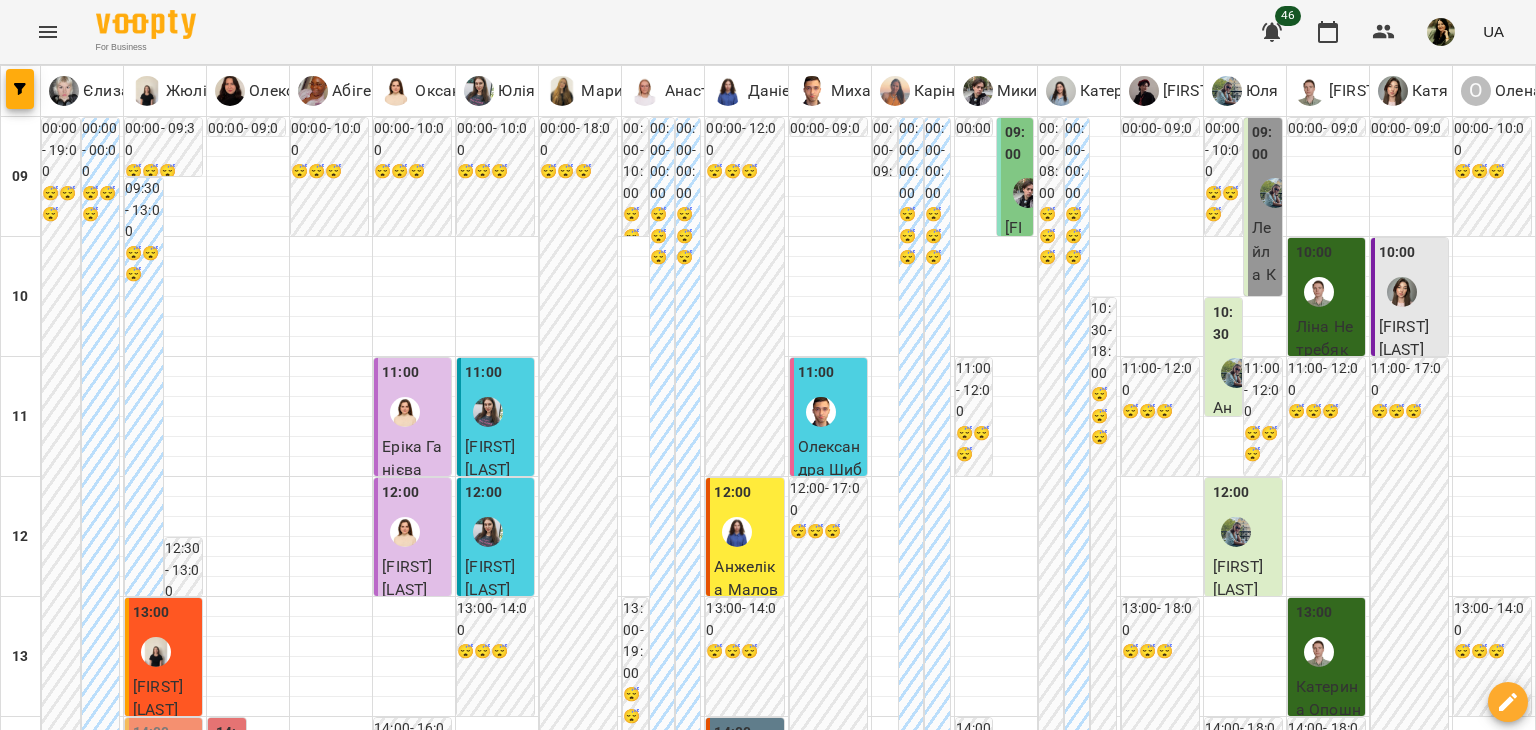 scroll, scrollTop: 964, scrollLeft: 0, axis: vertical 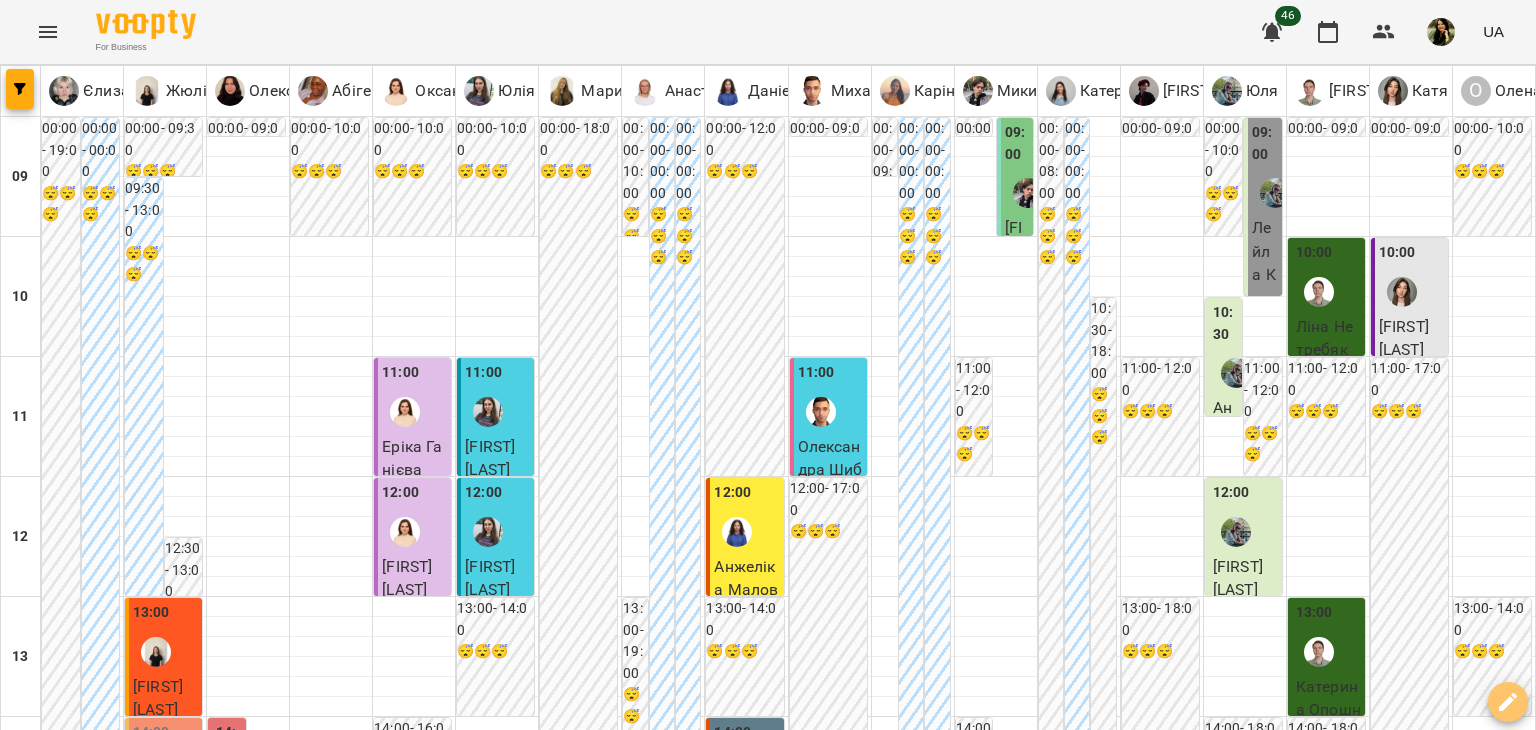 click 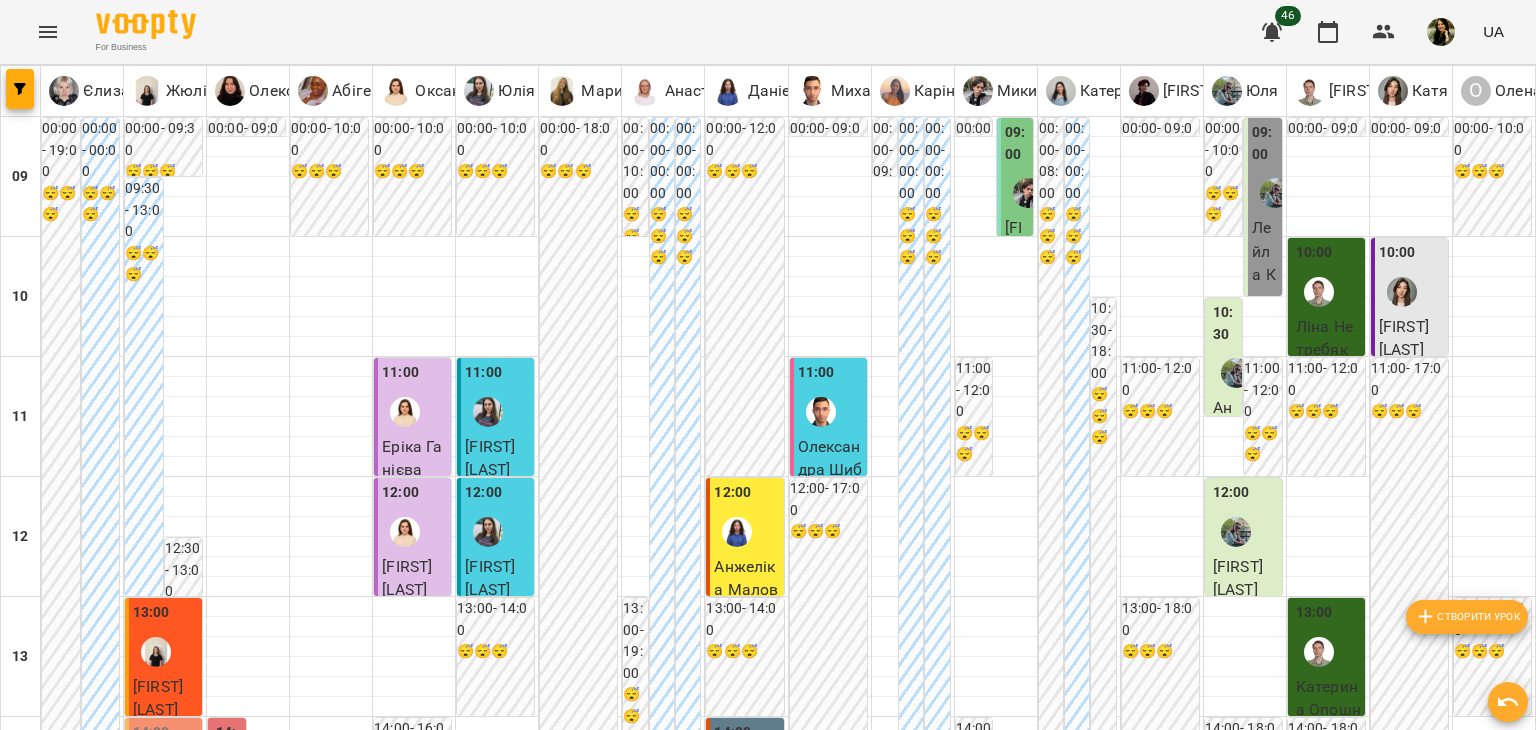 click on "Створити урок" at bounding box center (1467, 617) 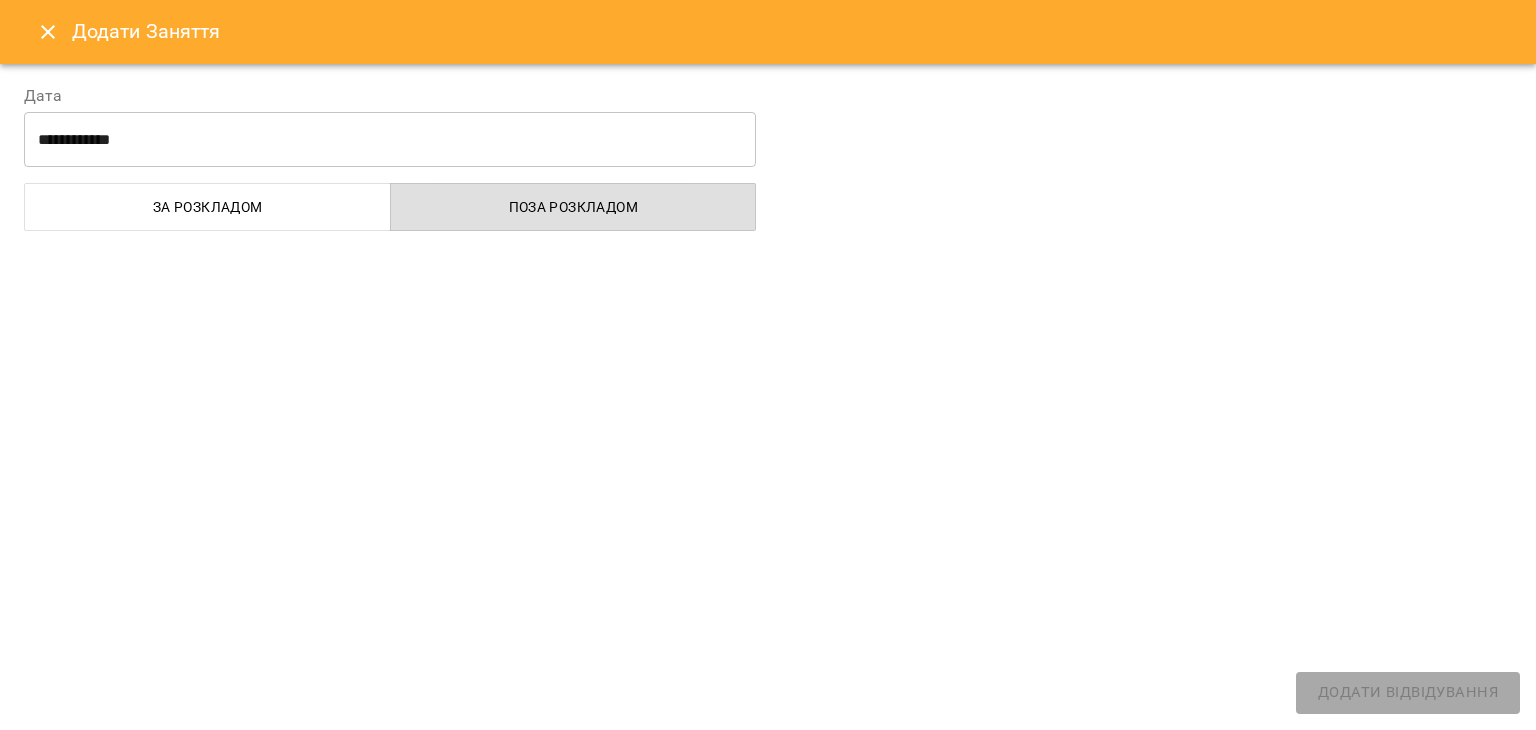select 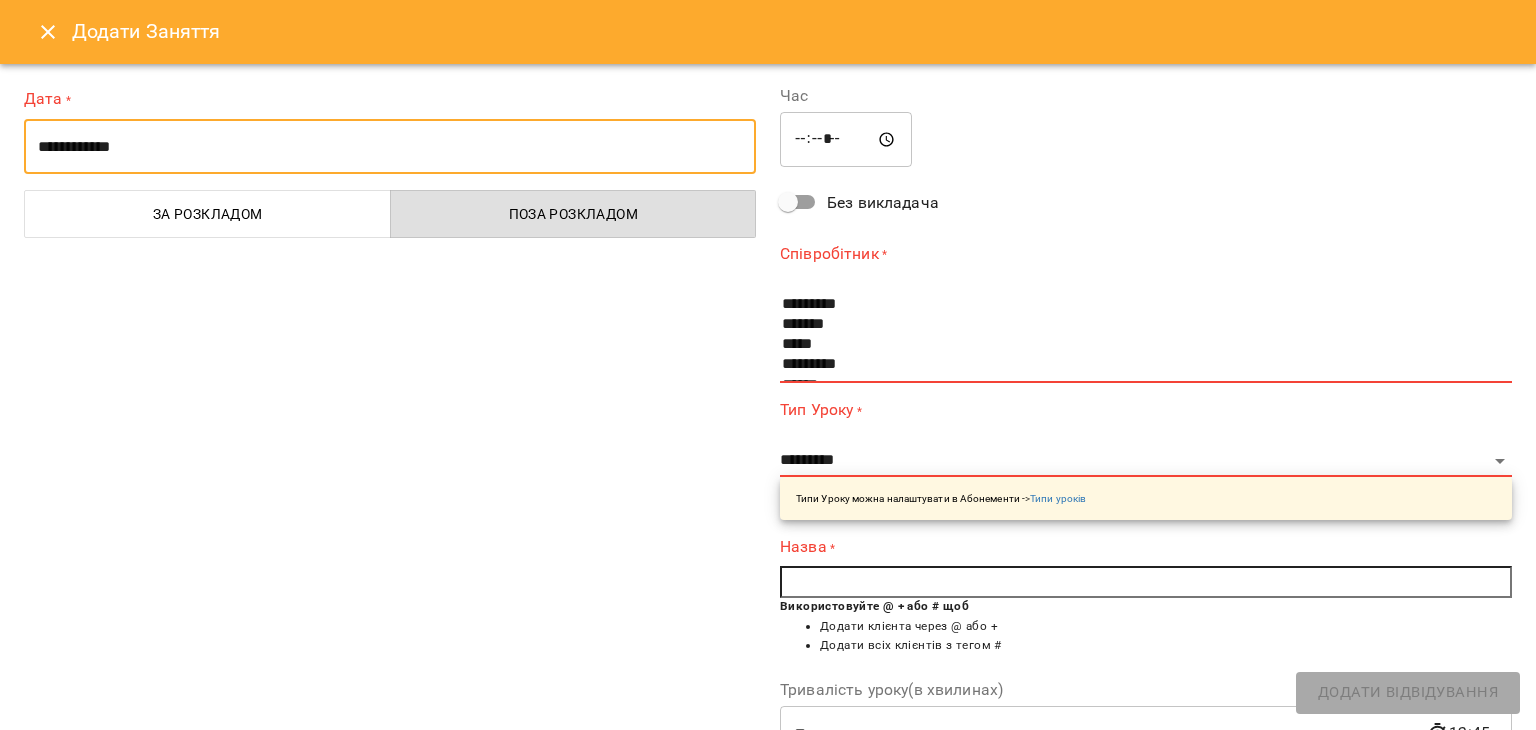 click on "**********" at bounding box center (390, 147) 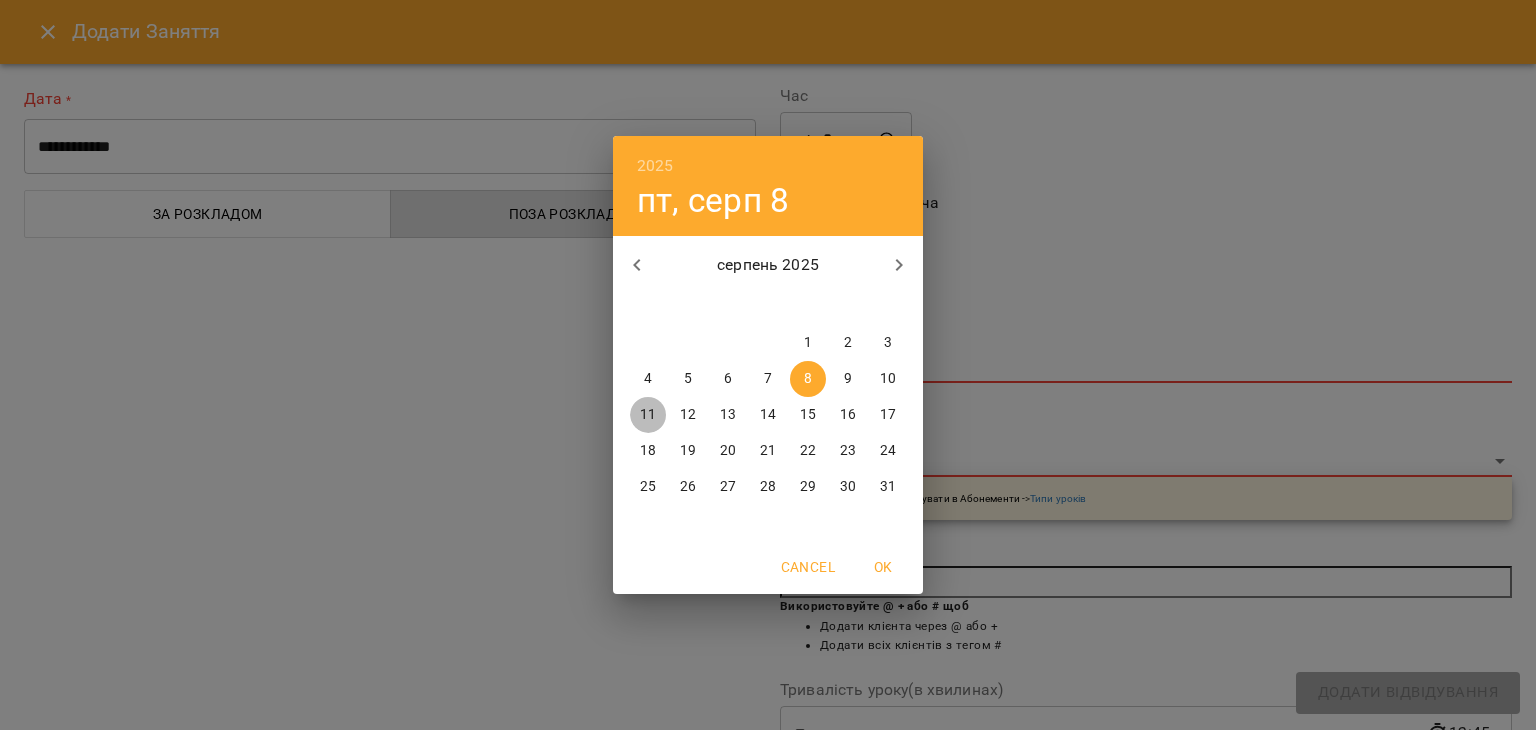 click on "11" at bounding box center (648, 415) 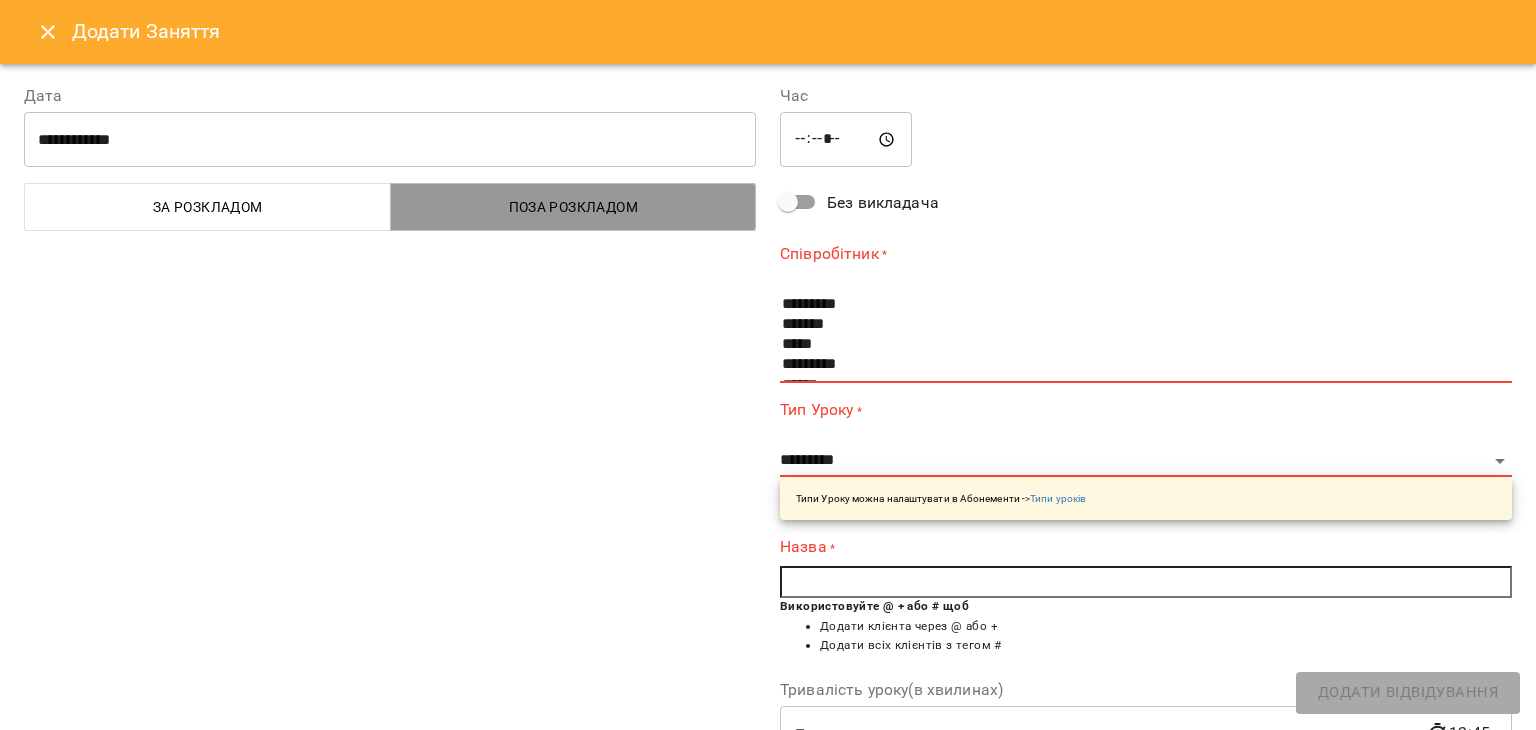 click on "Поза розкладом" at bounding box center (574, 207) 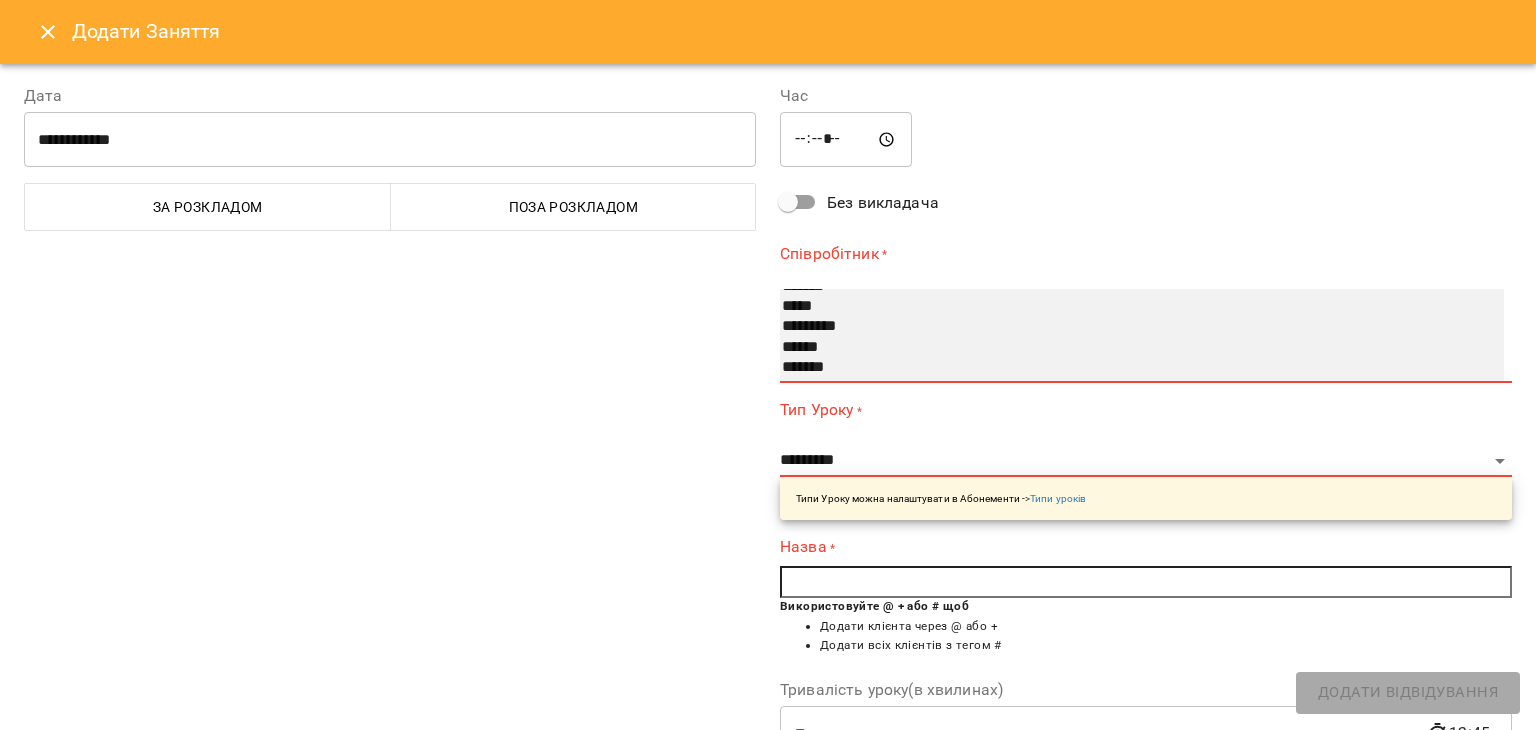 scroll, scrollTop: 44, scrollLeft: 0, axis: vertical 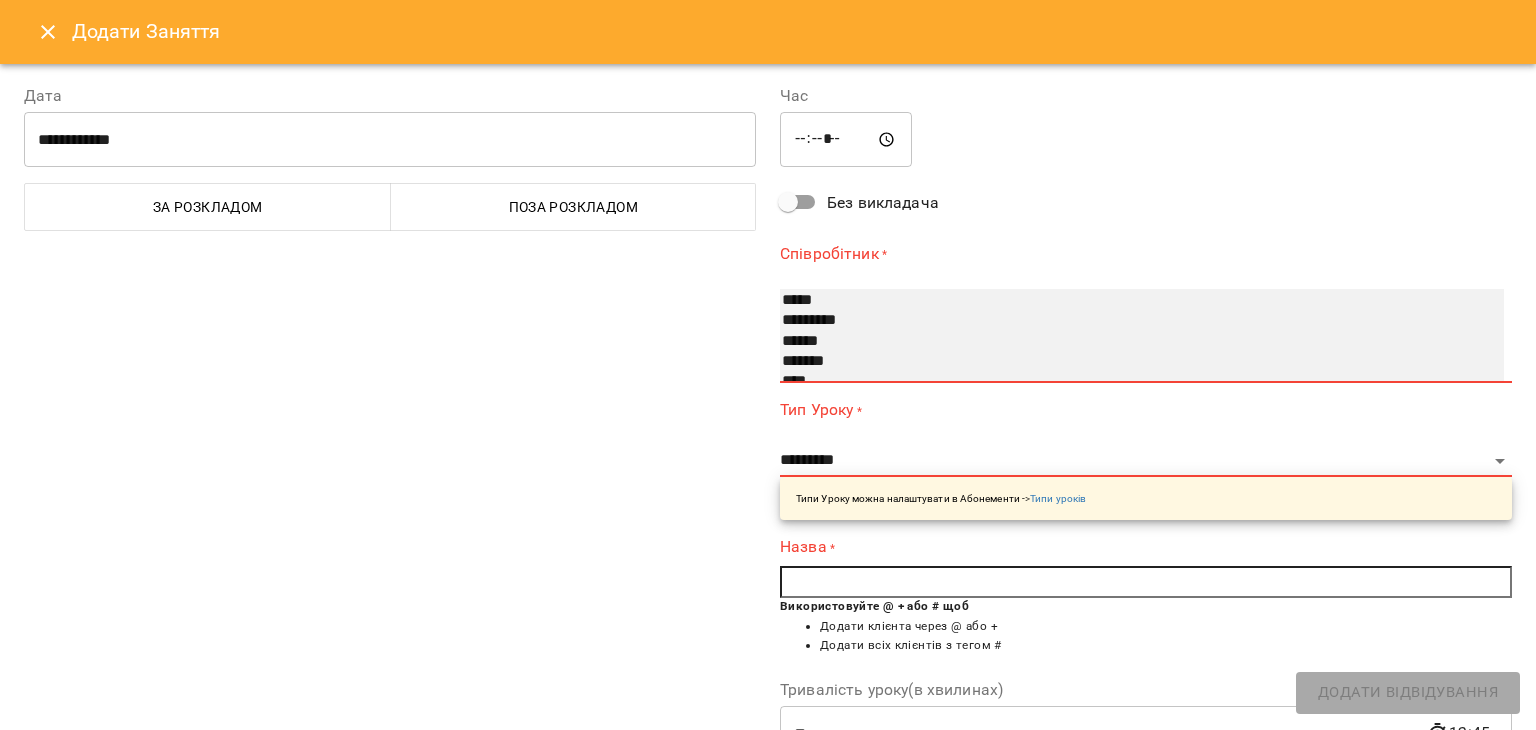 select on "**********" 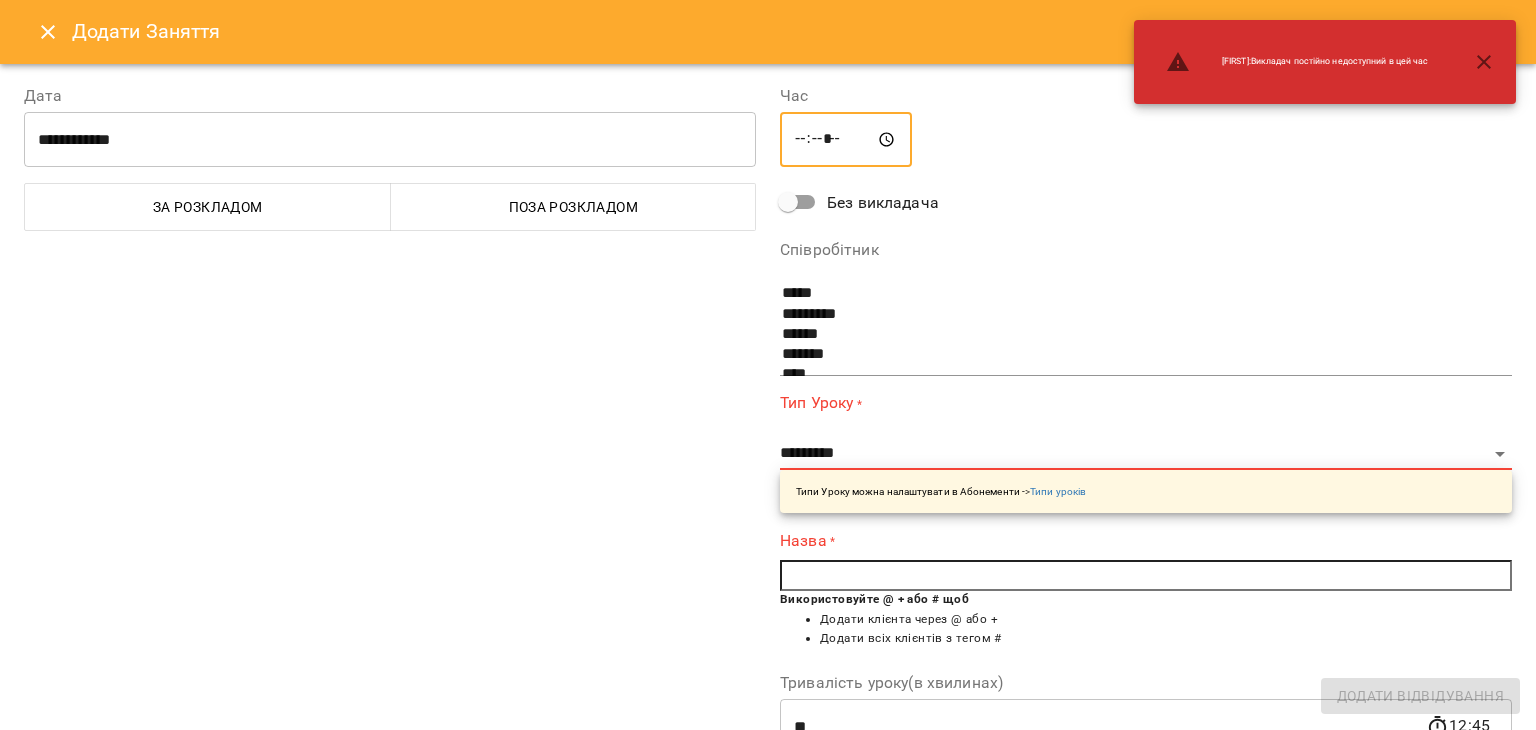 click on "*****" at bounding box center [846, 140] 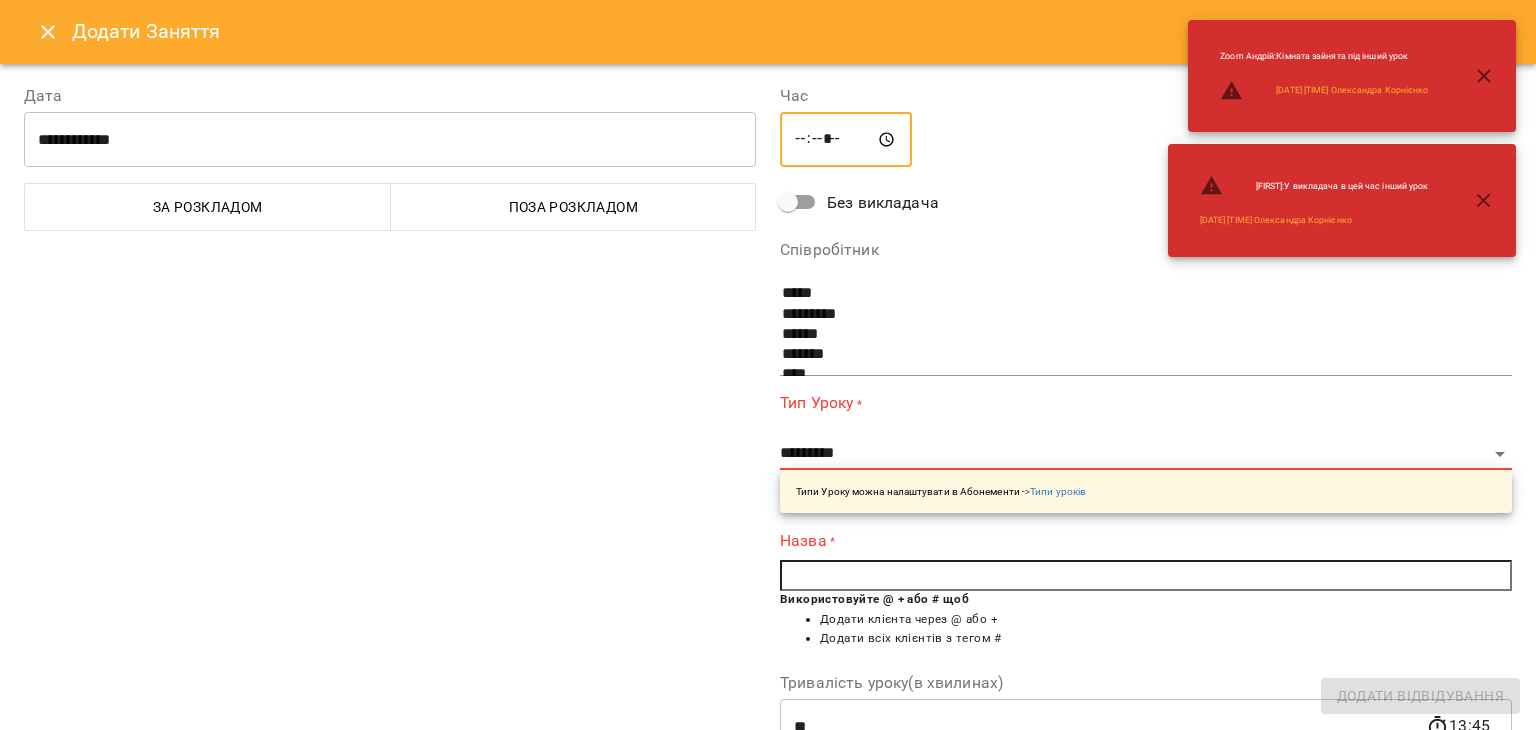 type on "*****" 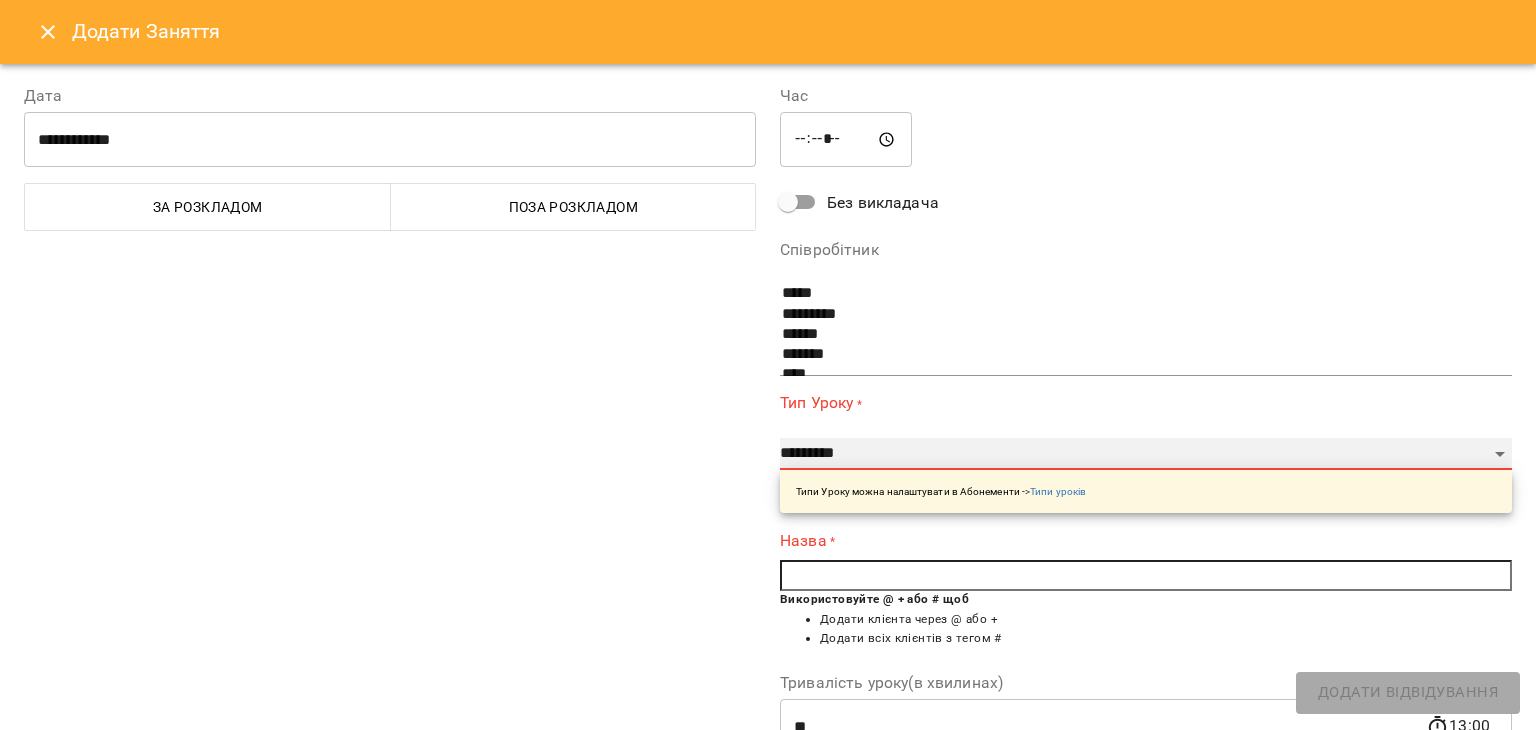 click on "**********" at bounding box center (1146, 454) 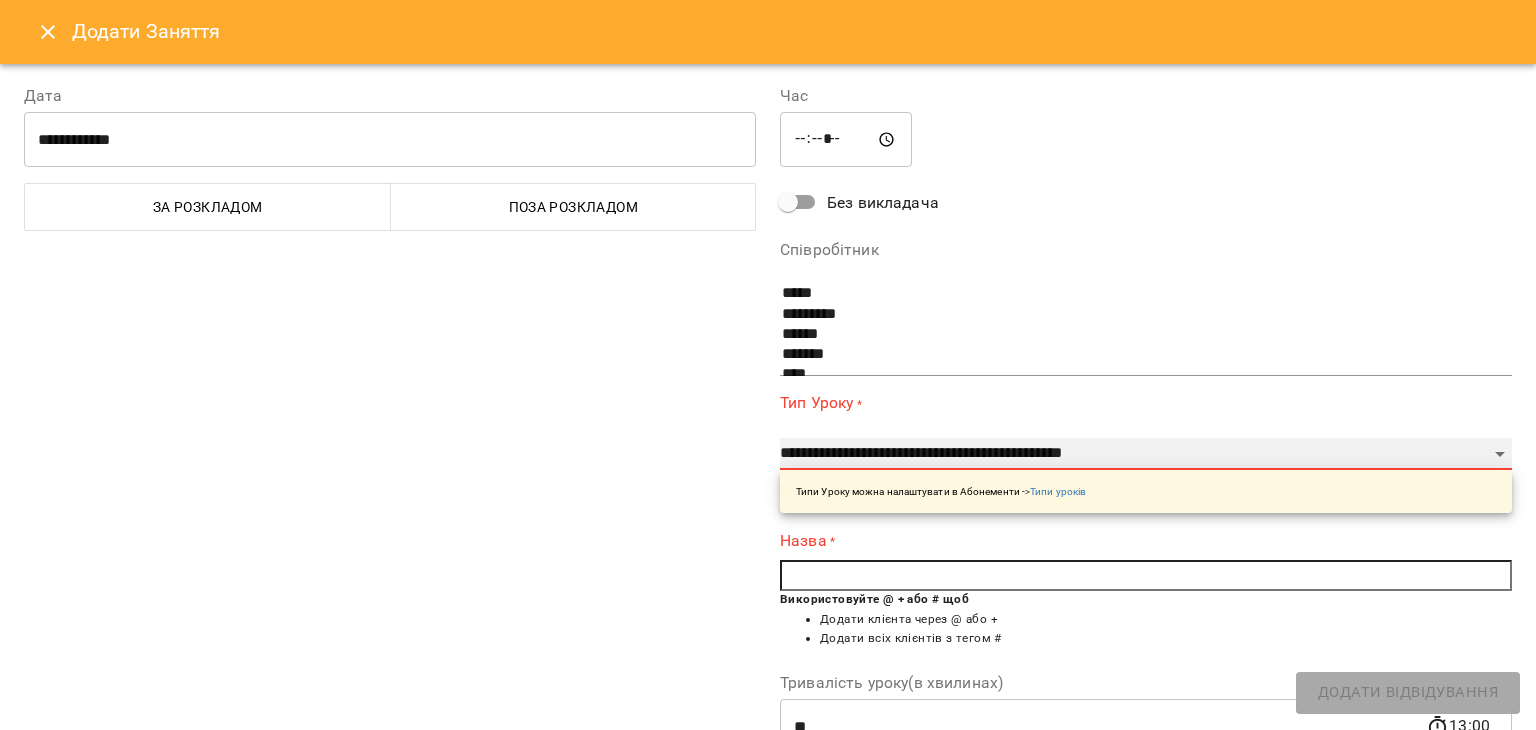 click on "**********" at bounding box center (1146, 454) 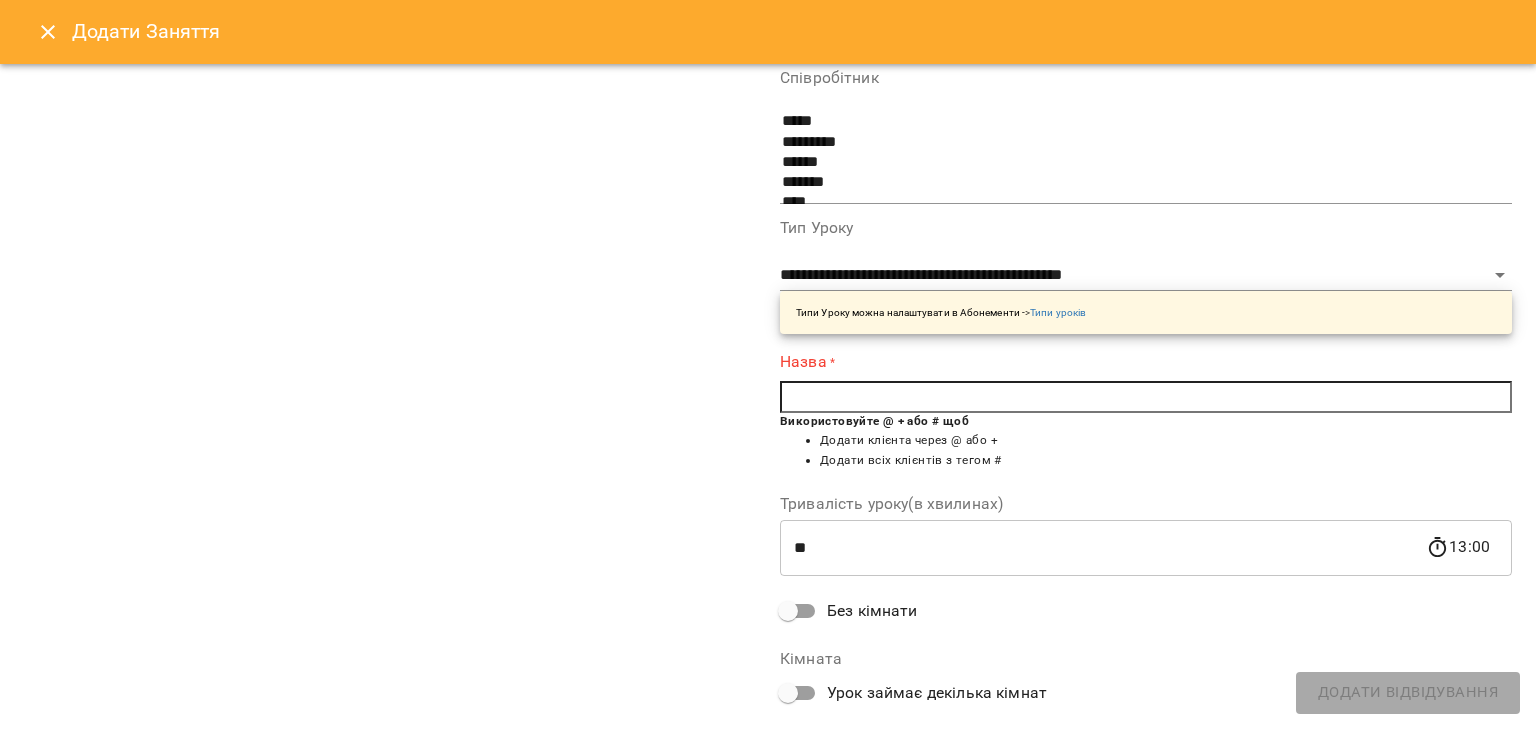 scroll, scrollTop: 275, scrollLeft: 0, axis: vertical 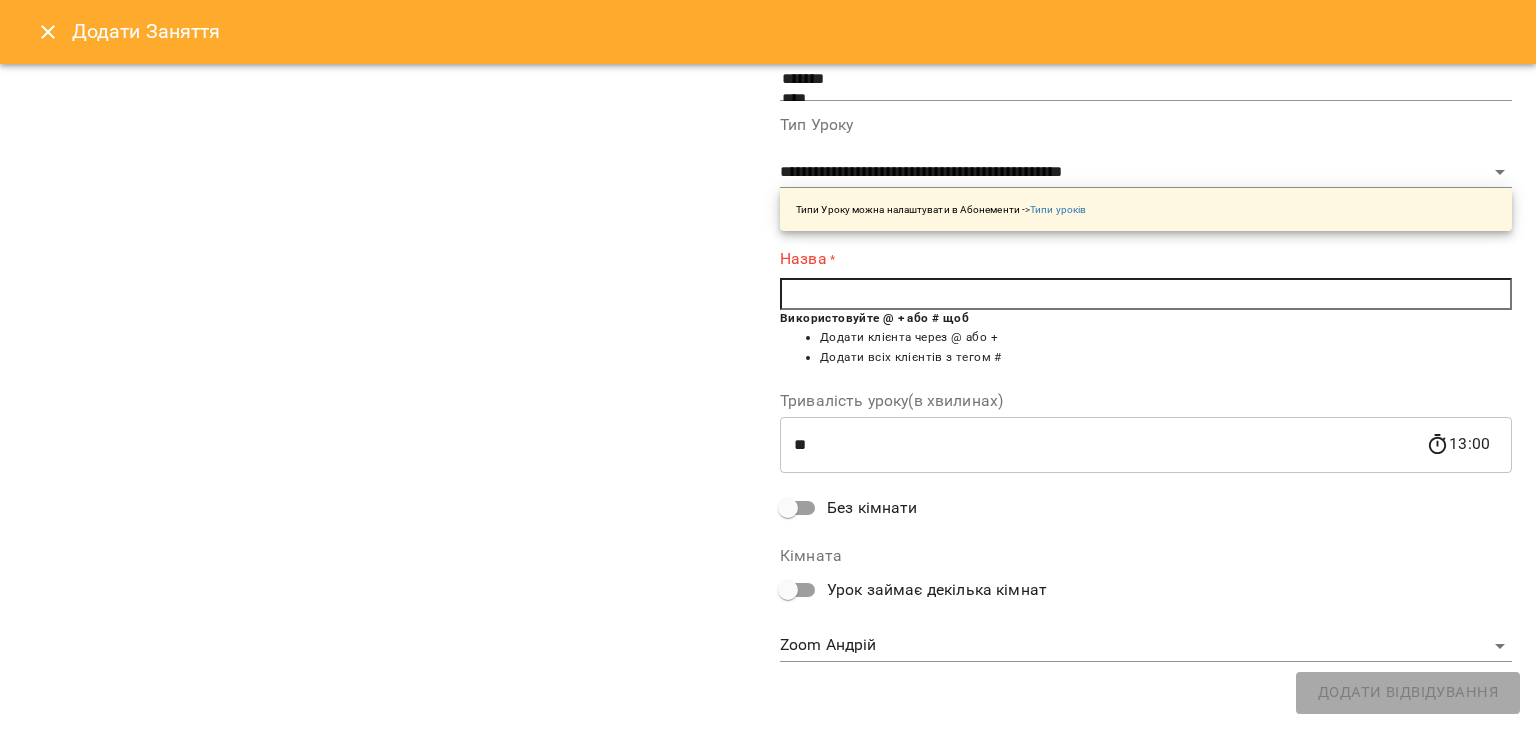 click at bounding box center (1146, 294) 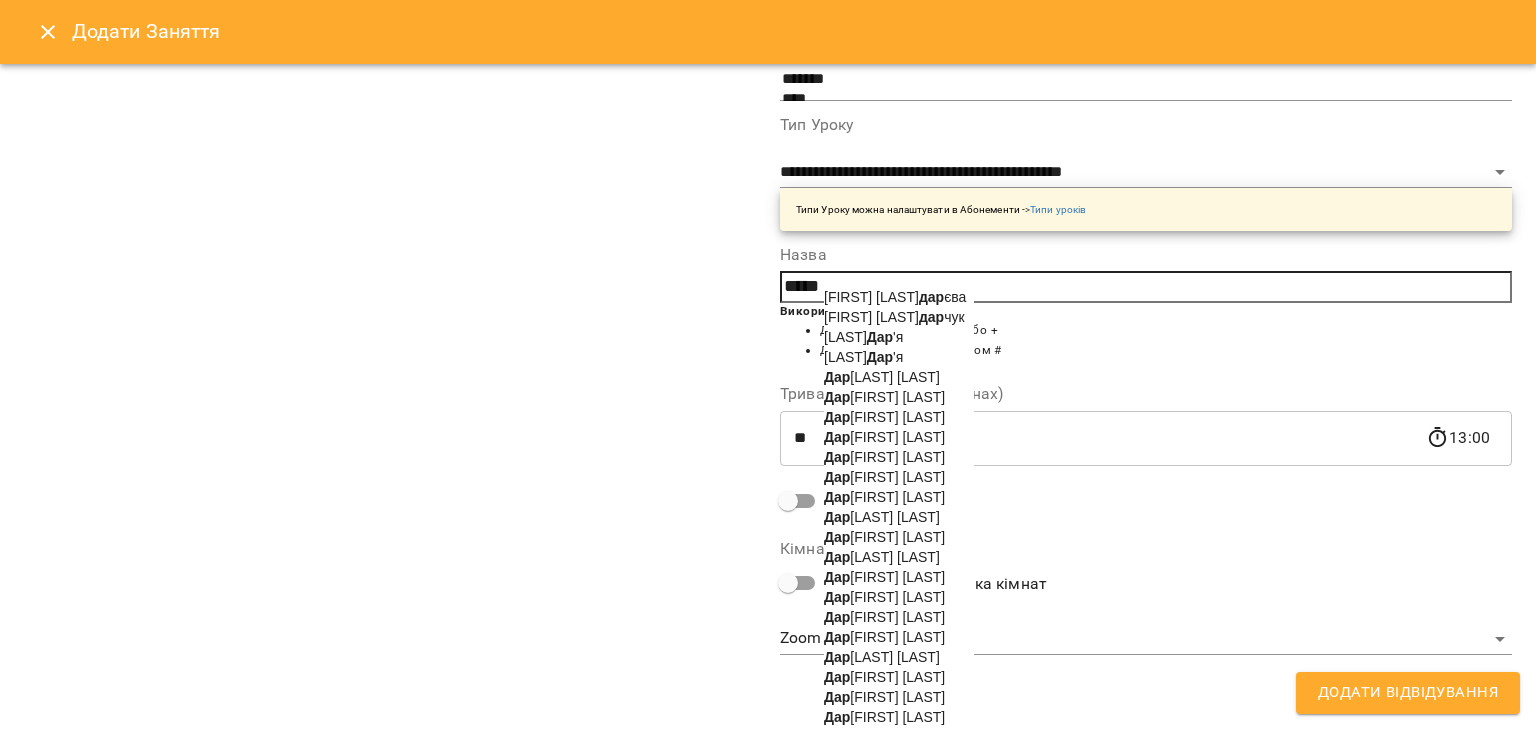 scroll, scrollTop: 268, scrollLeft: 0, axis: vertical 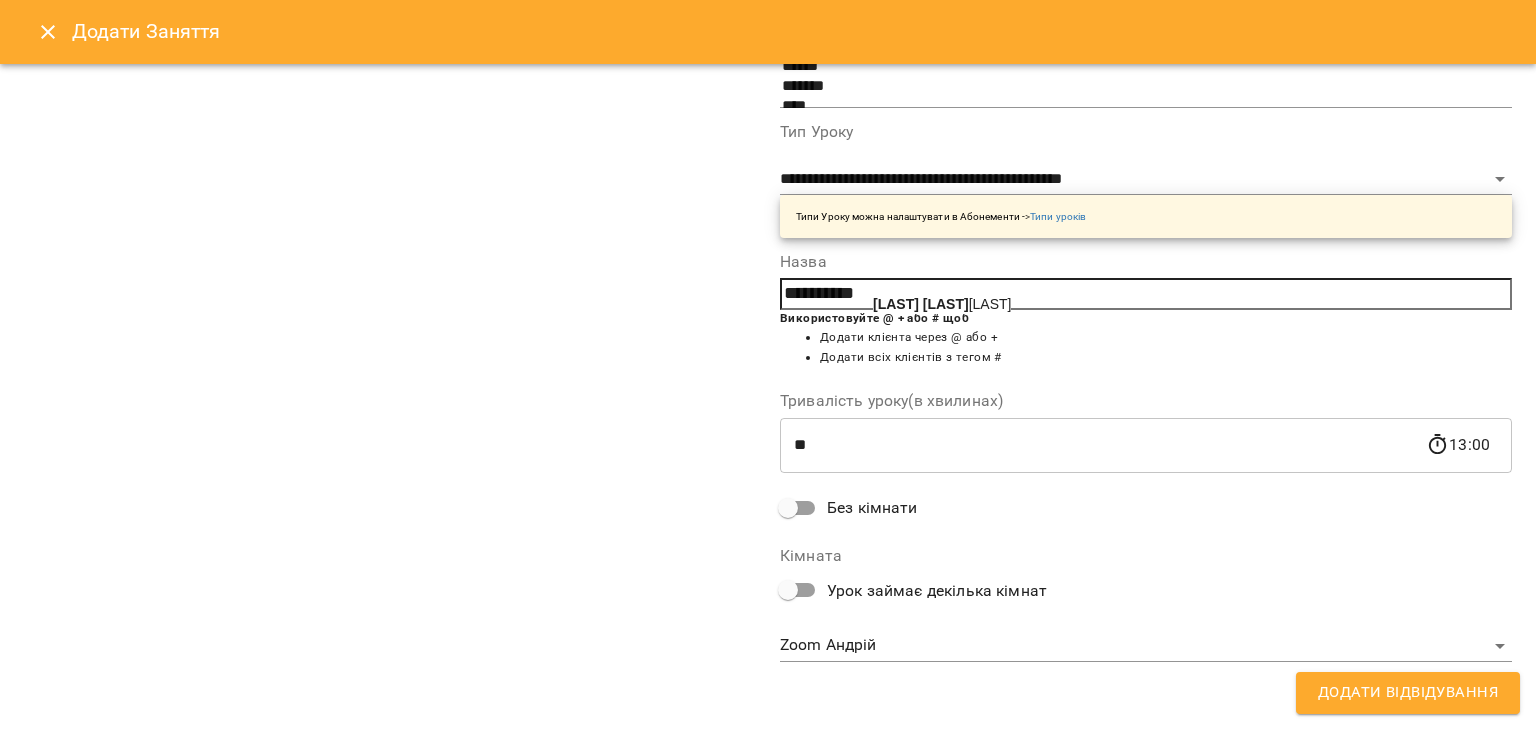 click on "Дар'я Сав інкіна" at bounding box center [942, 304] 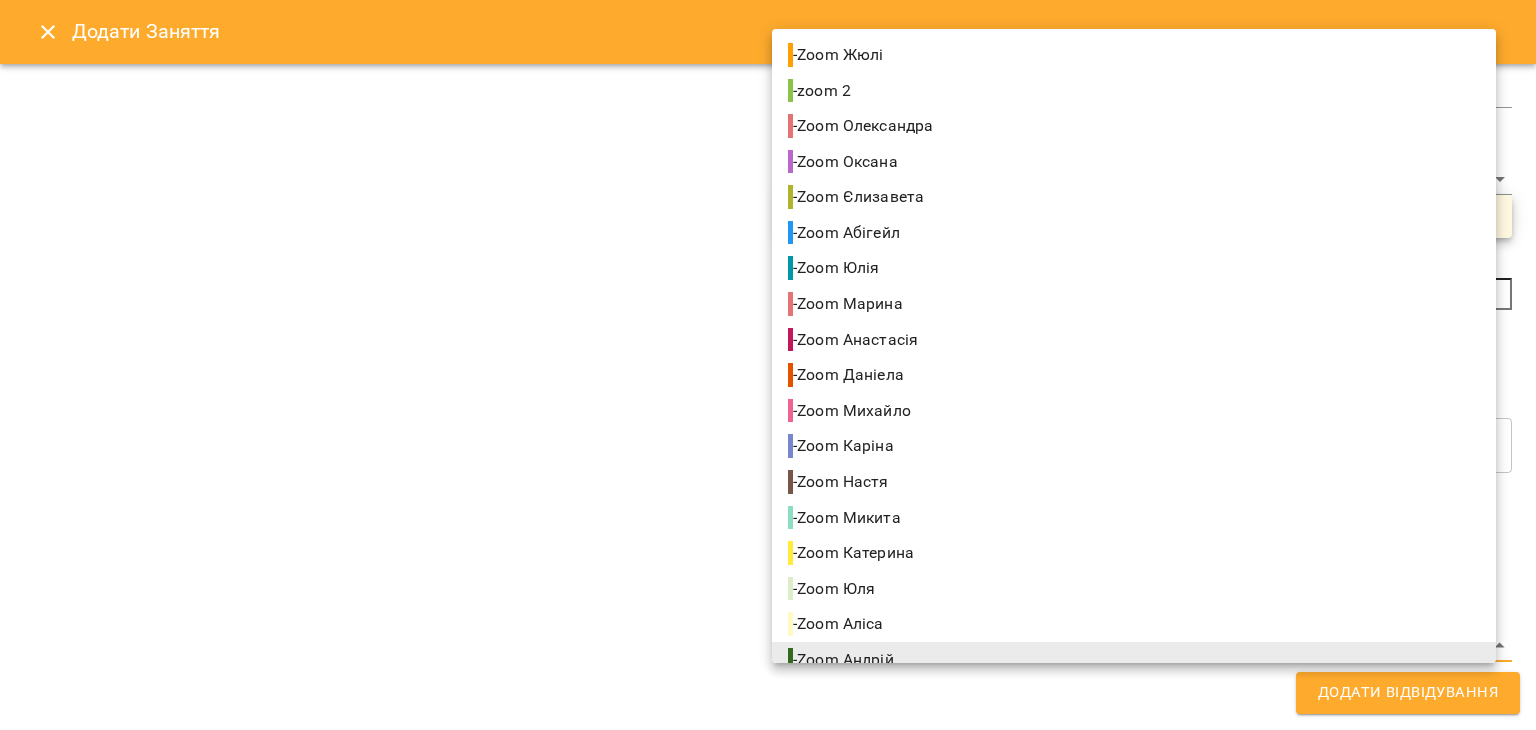 scroll, scrollTop: 14, scrollLeft: 0, axis: vertical 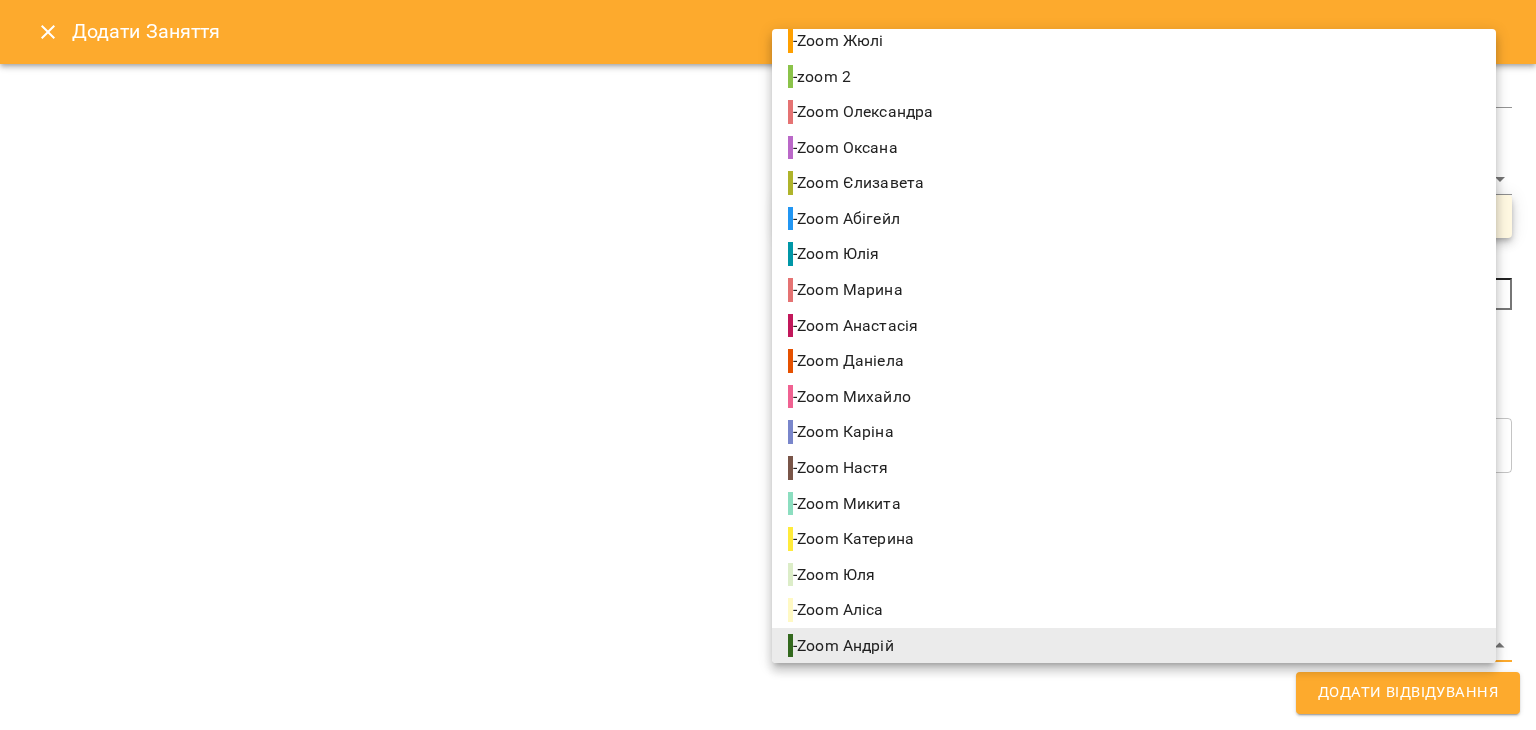 click on "For Business 46 UA Створити урок   Єлизавета   Жюлі   Олександра   Абігейл   Оксана   Юлія   Марина   Анастасія   Даніела   Михайло   Каріна   Микита   Катерина   Аліса    Юля   Андрій    Катя О   Олена  09 10 11 12 13 14 15 16 17 18 19 20 21 22 00:00 -   19:00 😴😴😴 00:00 -   00:00 😴😴😴 22:00 -   23:59 😴😴😴 00:00 -   09:30 😴😴😴 09:30 -   13:00 😴😴😴 12:30 -   13:00 😴😴😴 13:00 Вікторія Донскіх Індивідуальне онлайн заняття  50 хв рівні В2+ 14:00 Роман Боднар Індивідуальне онлайн заняття  50 хв рівні В2+ 15:00 -   16:30 😴😴😴 17:00 Поліна Разумна Індивідуальне онлайн заняття  50 хв рівні В2+ 18:00 19:00 -   23:59 -" at bounding box center (768, 965) 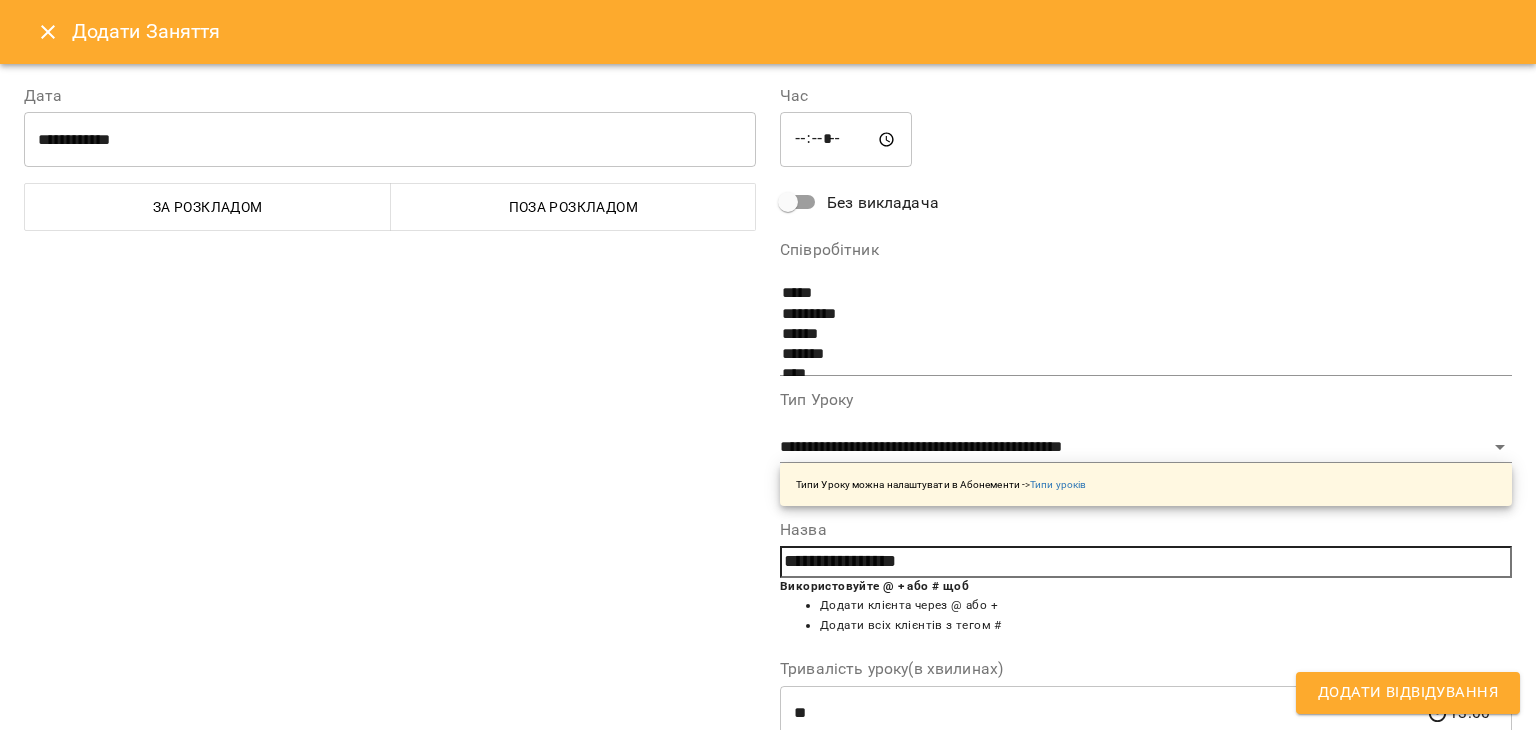 scroll, scrollTop: 268, scrollLeft: 0, axis: vertical 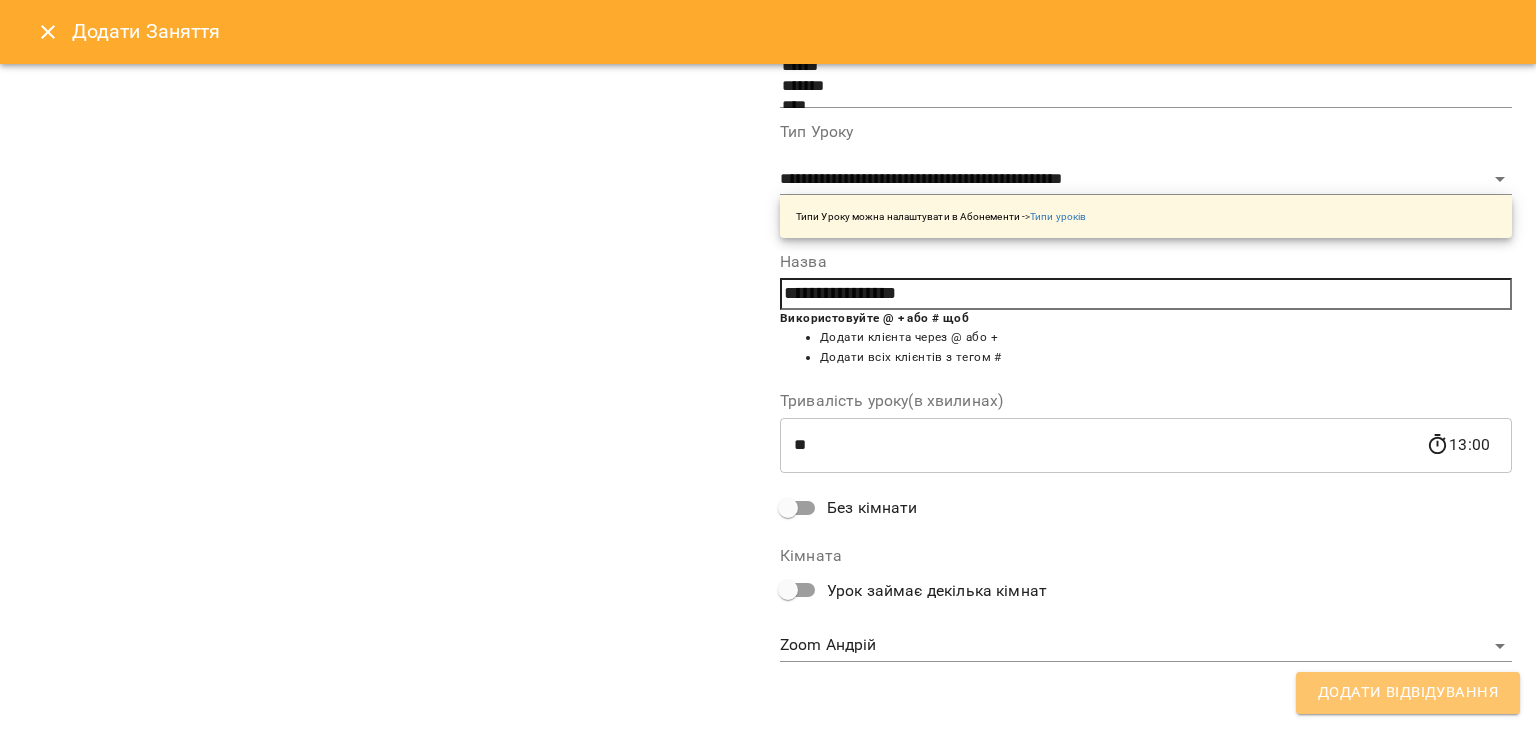 click on "Додати Відвідування" at bounding box center (1408, 693) 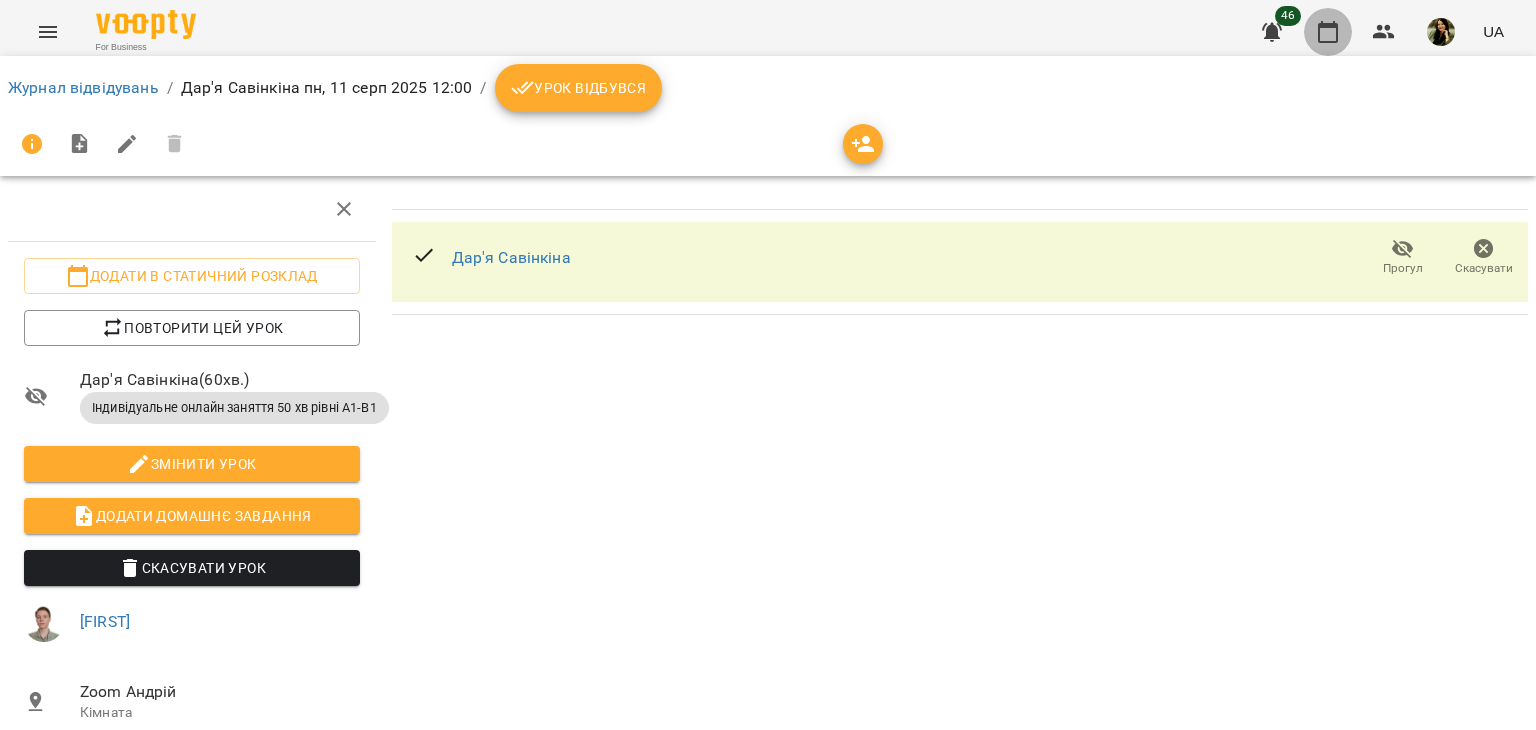 click 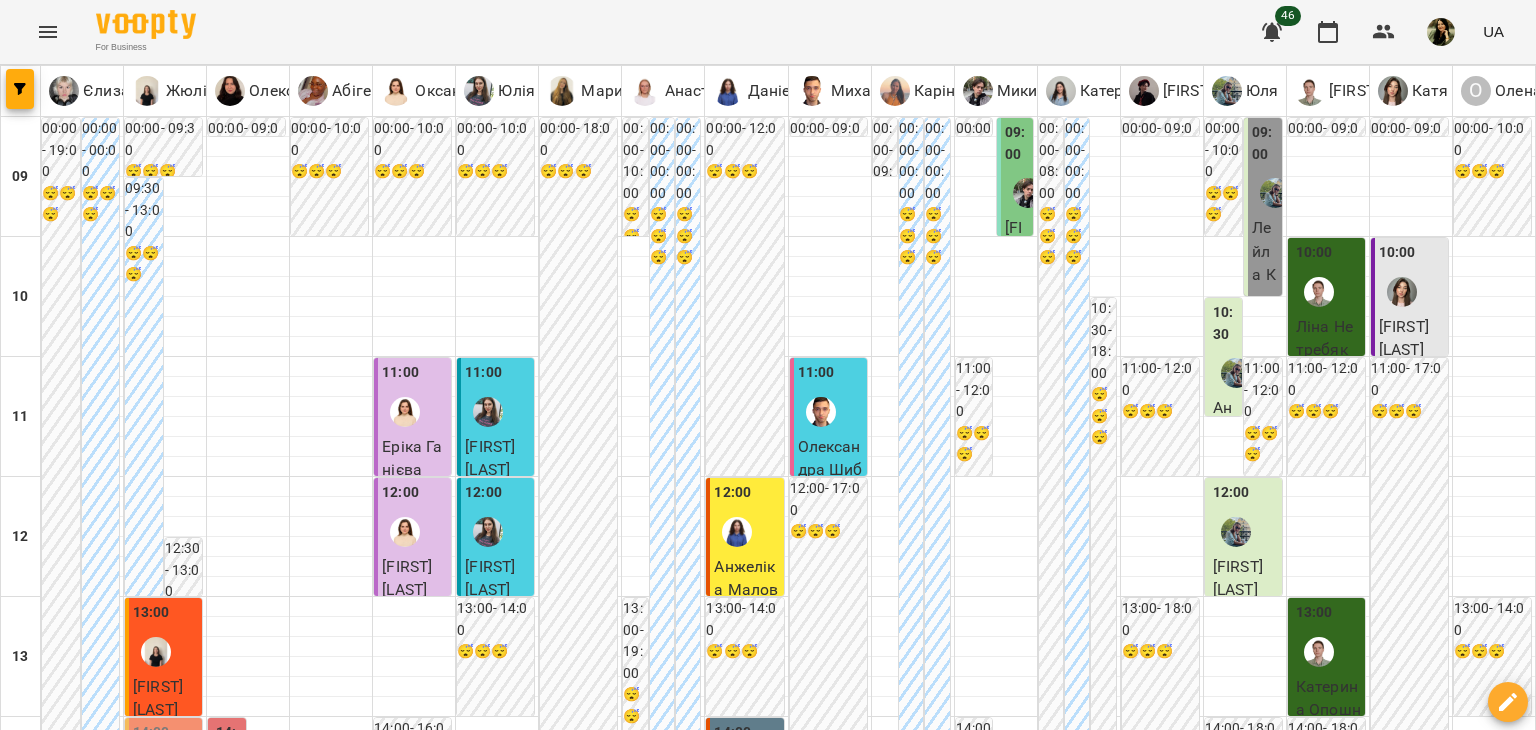 scroll, scrollTop: 0, scrollLeft: 0, axis: both 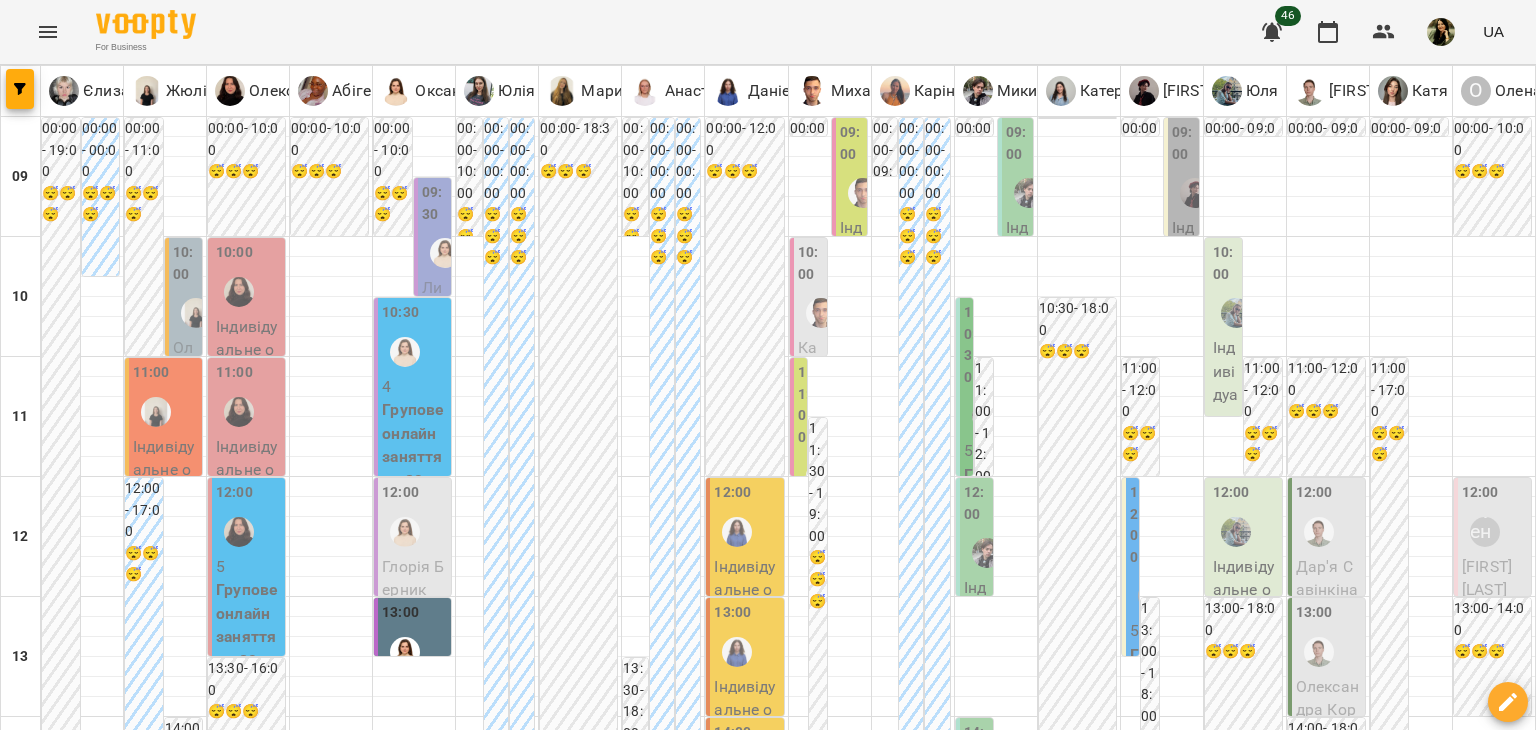 click on "пн" at bounding box center (129, 1823) 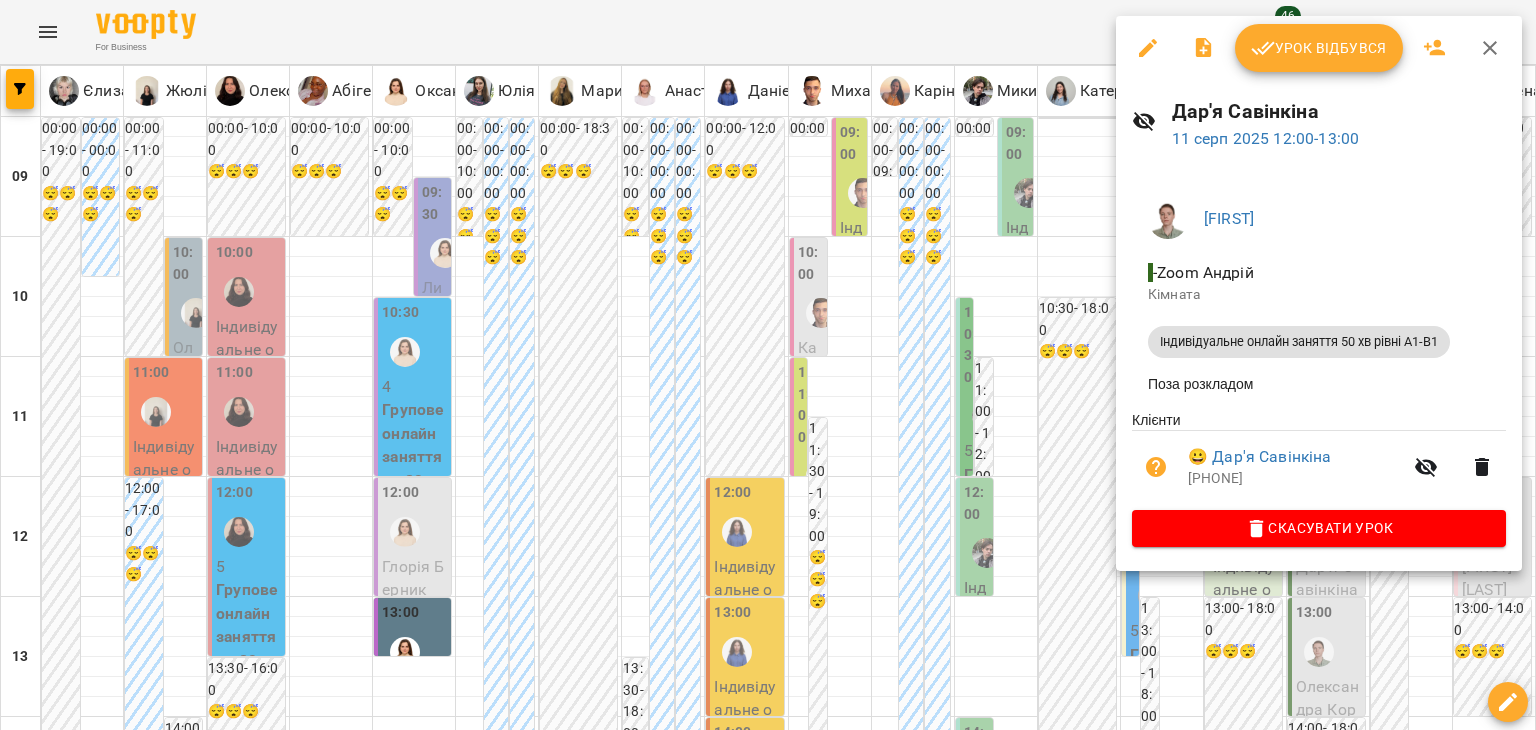 click at bounding box center (768, 365) 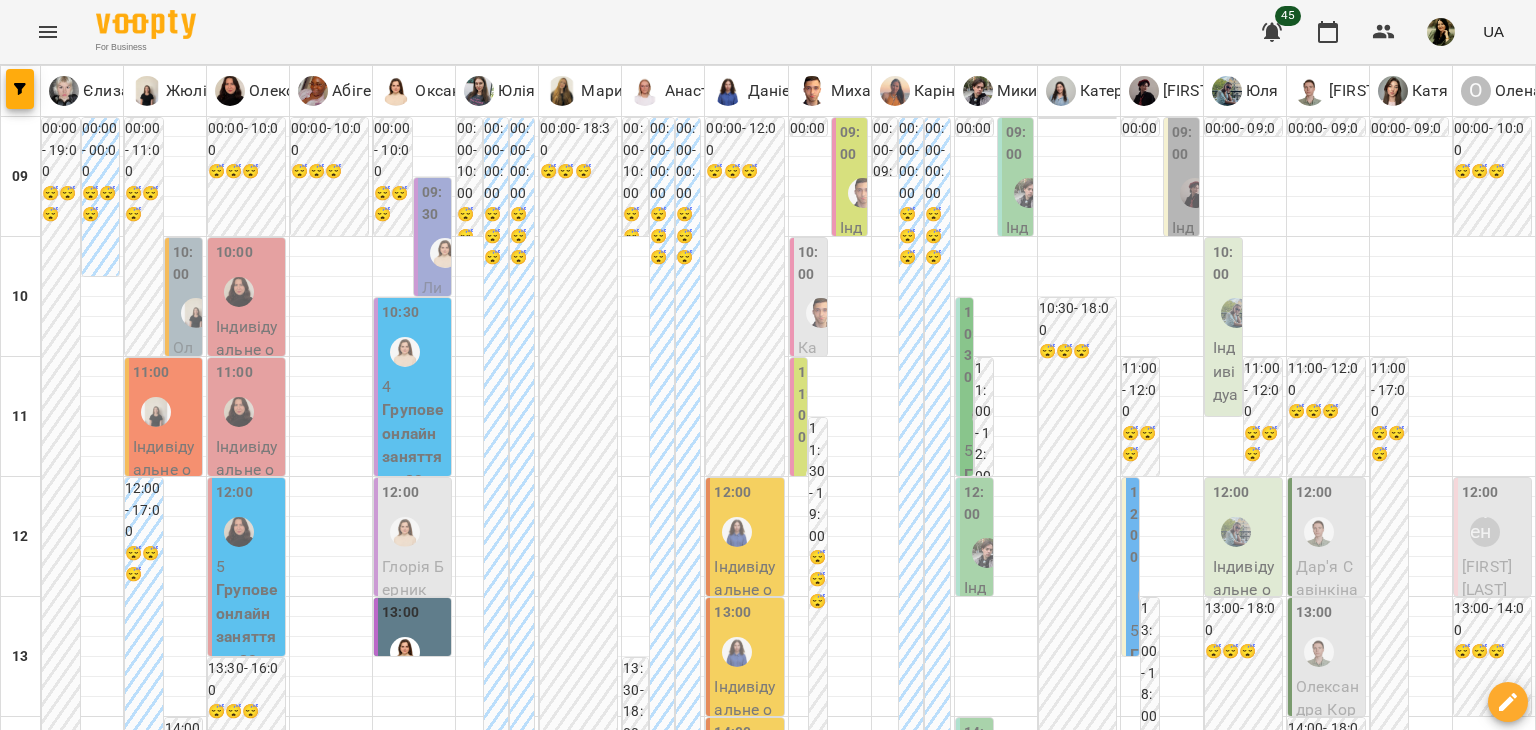 click on "чт" at bounding box center [855, 1823] 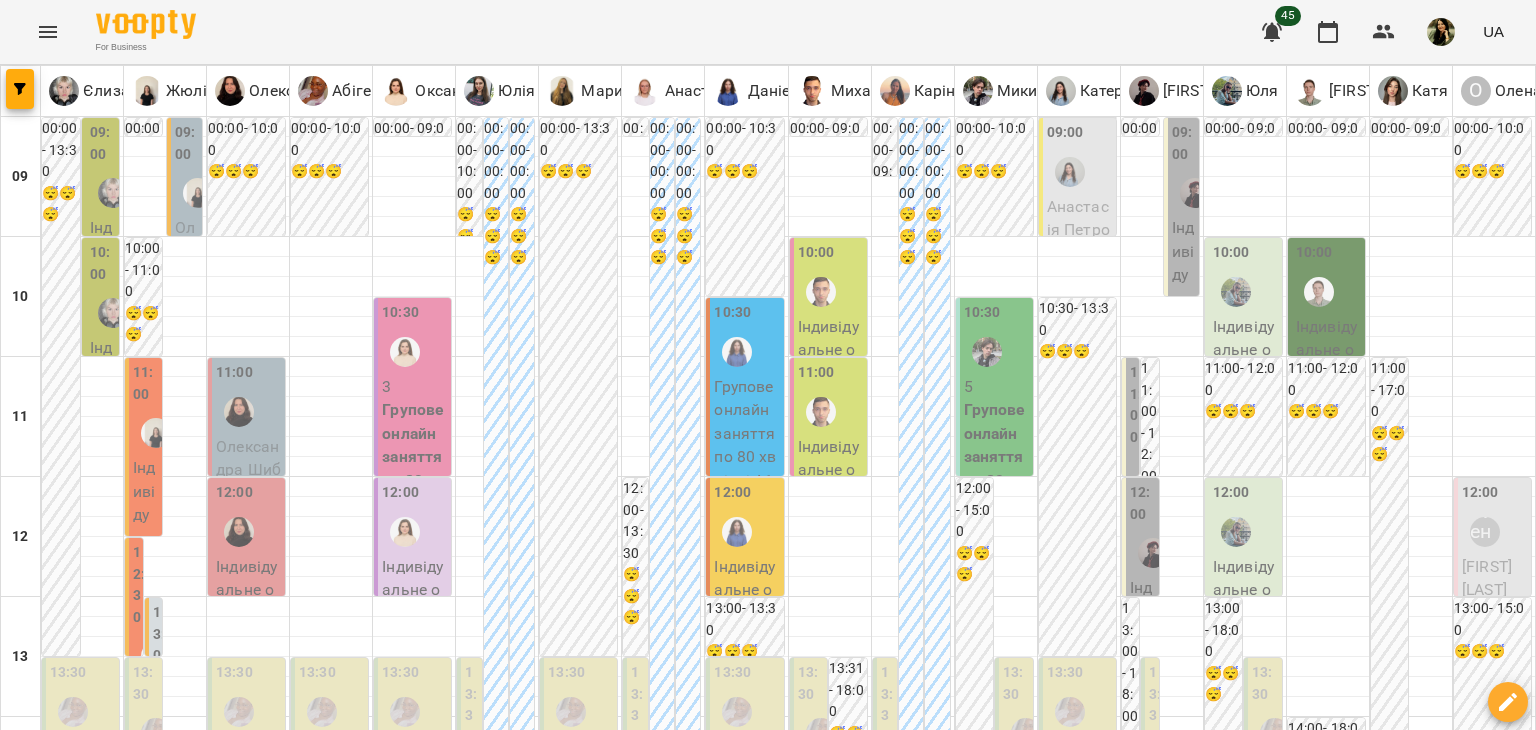 scroll, scrollTop: 541, scrollLeft: 0, axis: vertical 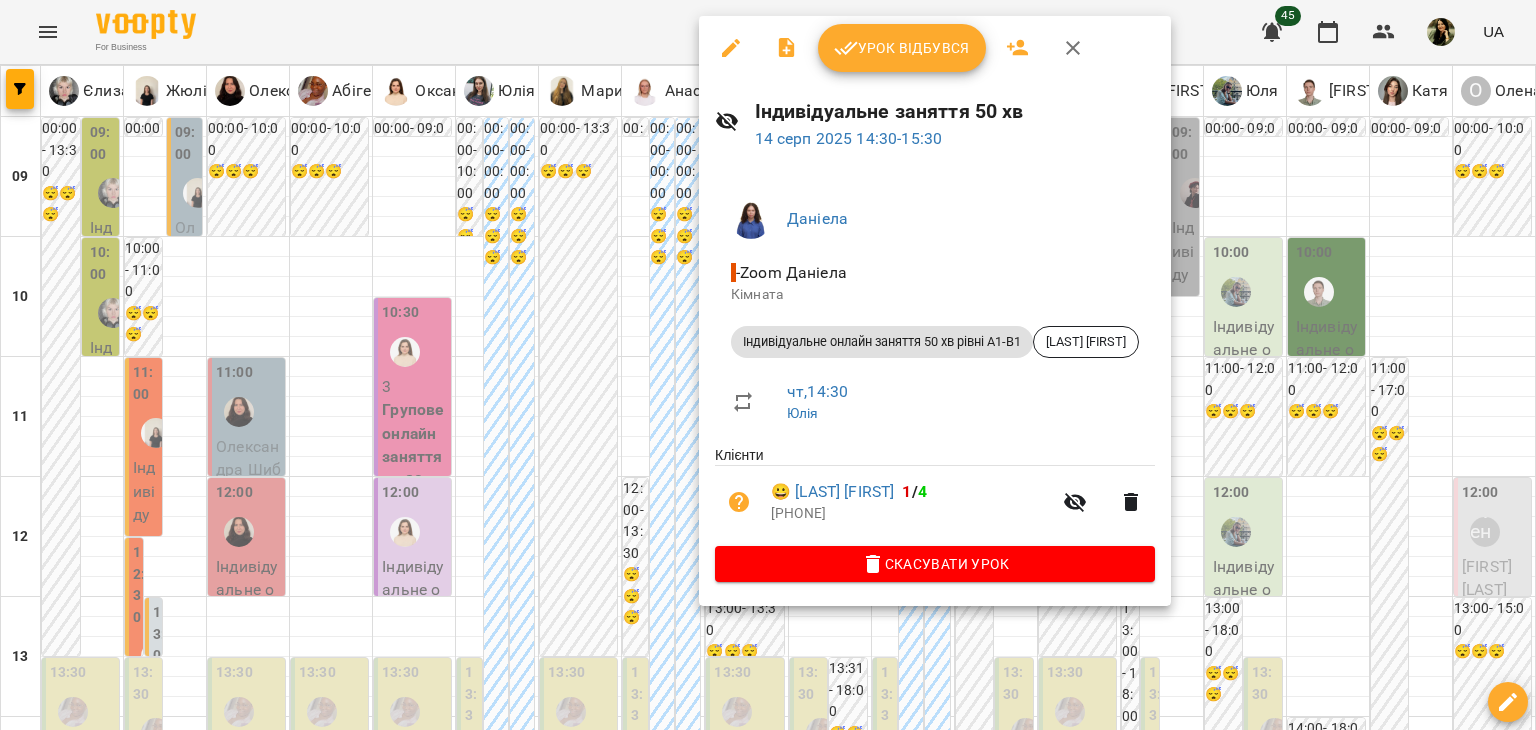 click at bounding box center (768, 365) 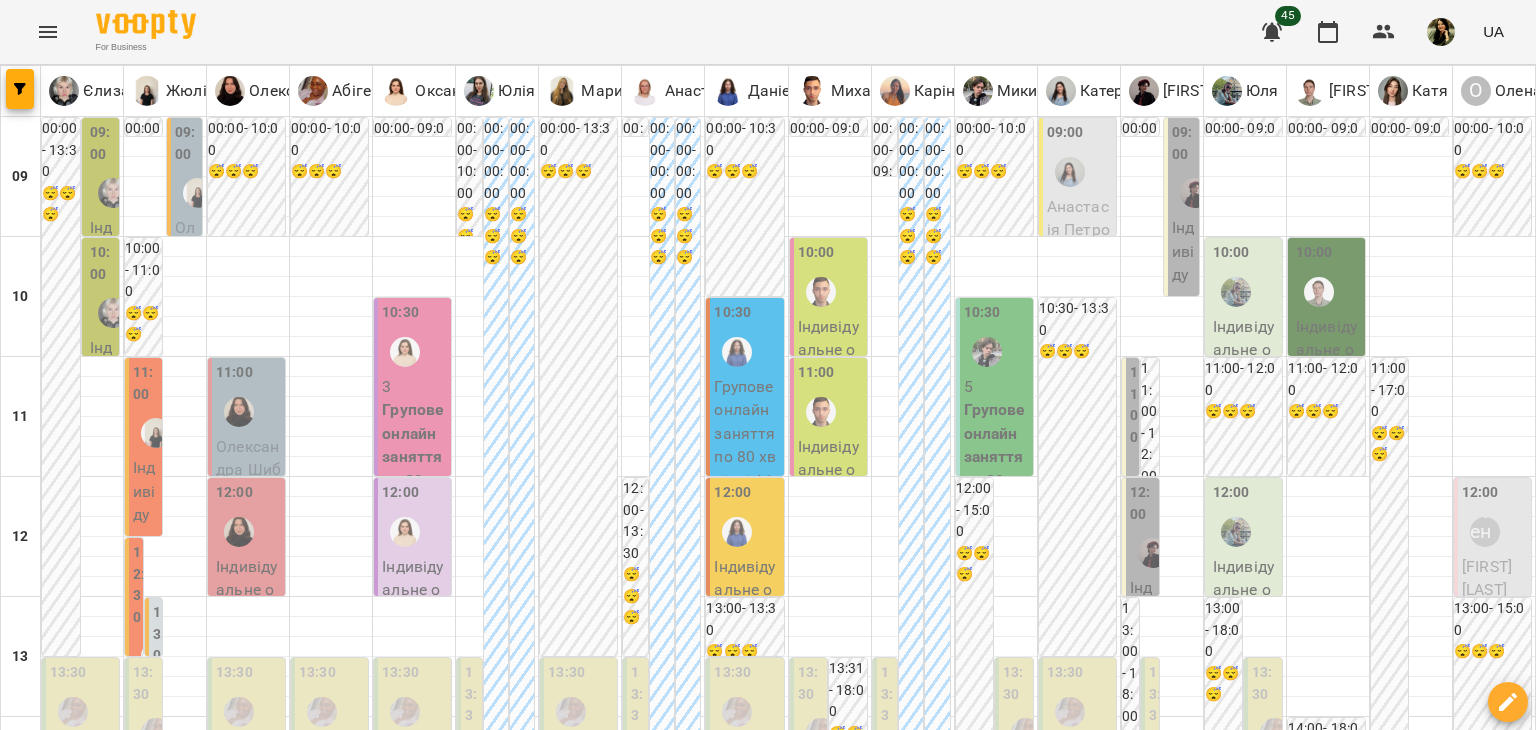 scroll, scrollTop: 4, scrollLeft: 0, axis: vertical 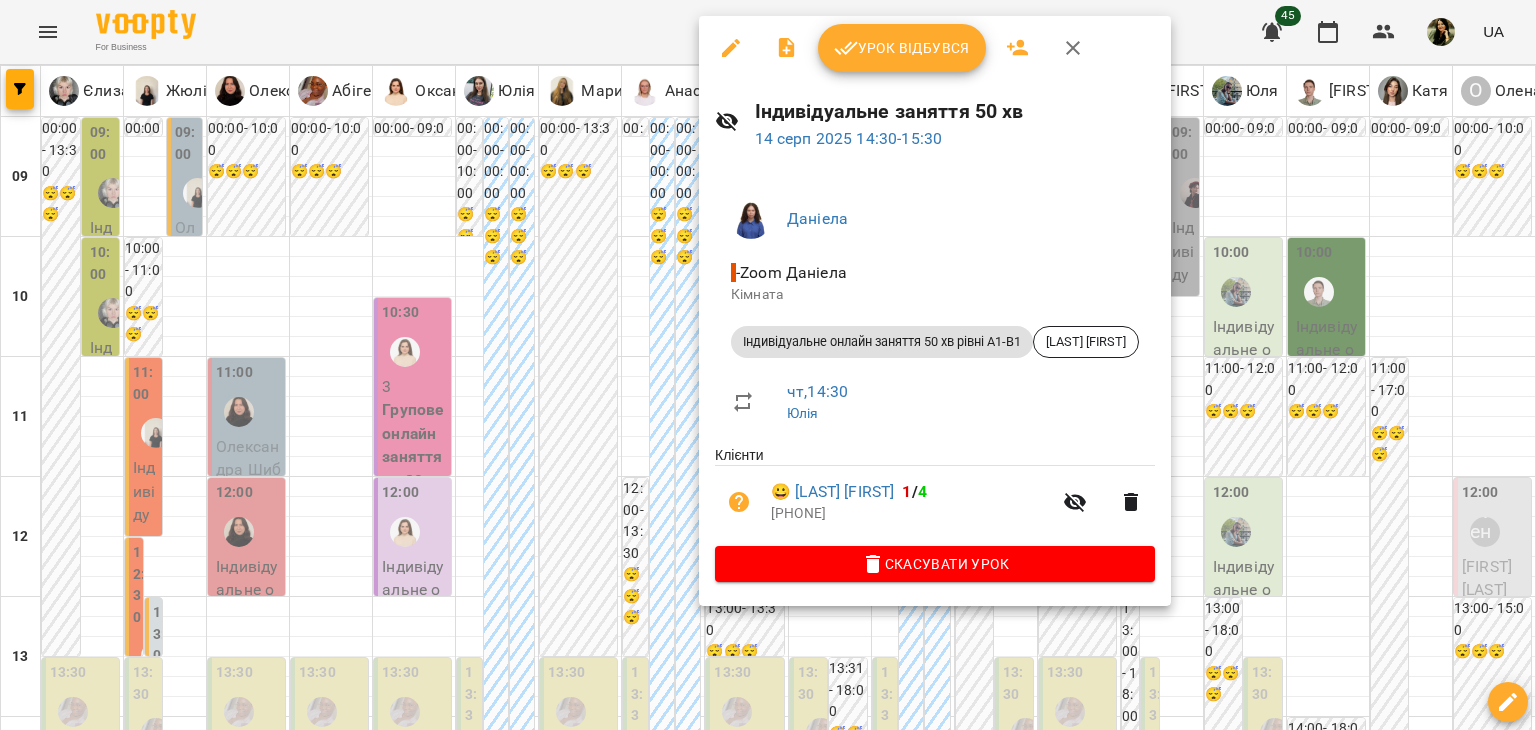 click at bounding box center [768, 365] 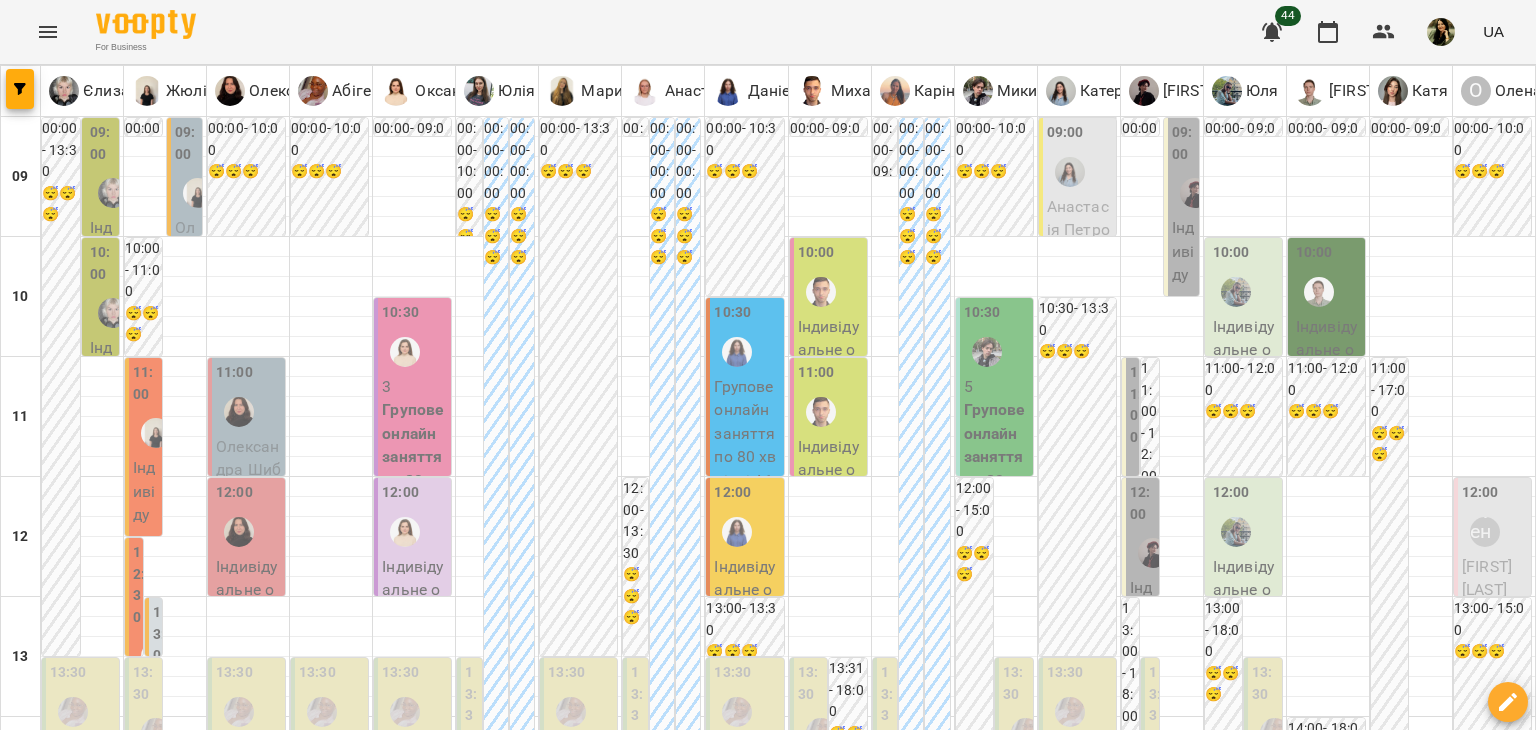 click on "пн" at bounding box center (41, 1823) 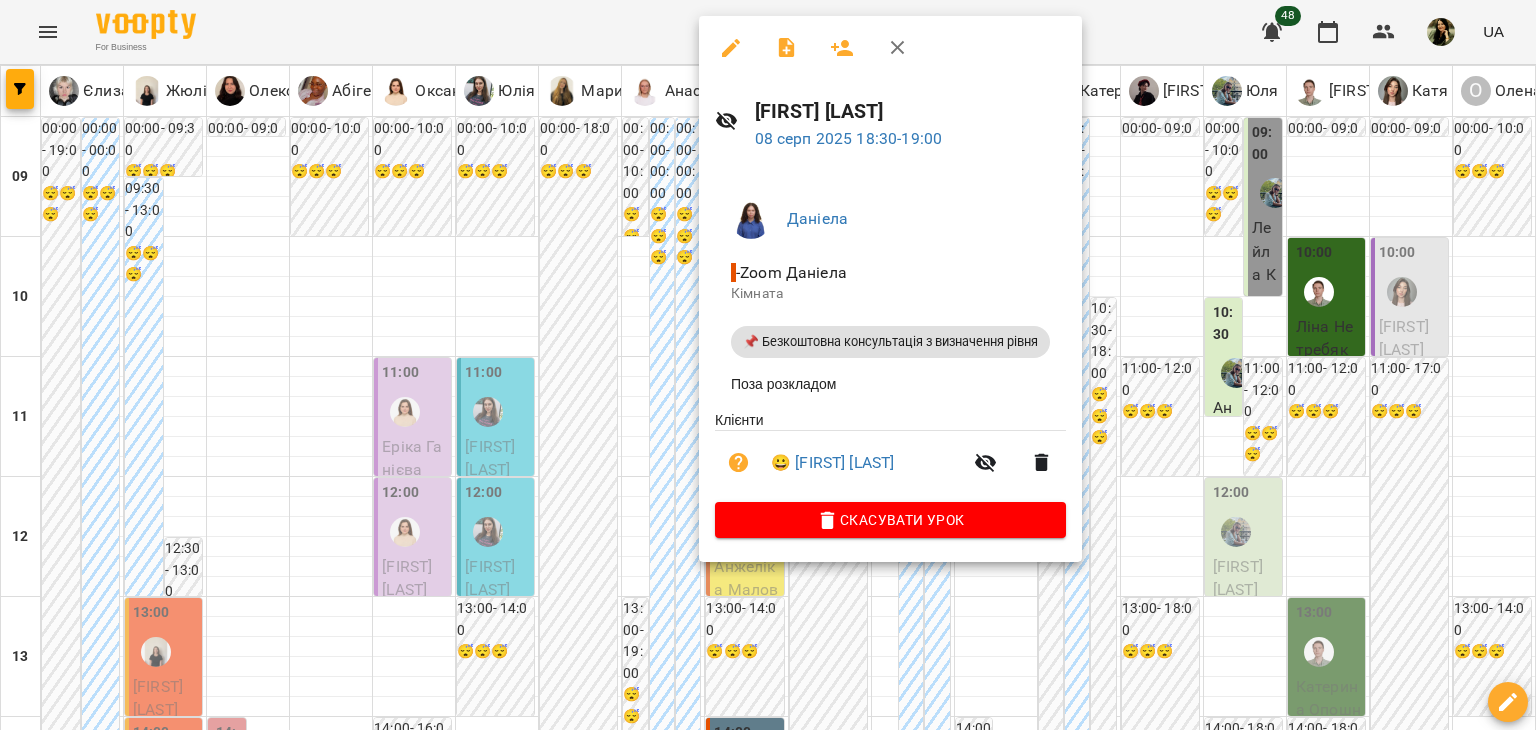 scroll, scrollTop: 0, scrollLeft: 0, axis: both 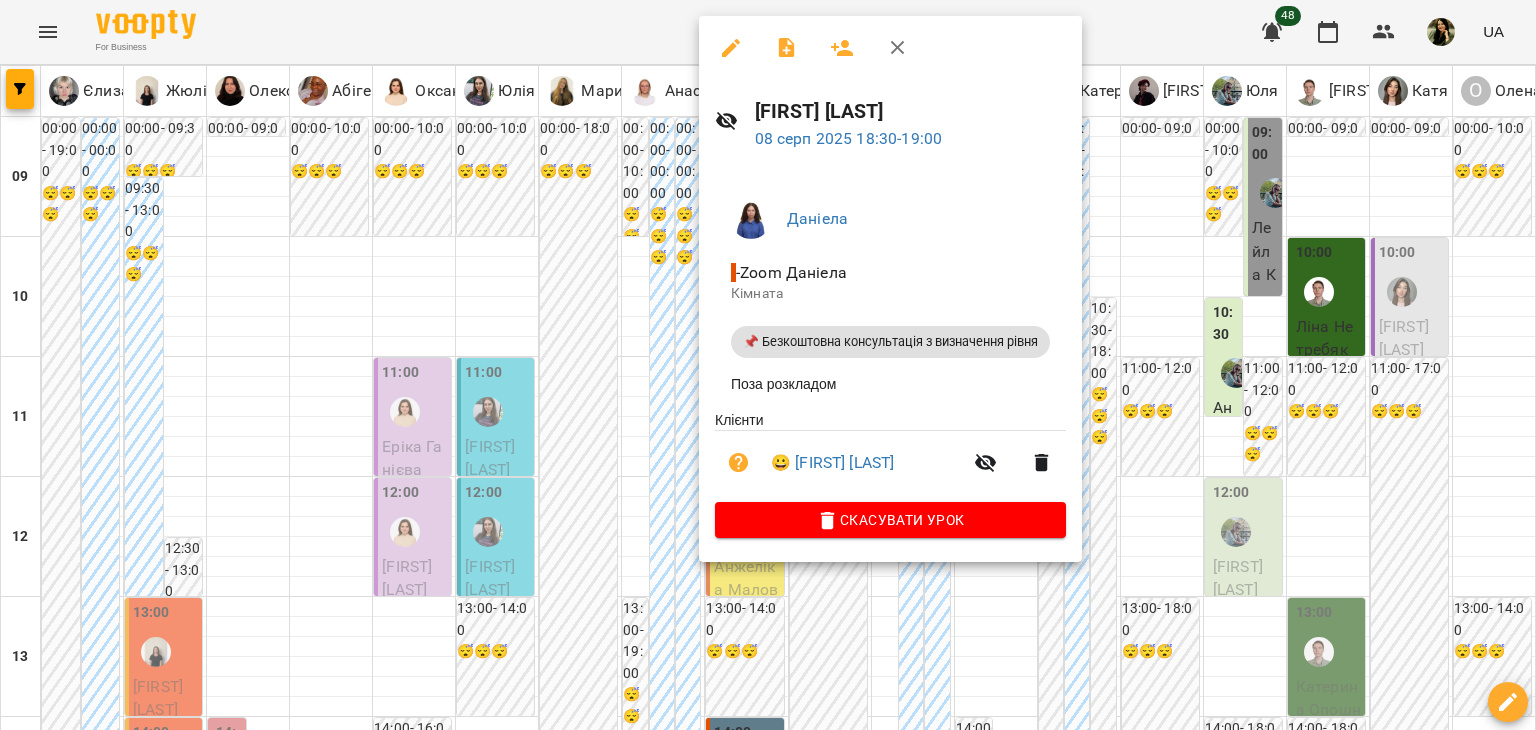 click at bounding box center (768, 365) 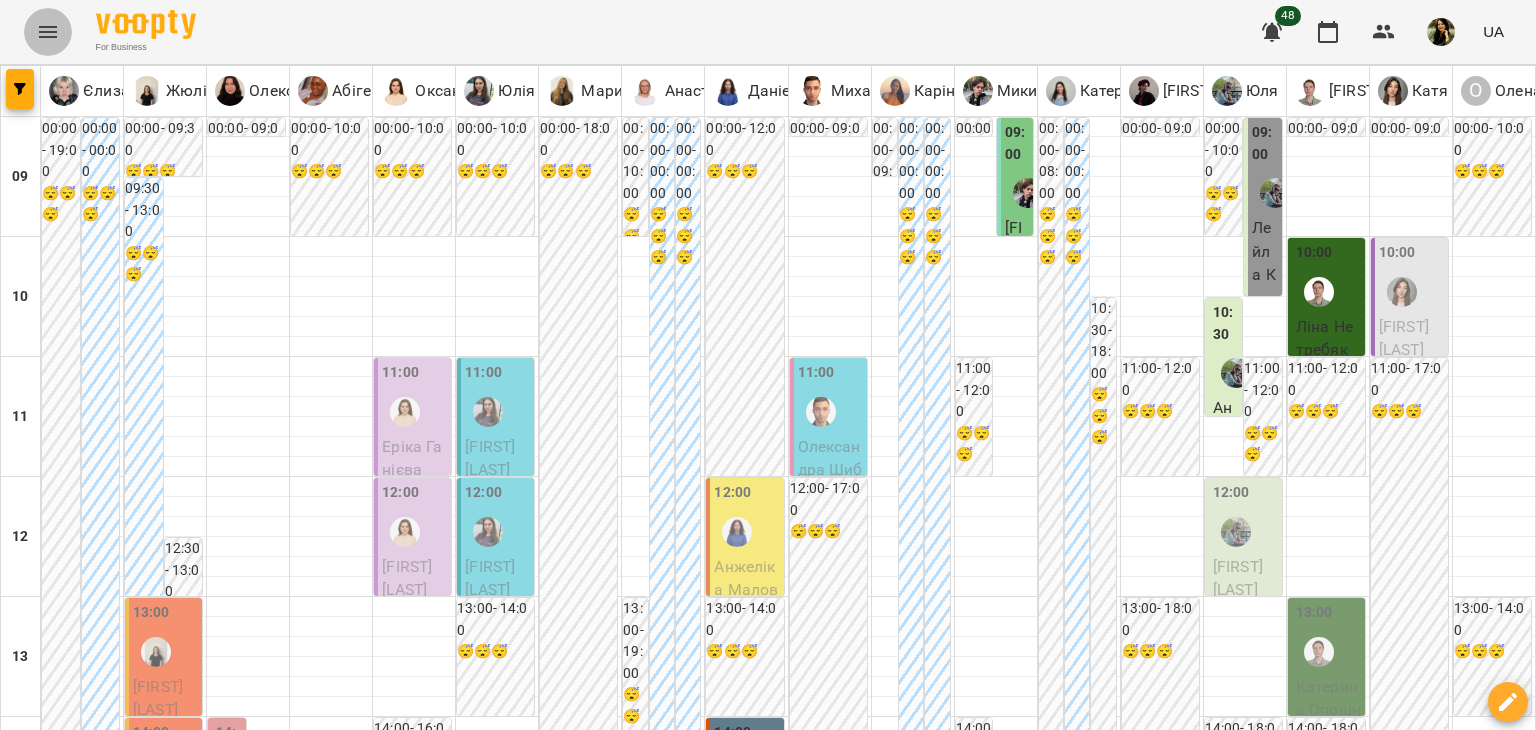 click at bounding box center (48, 32) 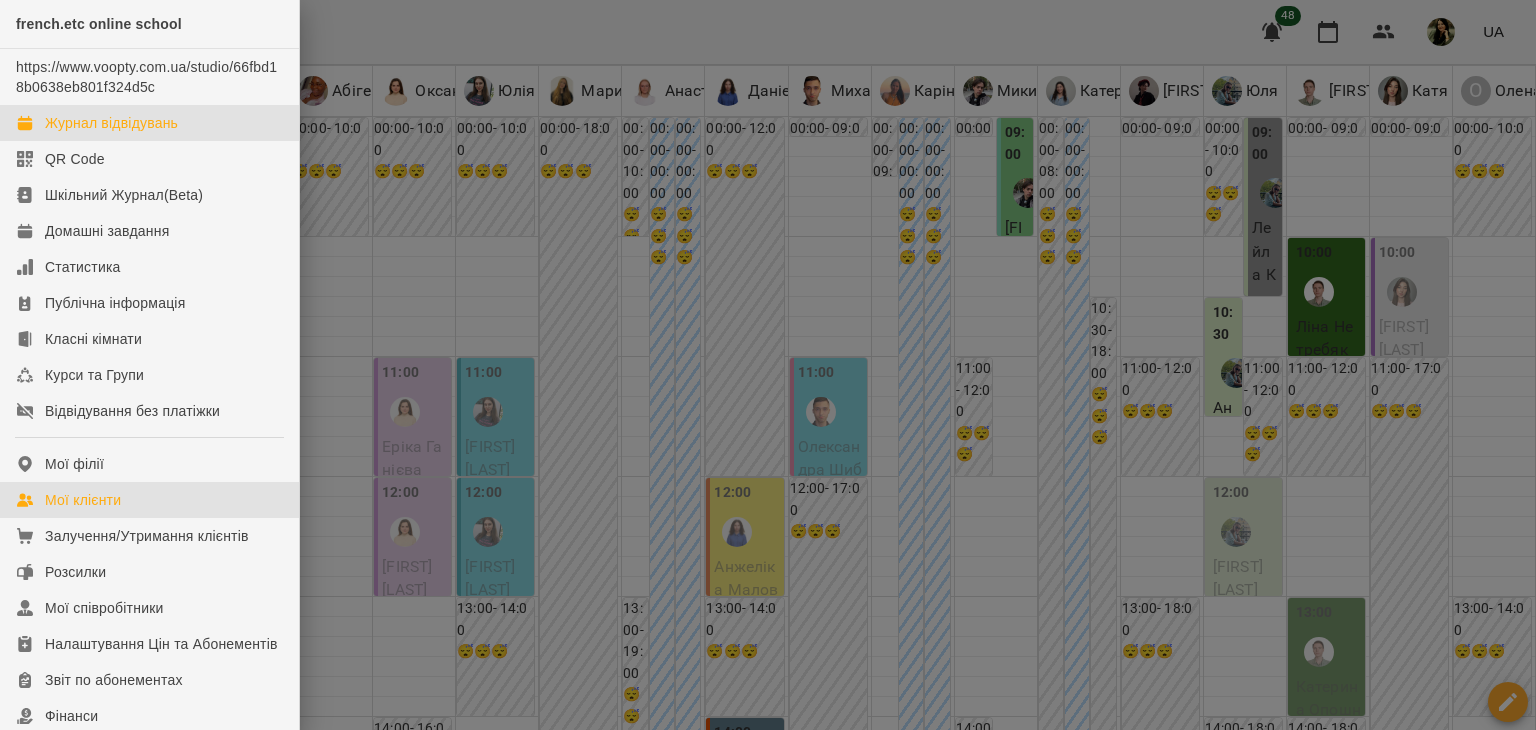 click on "Мої клієнти" at bounding box center [149, 500] 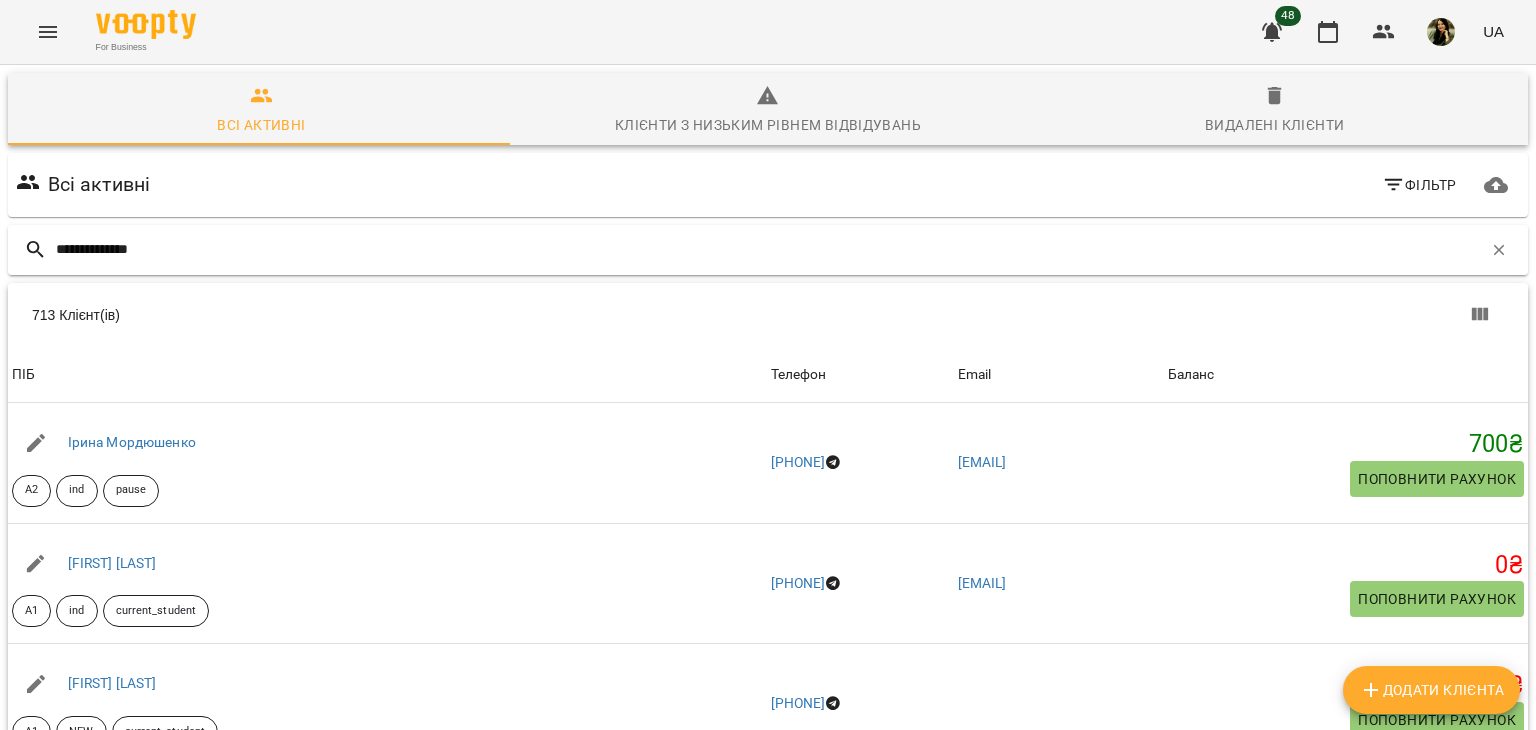 type on "**********" 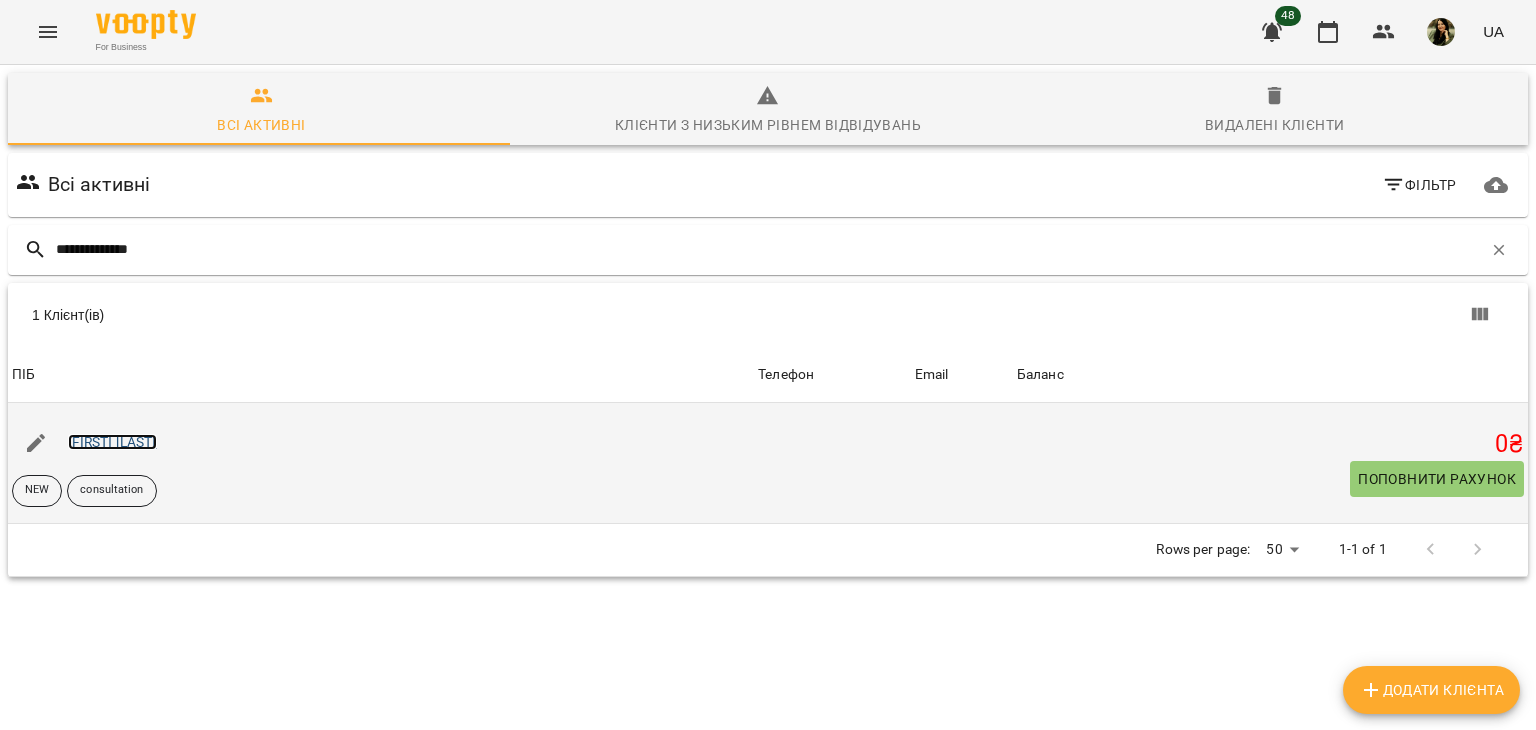 click on "[FIRST] [LAST]" at bounding box center (112, 442) 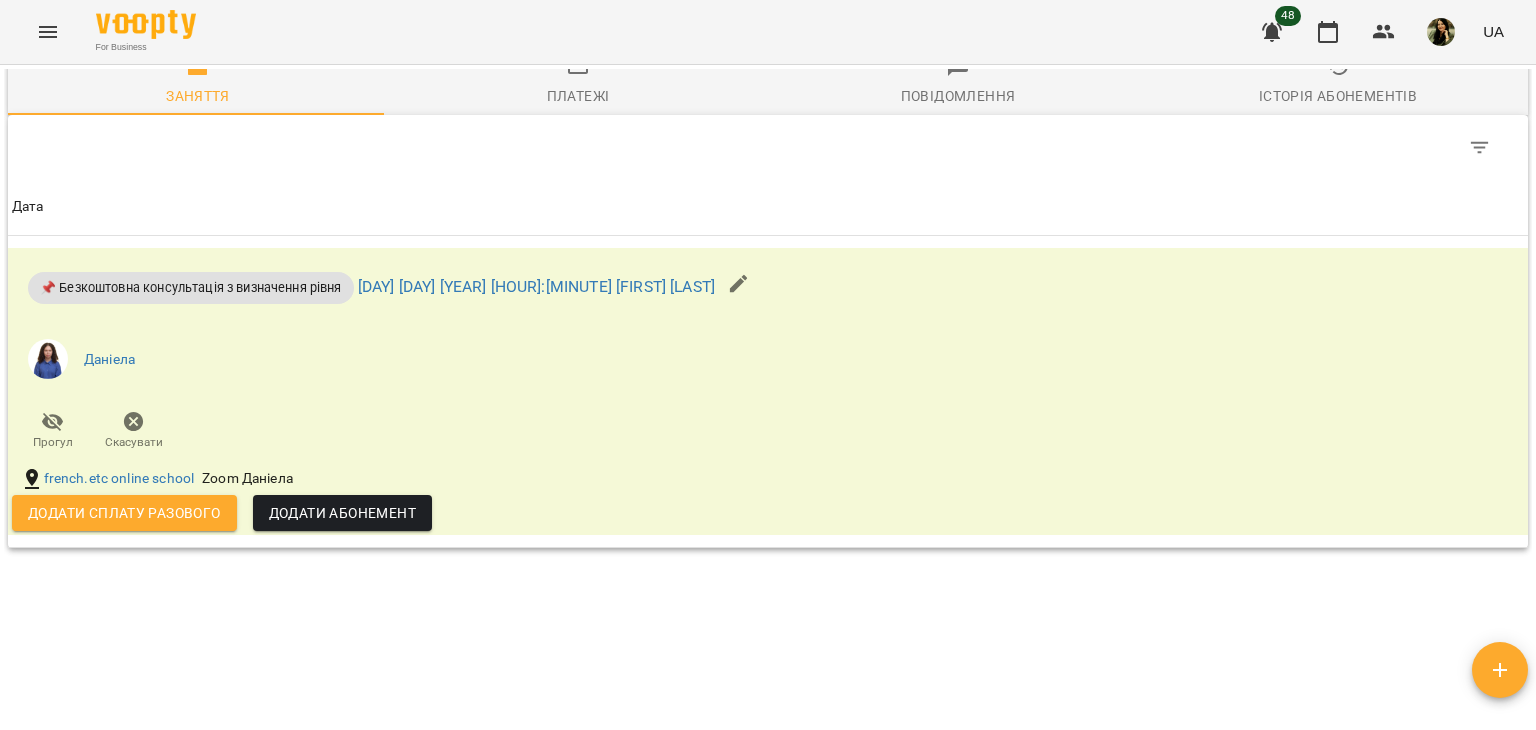 scroll, scrollTop: 1284, scrollLeft: 0, axis: vertical 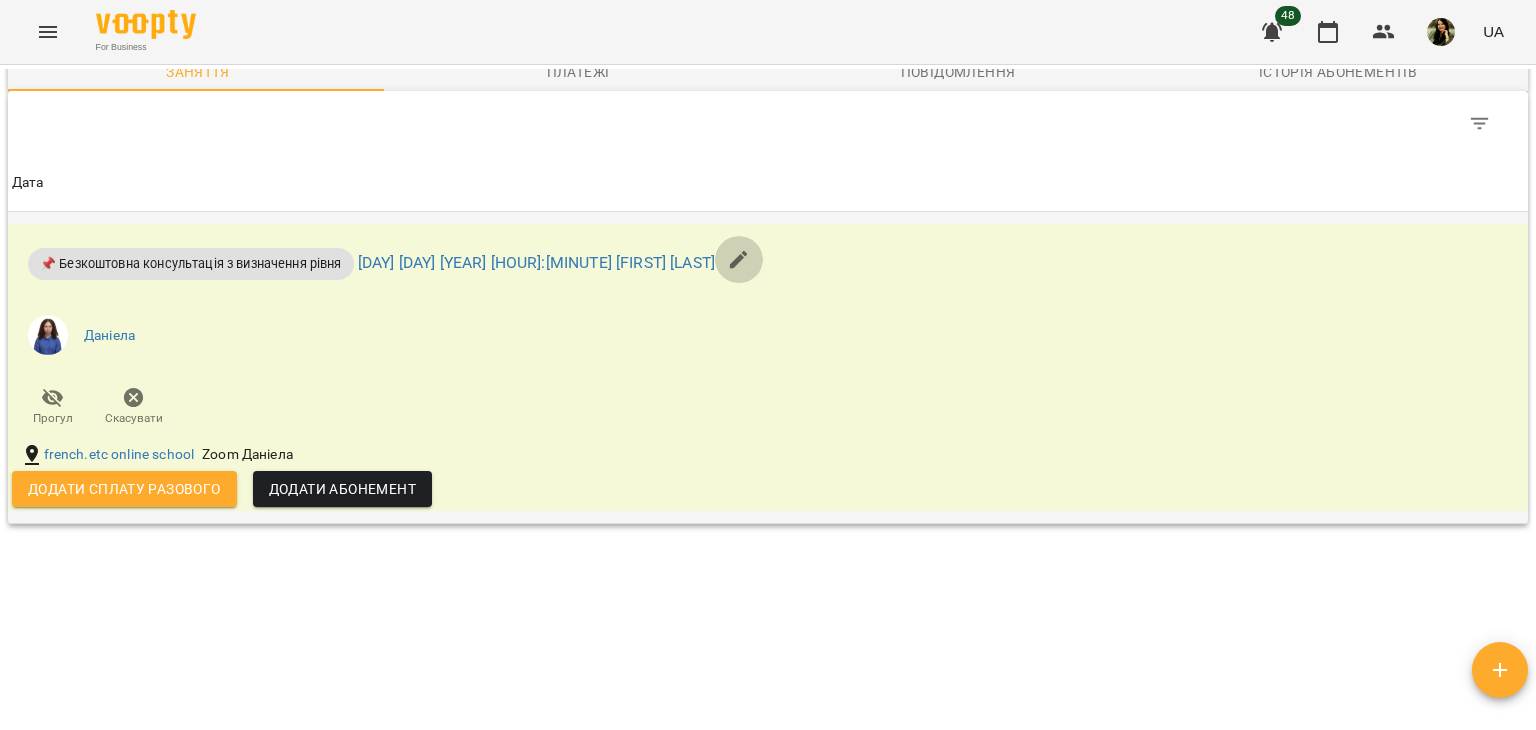 click 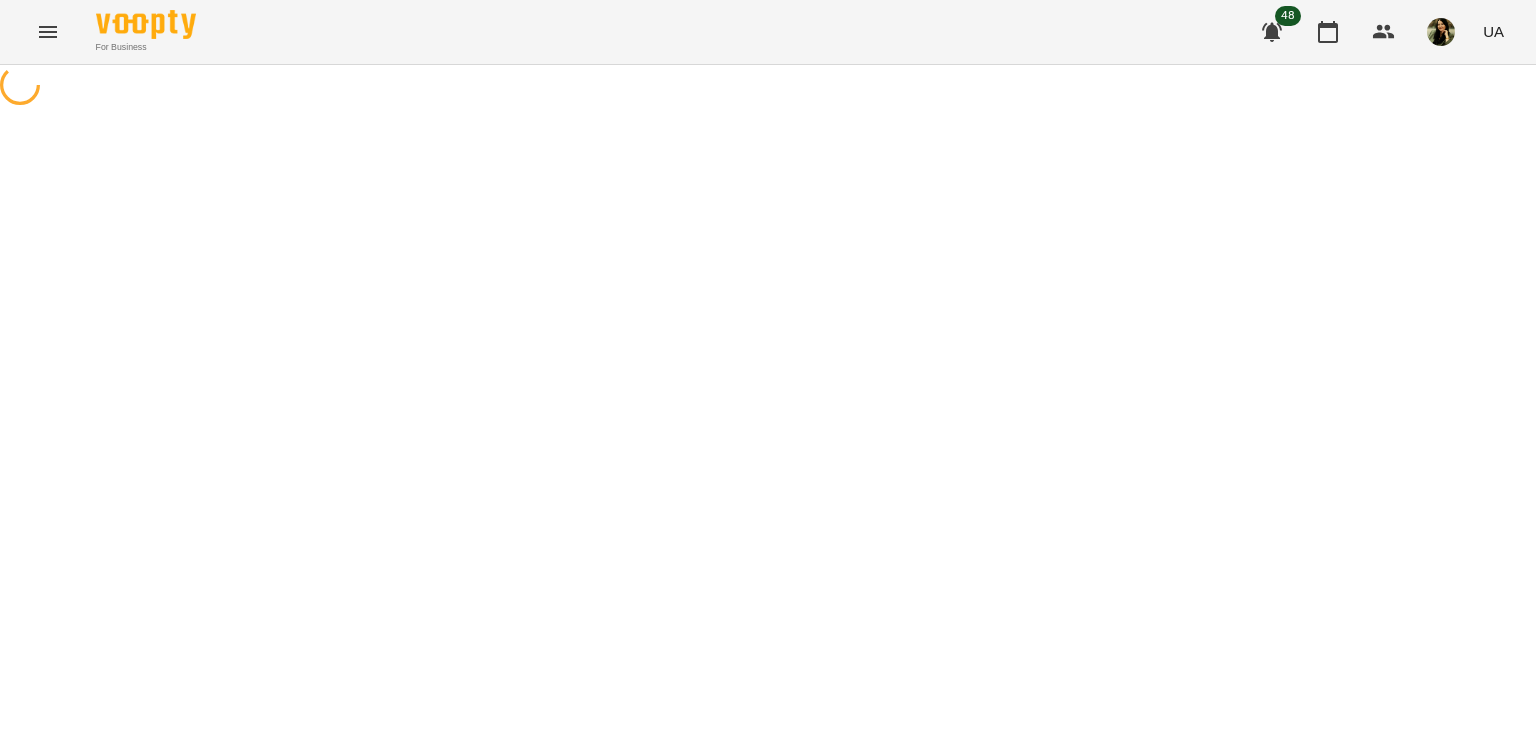 select on "**********" 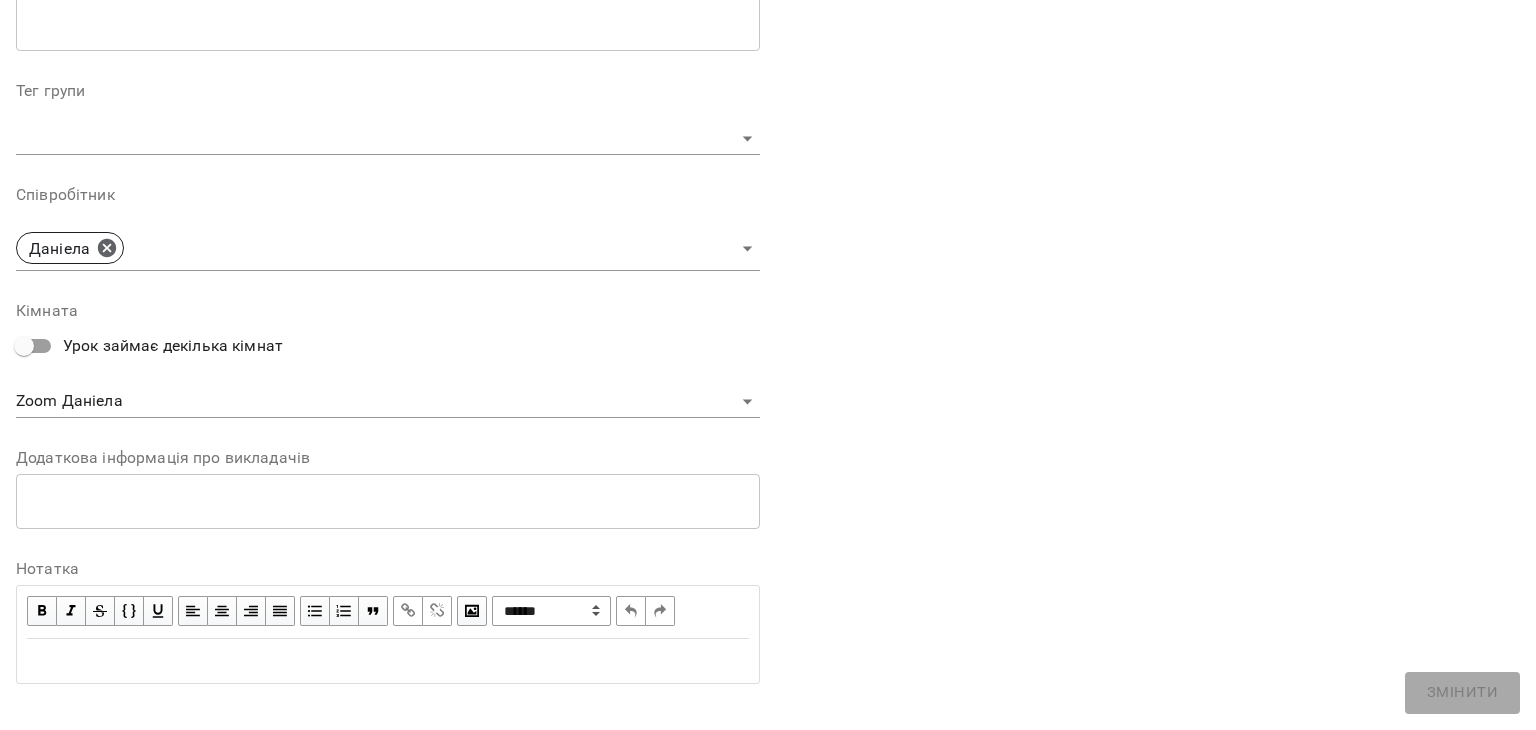 scroll, scrollTop: 576, scrollLeft: 0, axis: vertical 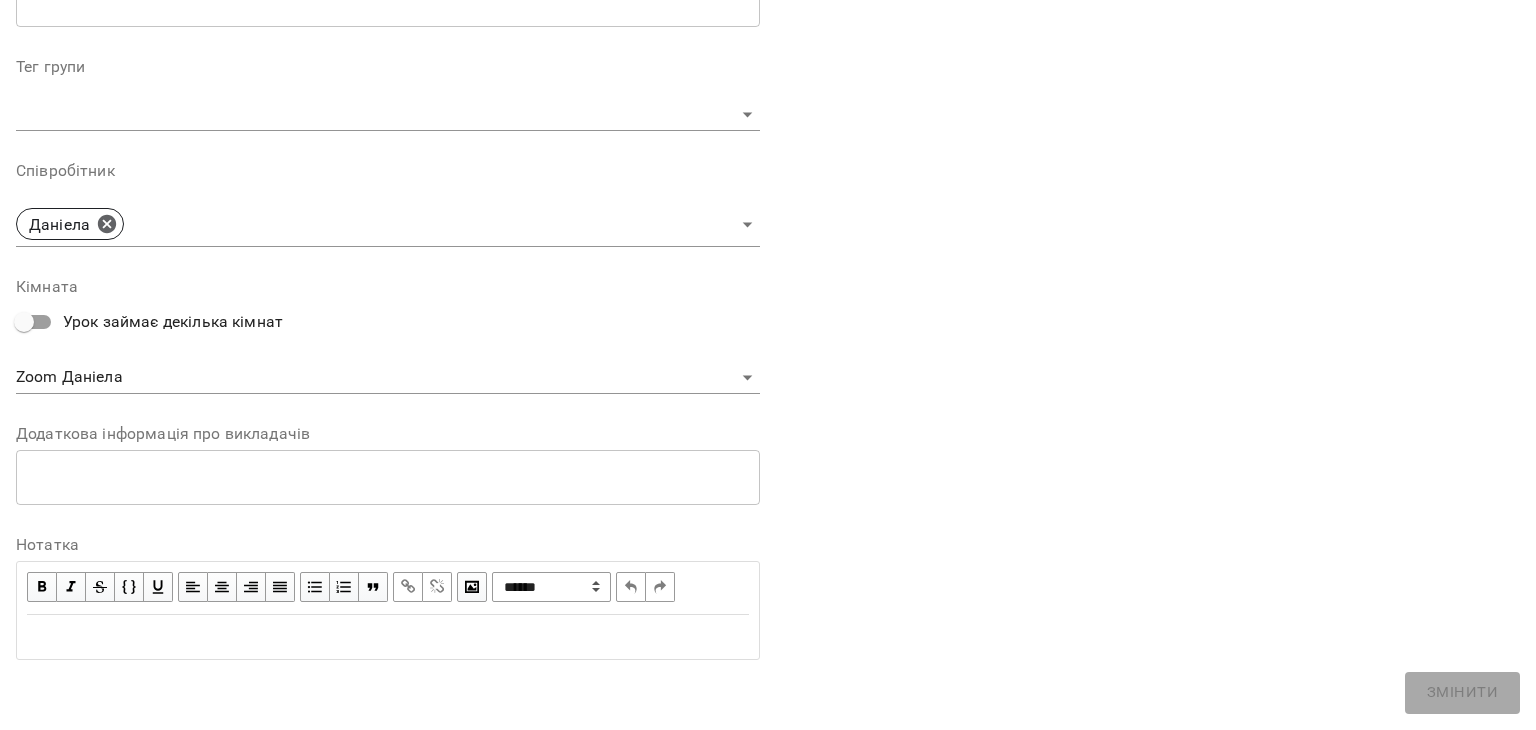 click at bounding box center (388, 637) 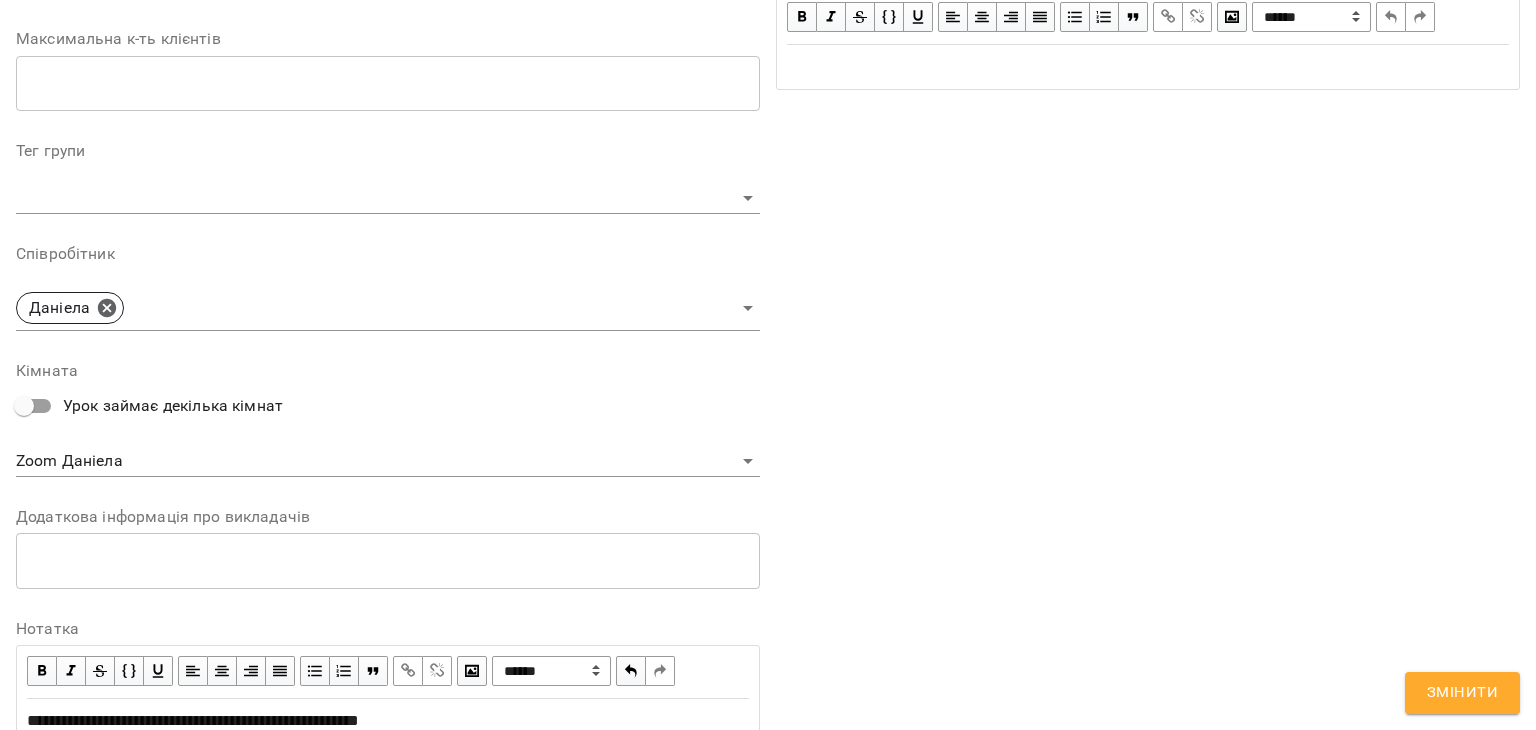 scroll, scrollTop: 660, scrollLeft: 0, axis: vertical 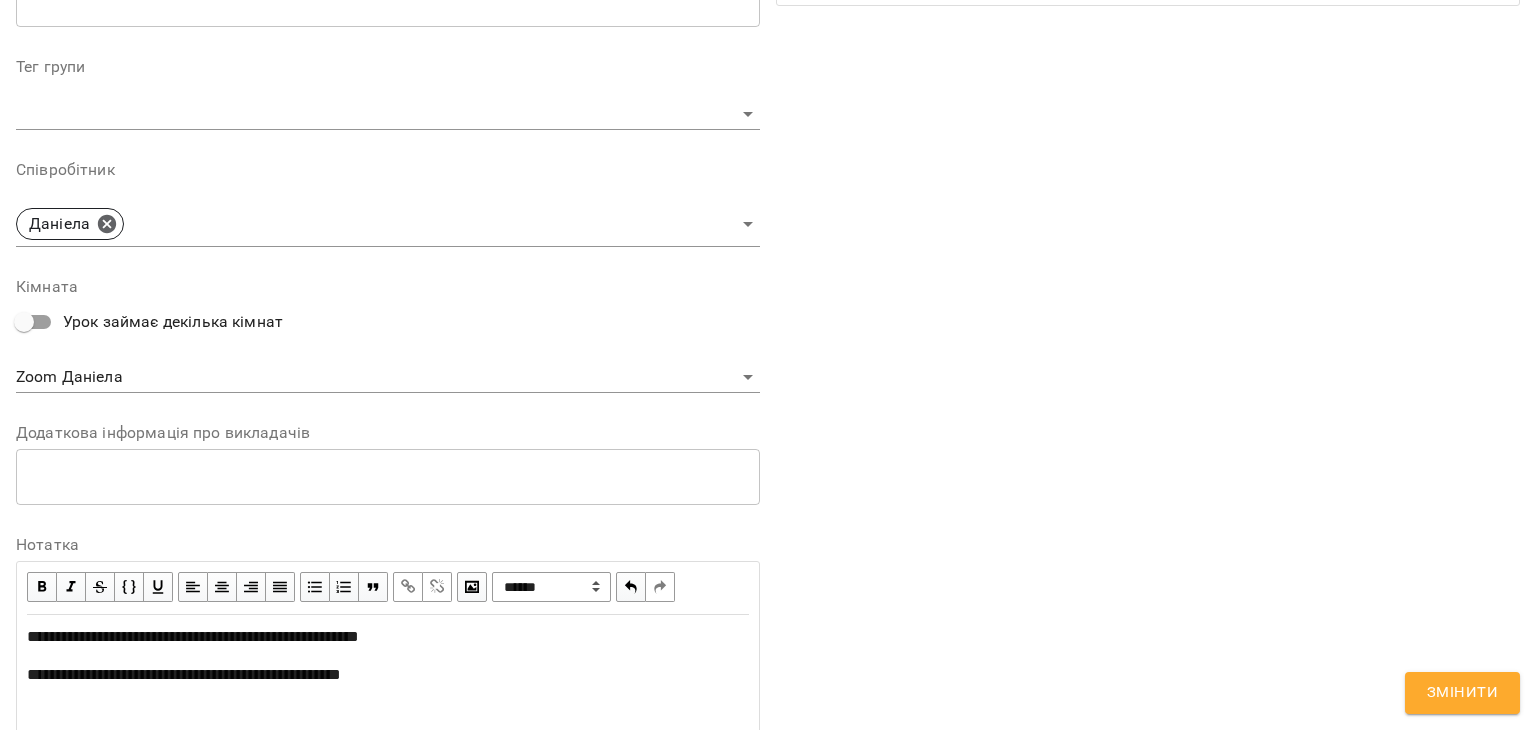 click on "Змінити" at bounding box center (1462, 693) 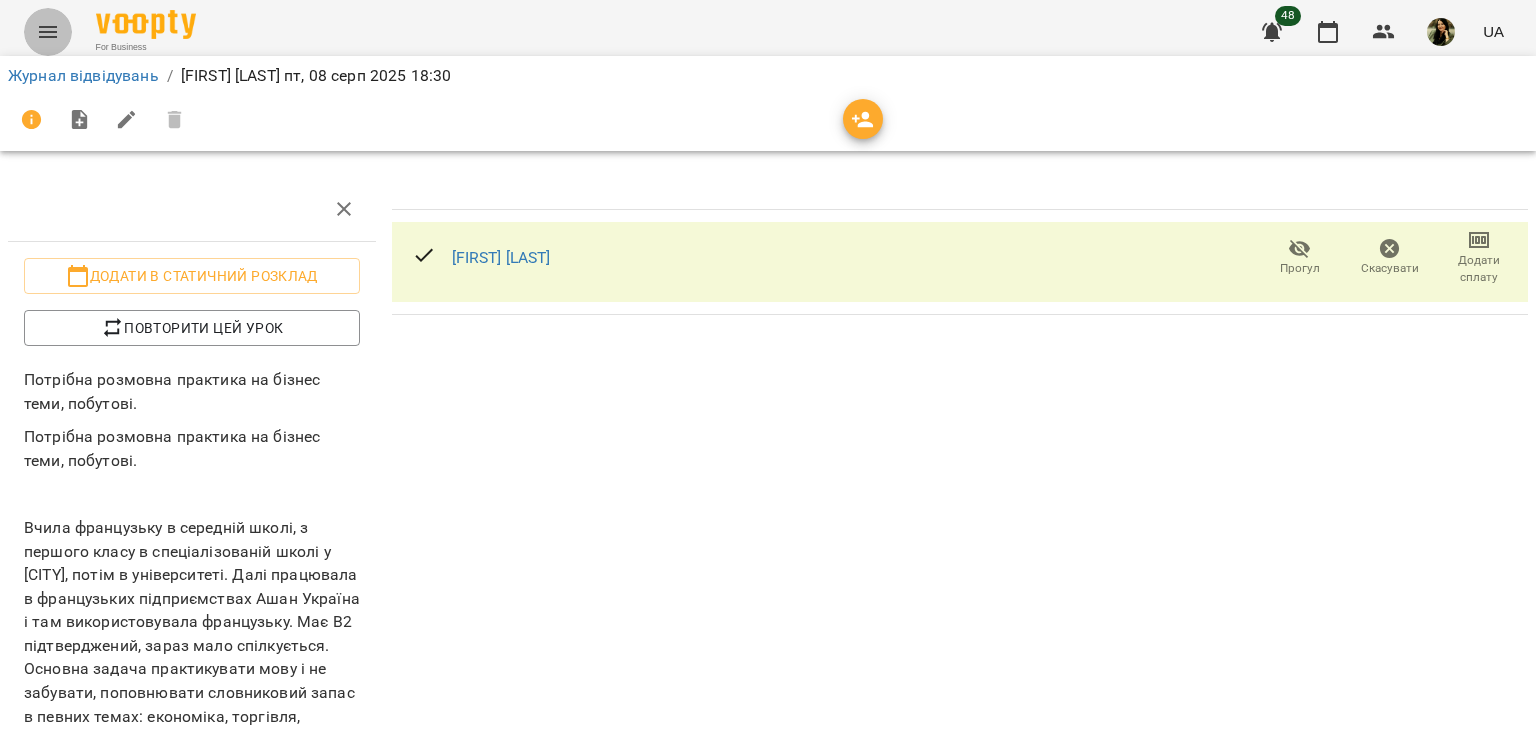 click at bounding box center (48, 32) 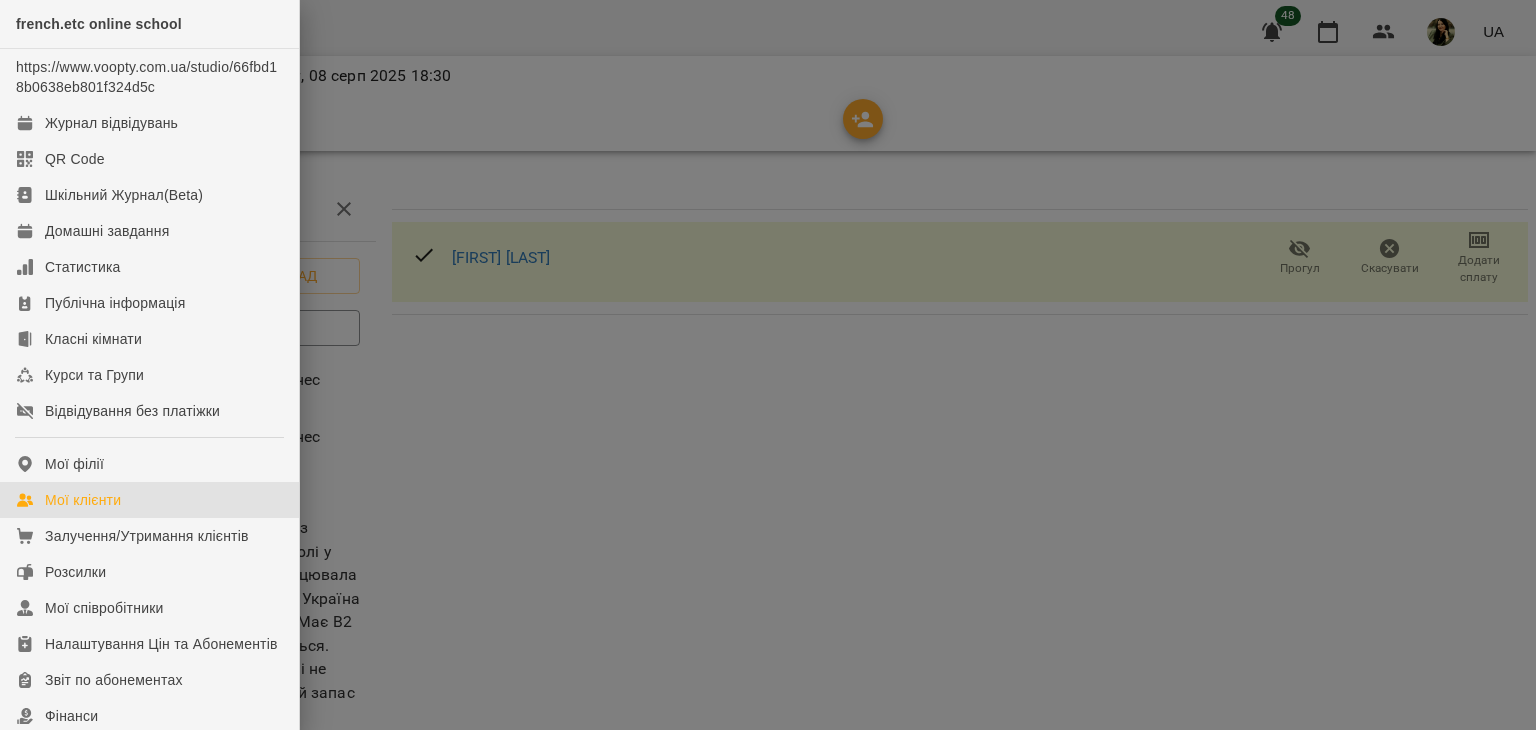 click on "Мої клієнти" at bounding box center [149, 500] 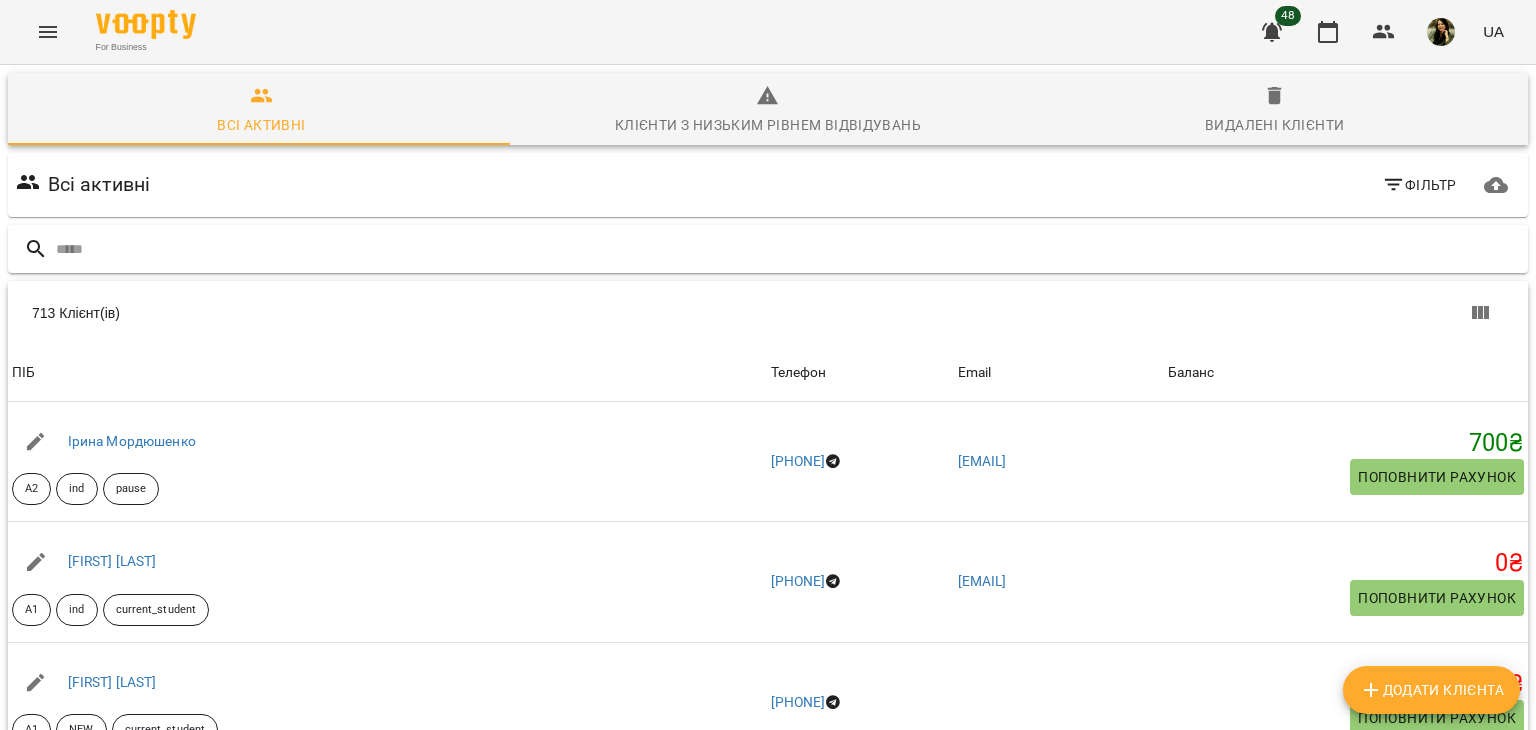 type on "*" 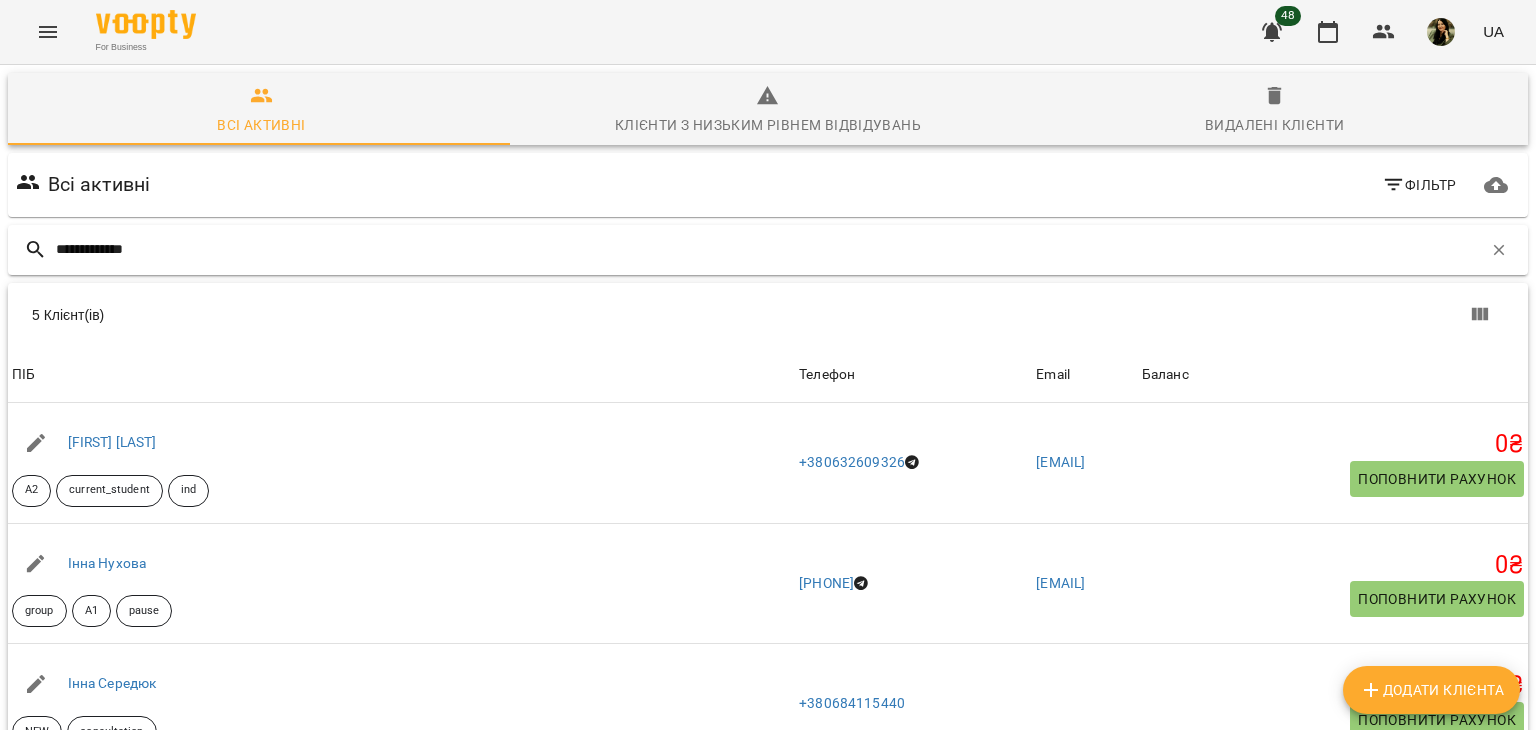 type on "**********" 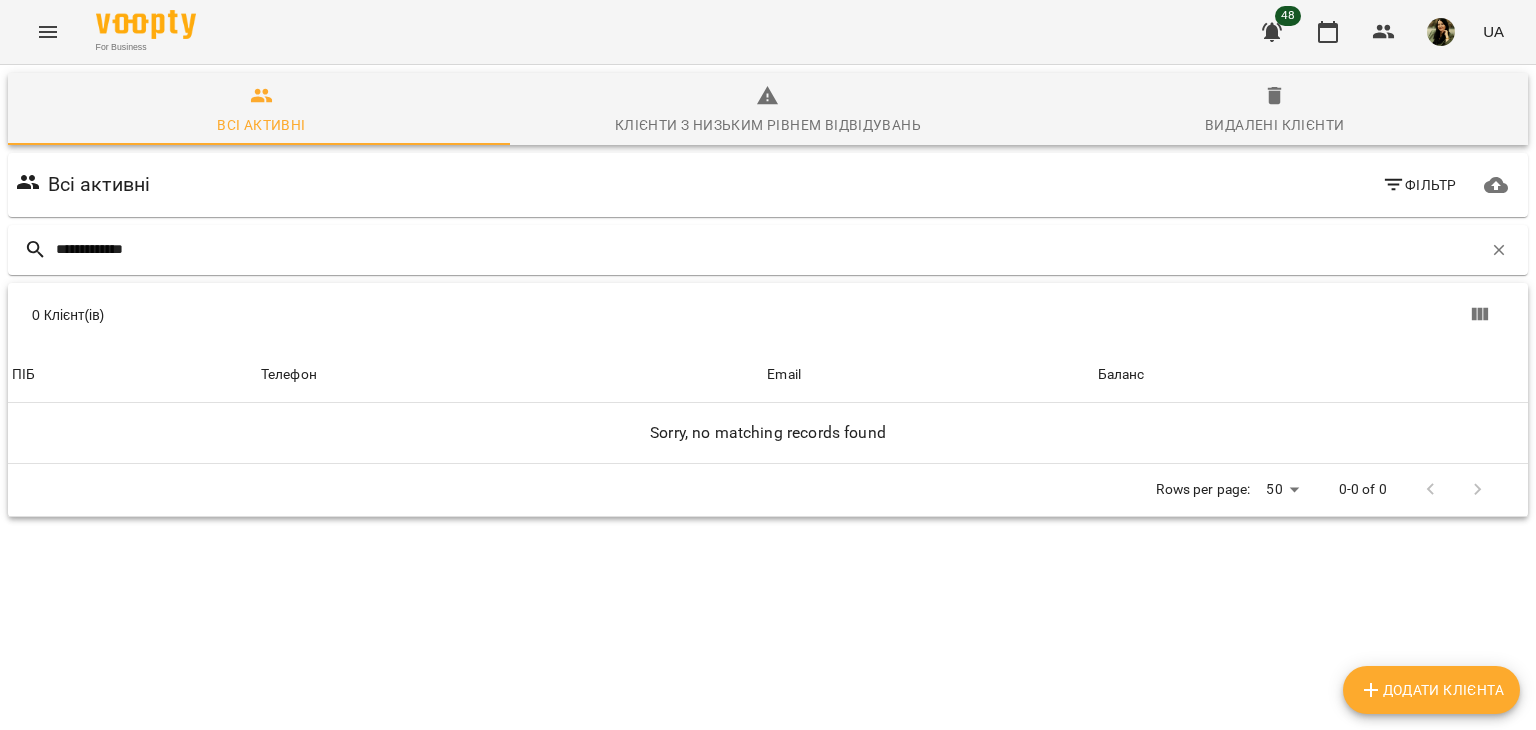 drag, startPoint x: 174, startPoint y: 238, endPoint x: 0, endPoint y: 251, distance: 174.48495 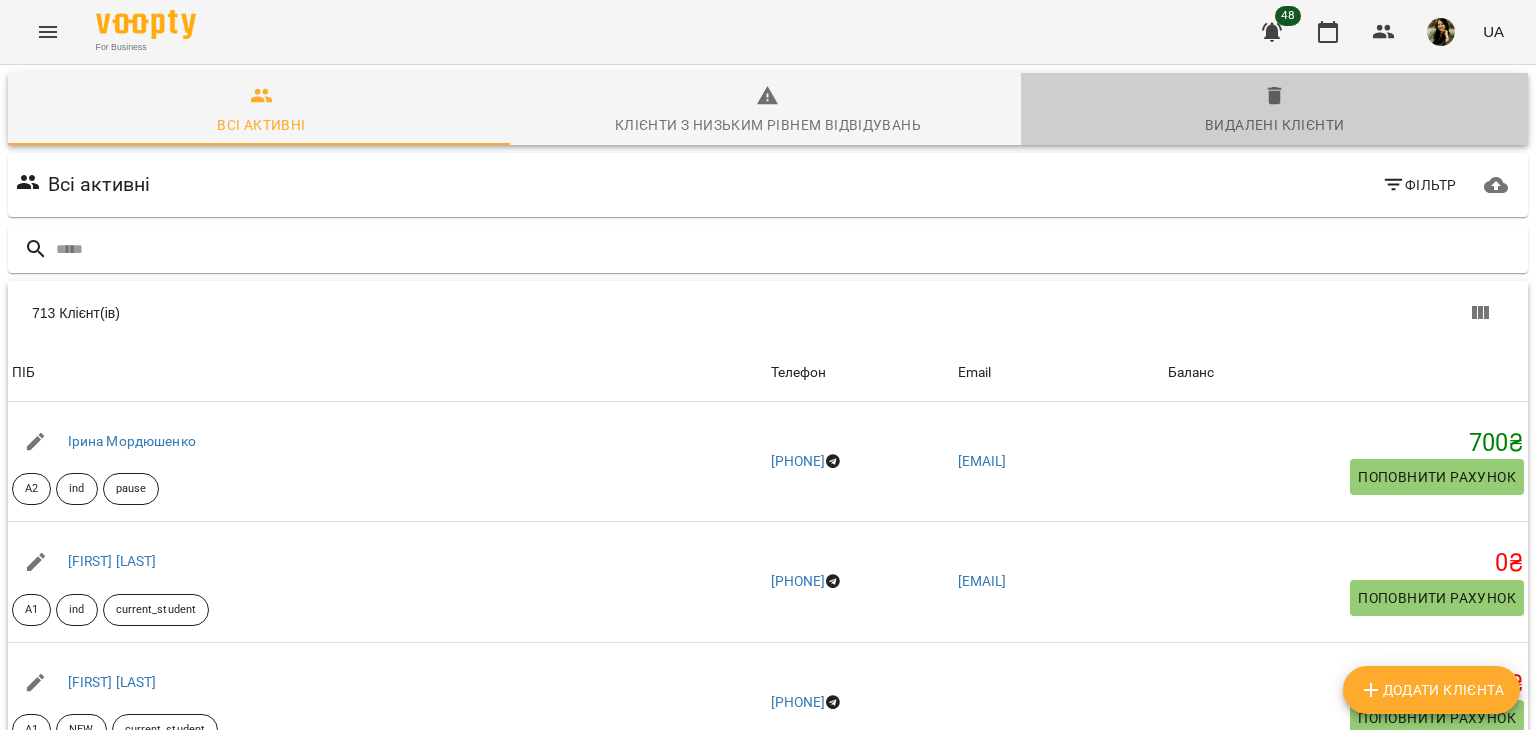 click on "Видалені клієнти" at bounding box center (1274, 111) 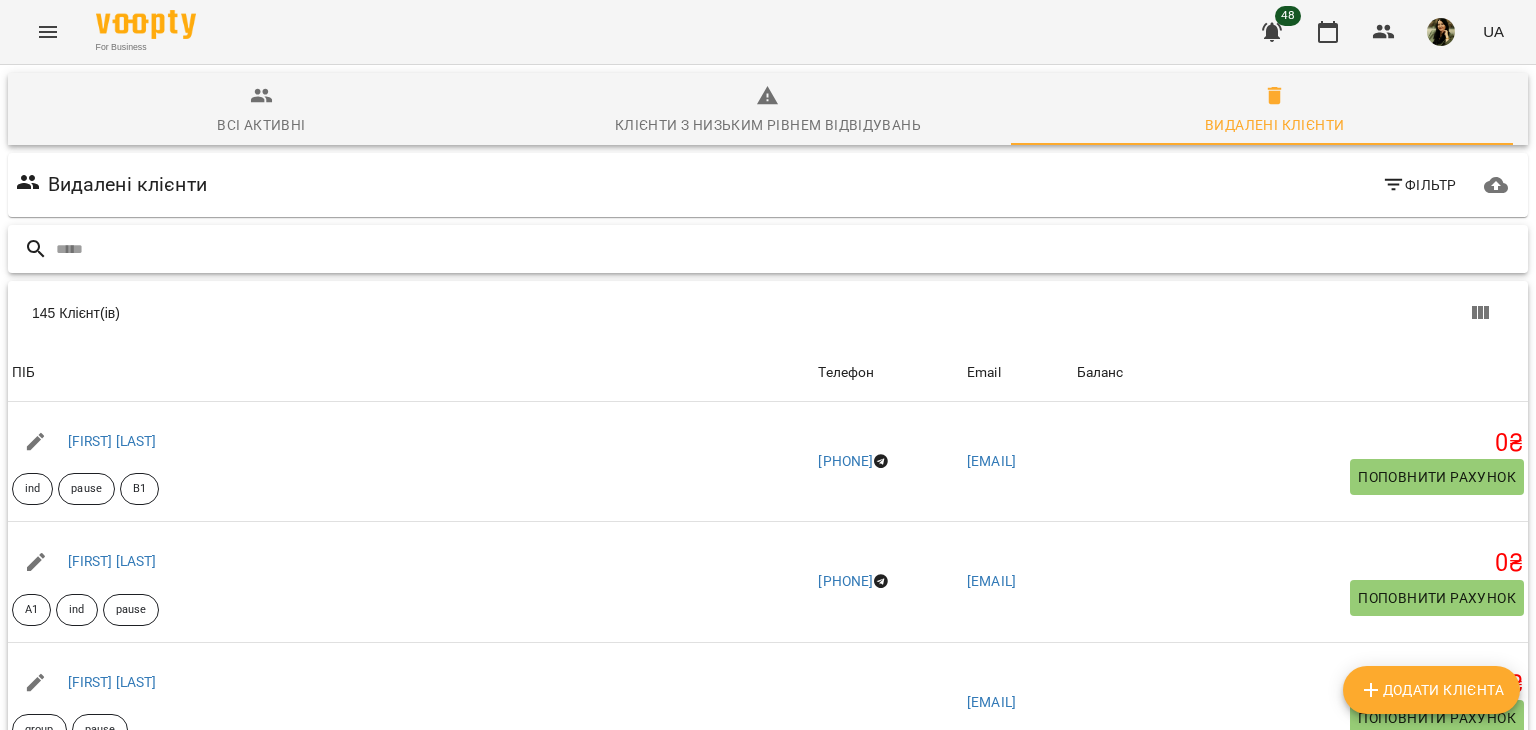click at bounding box center [788, 249] 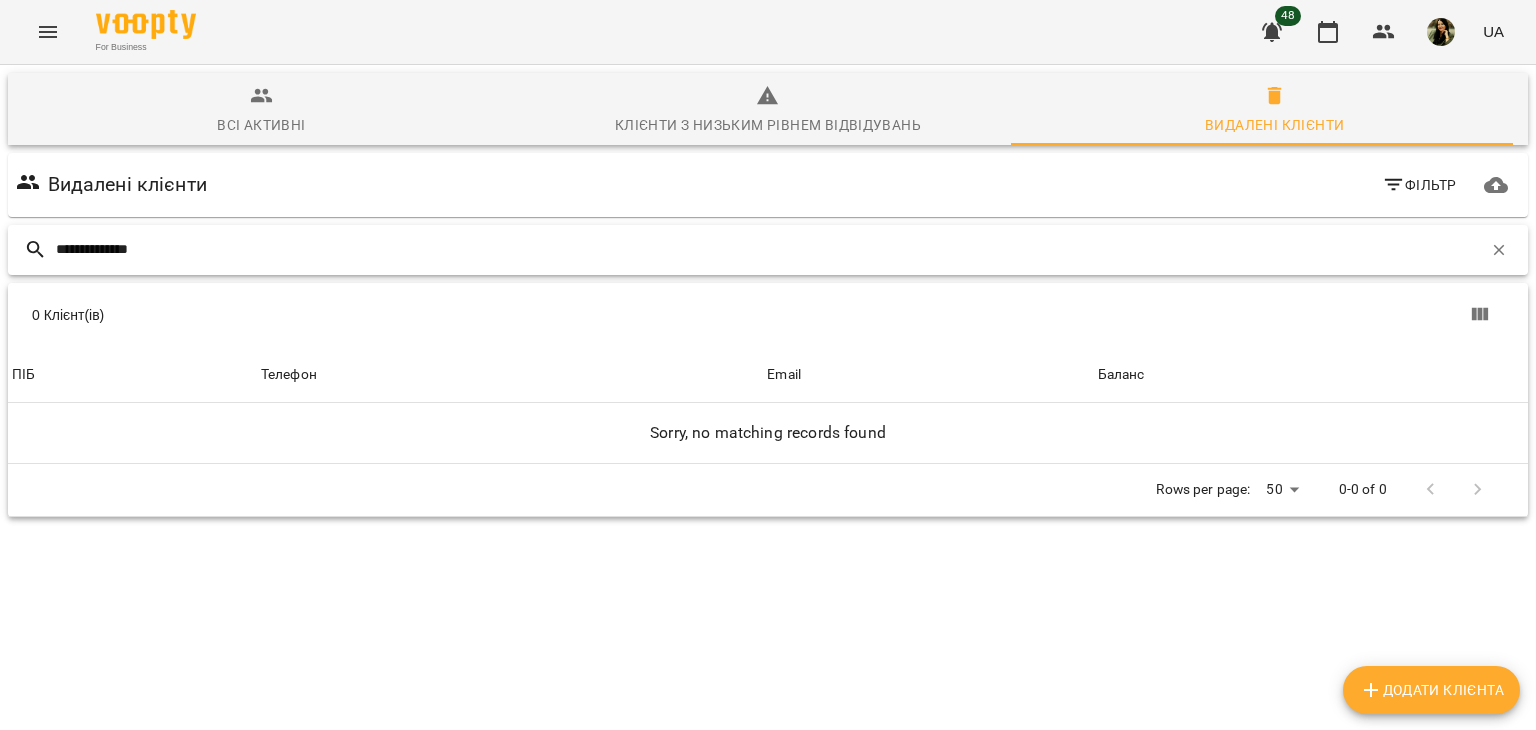 drag, startPoint x: 644, startPoint y: 244, endPoint x: 148, endPoint y: 236, distance: 496.0645 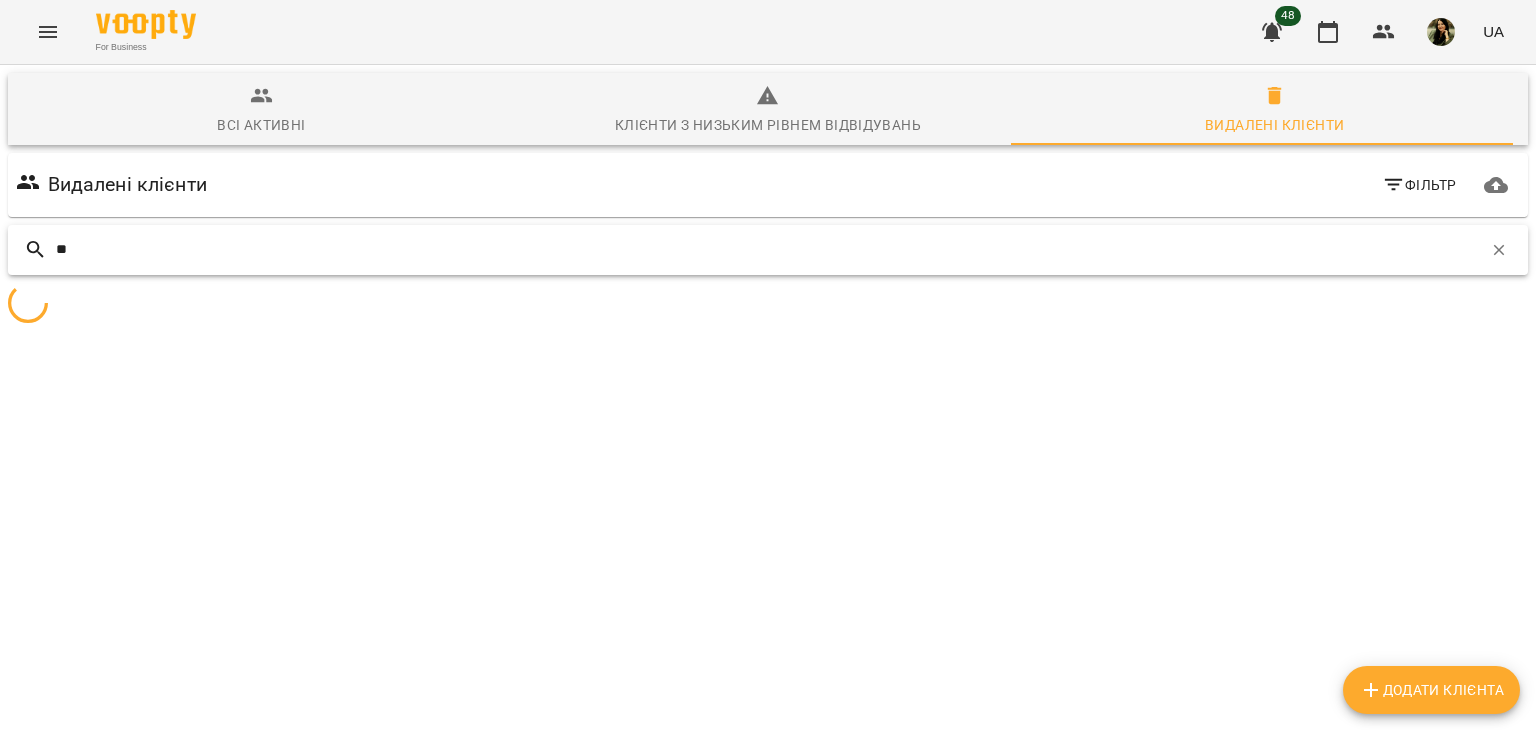 type on "*" 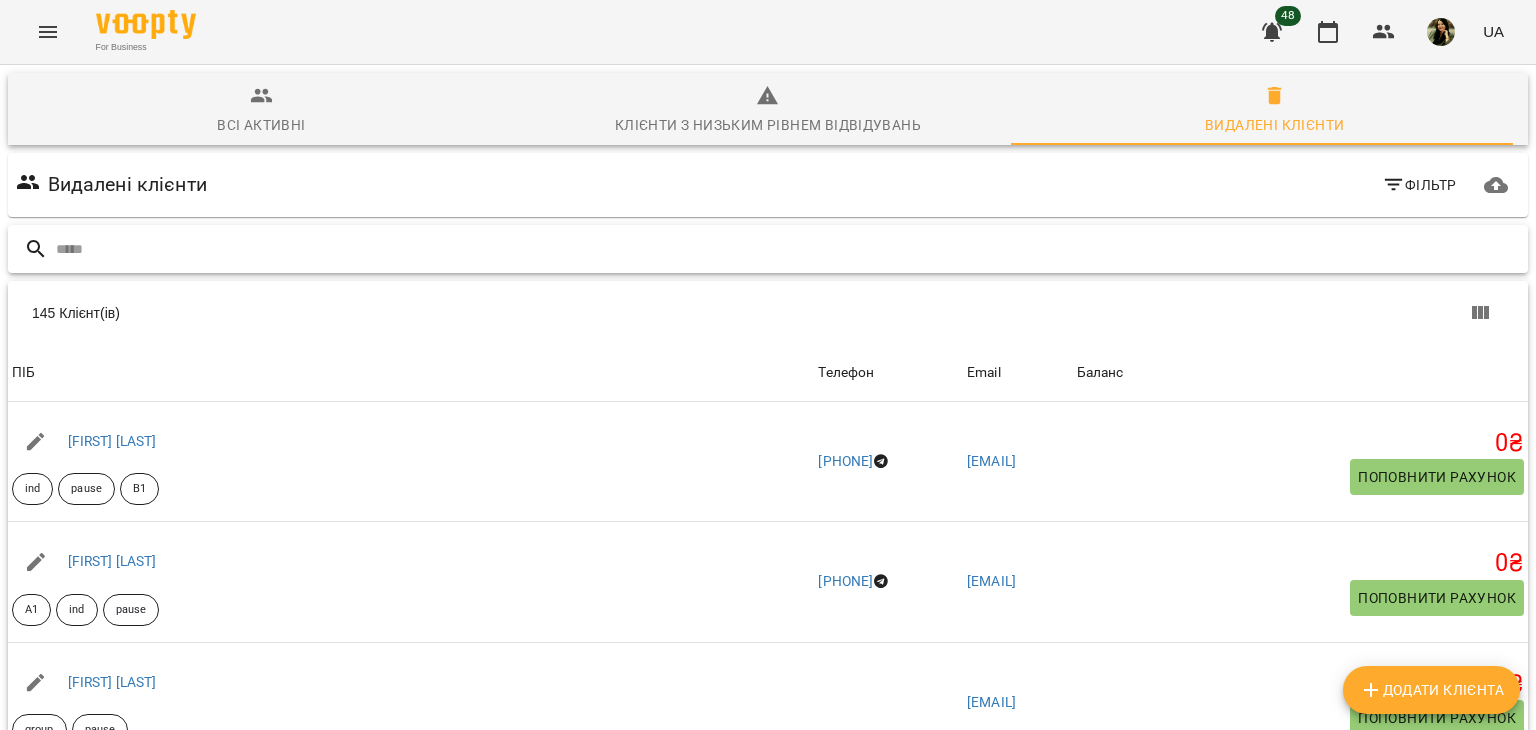 type 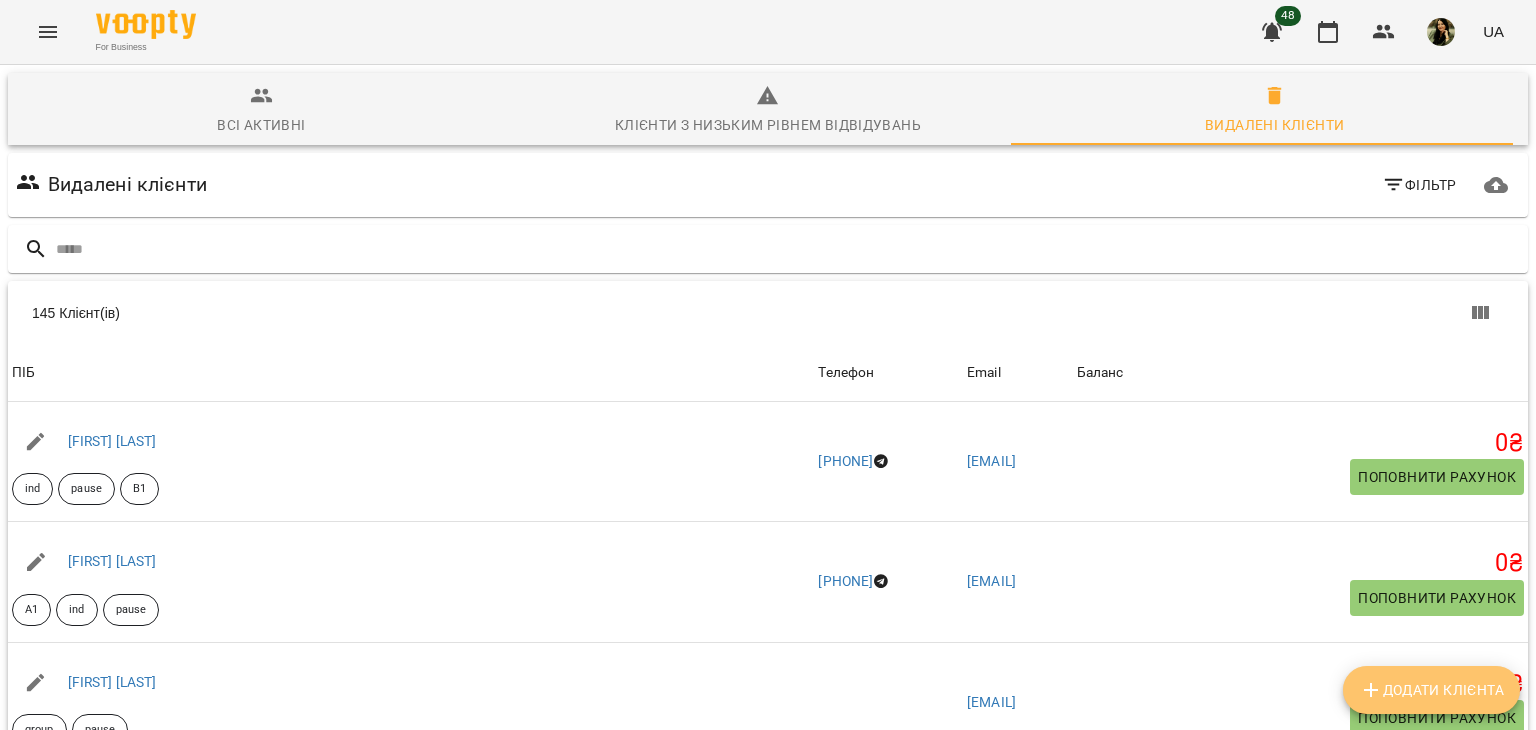 click on "Додати клієнта" at bounding box center (1431, 690) 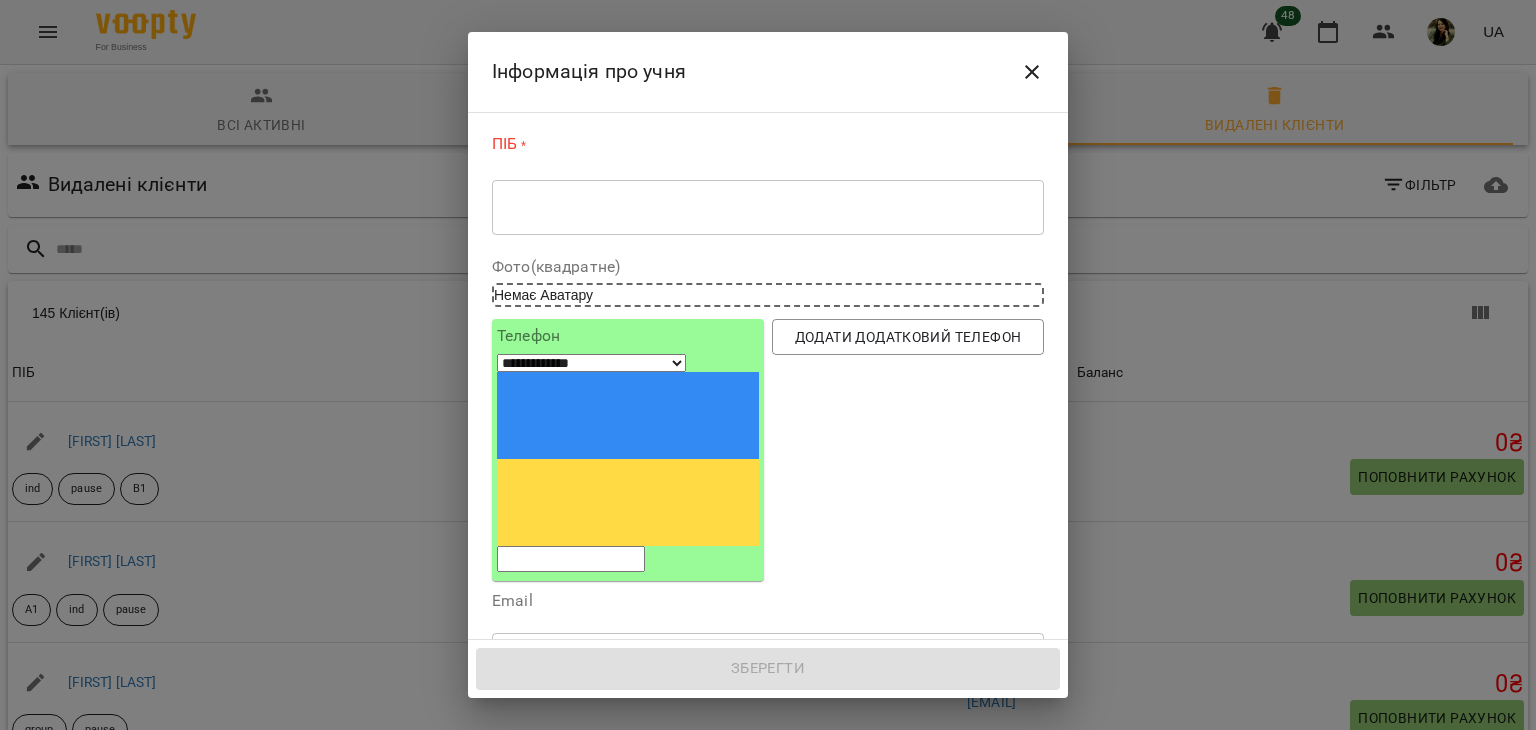 click on "* ​" at bounding box center [768, 207] 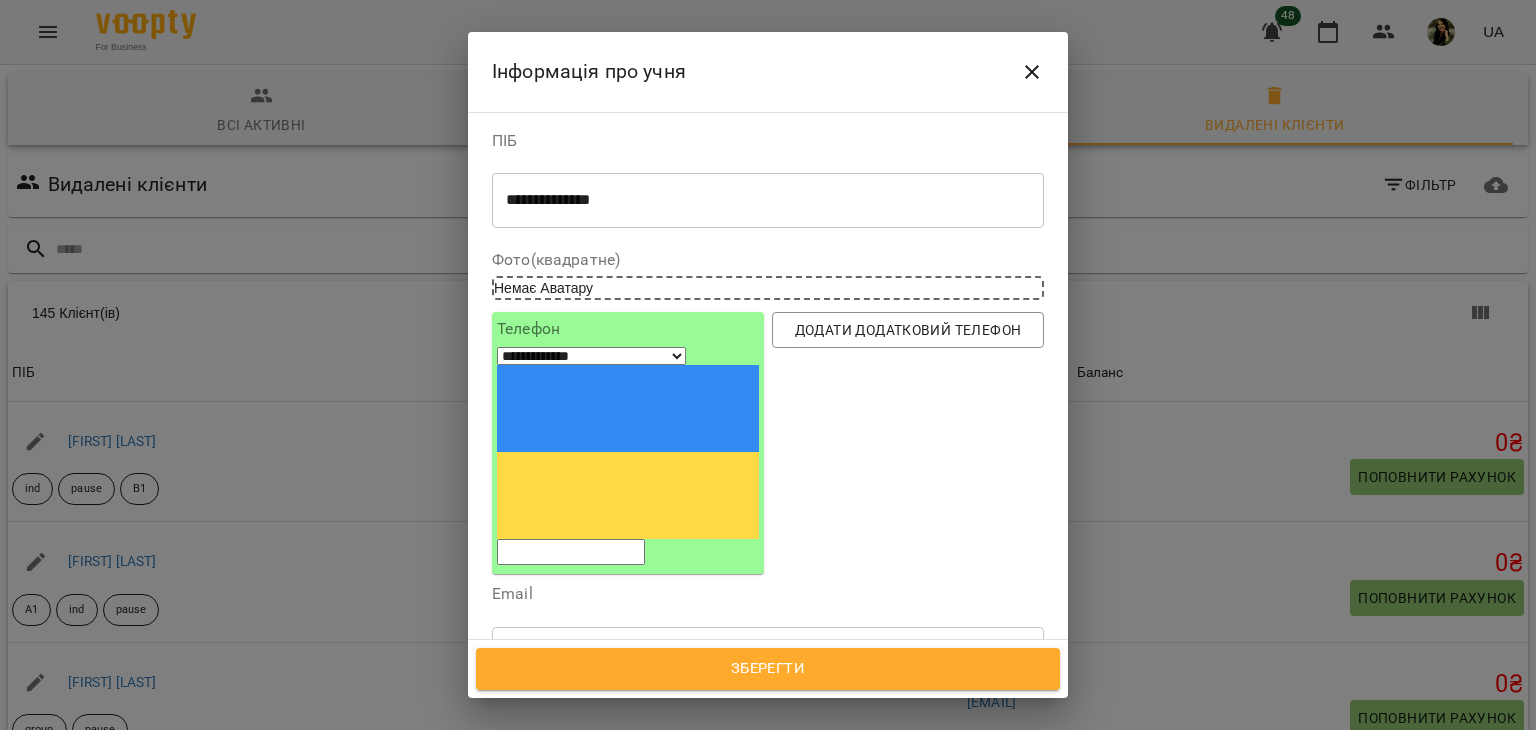 type on "**********" 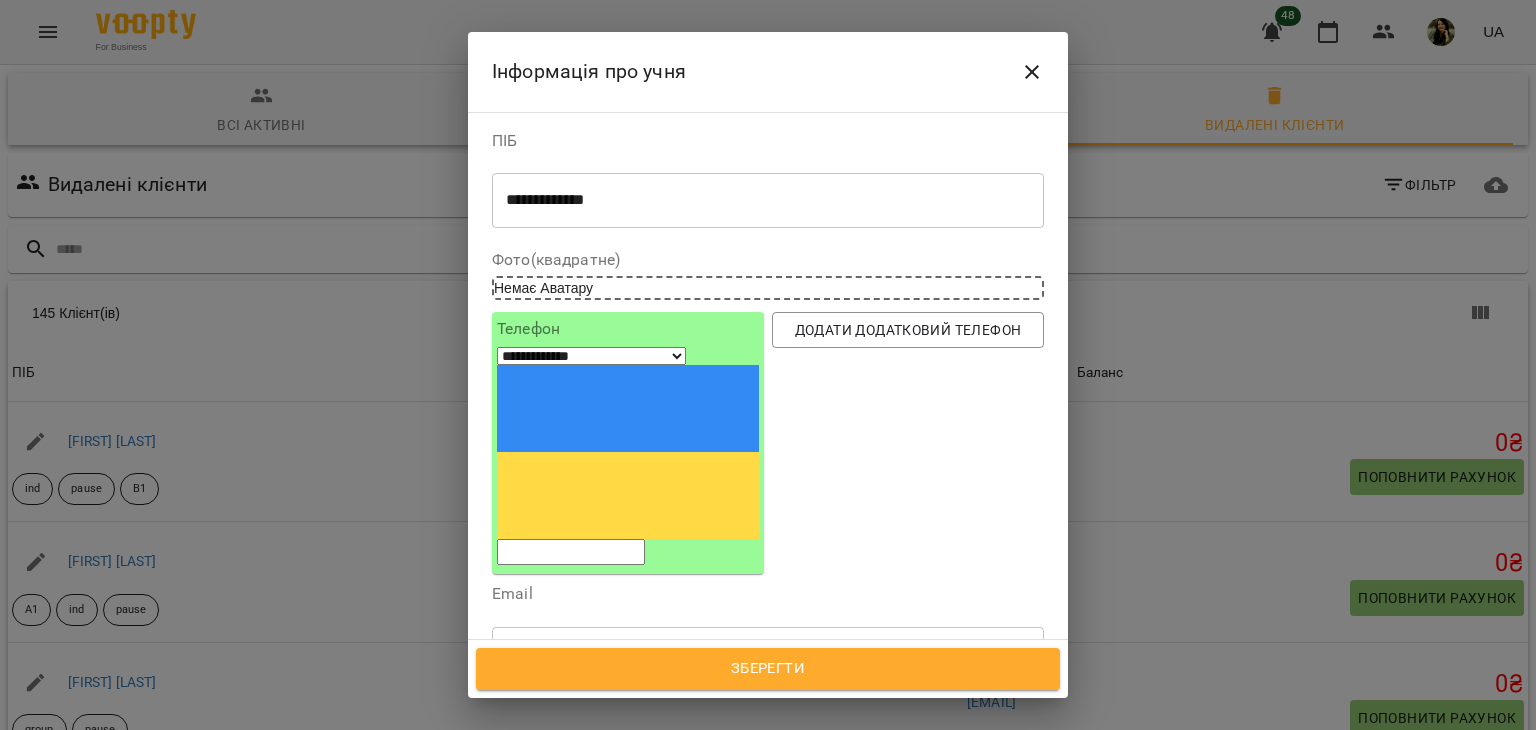 click at bounding box center [571, 552] 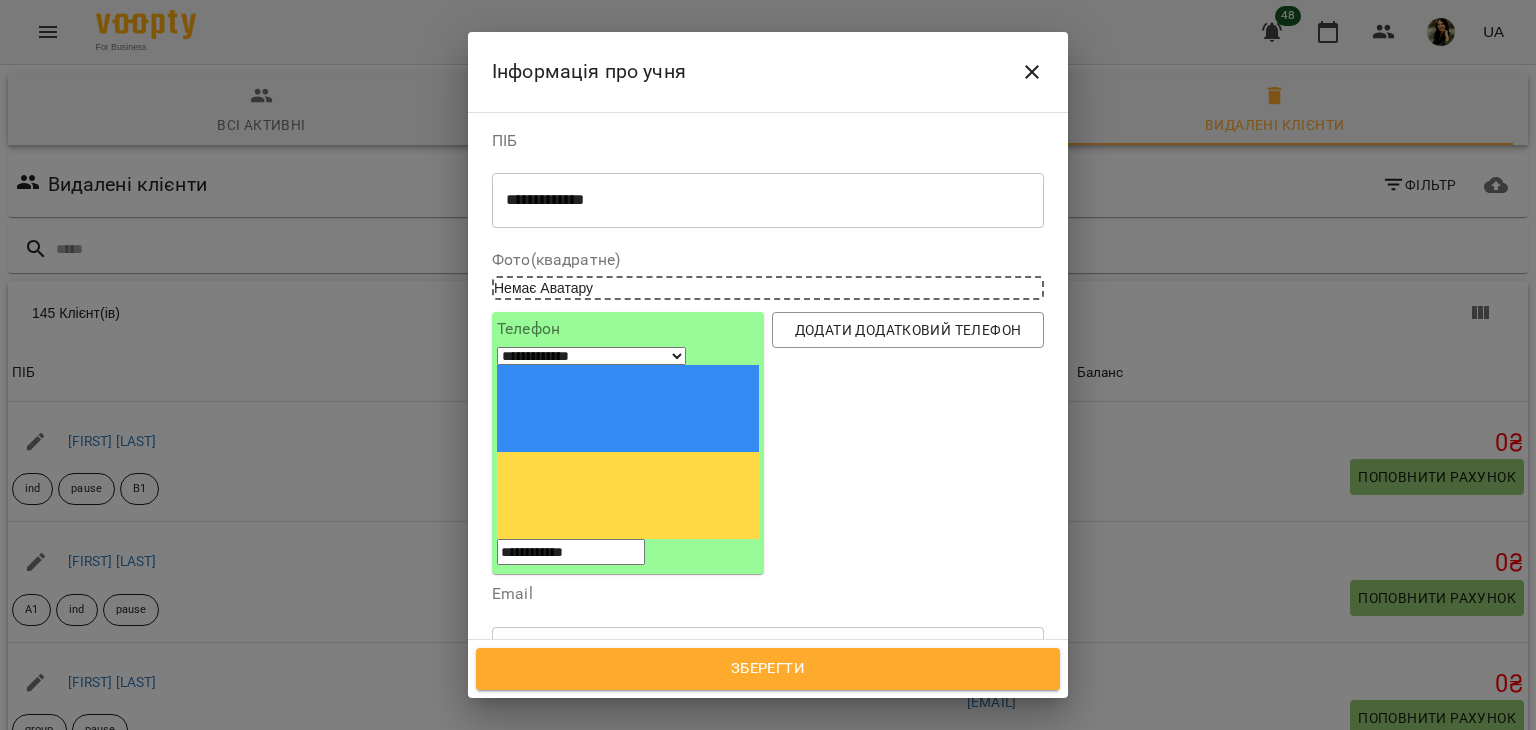 type on "**********" 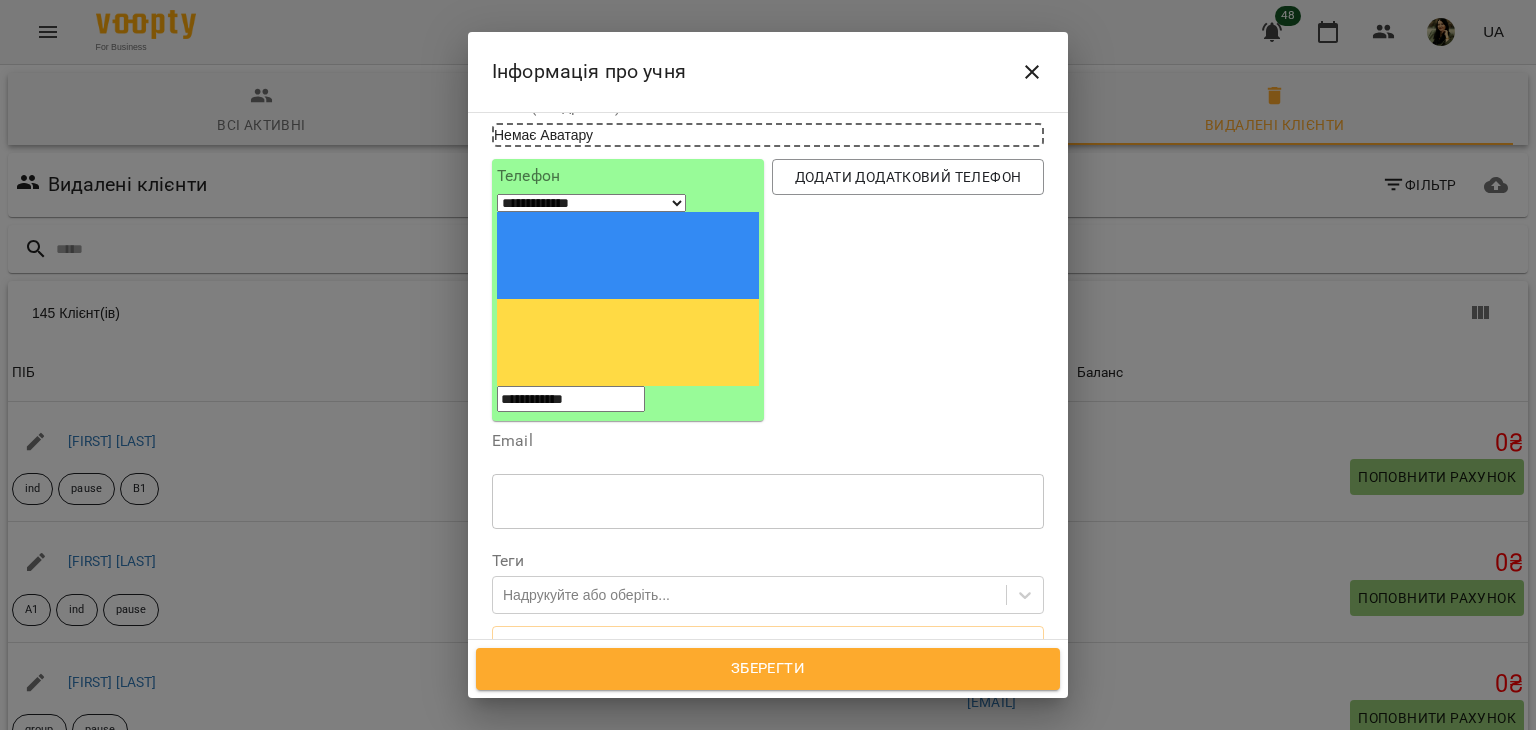 scroll, scrollTop: 160, scrollLeft: 0, axis: vertical 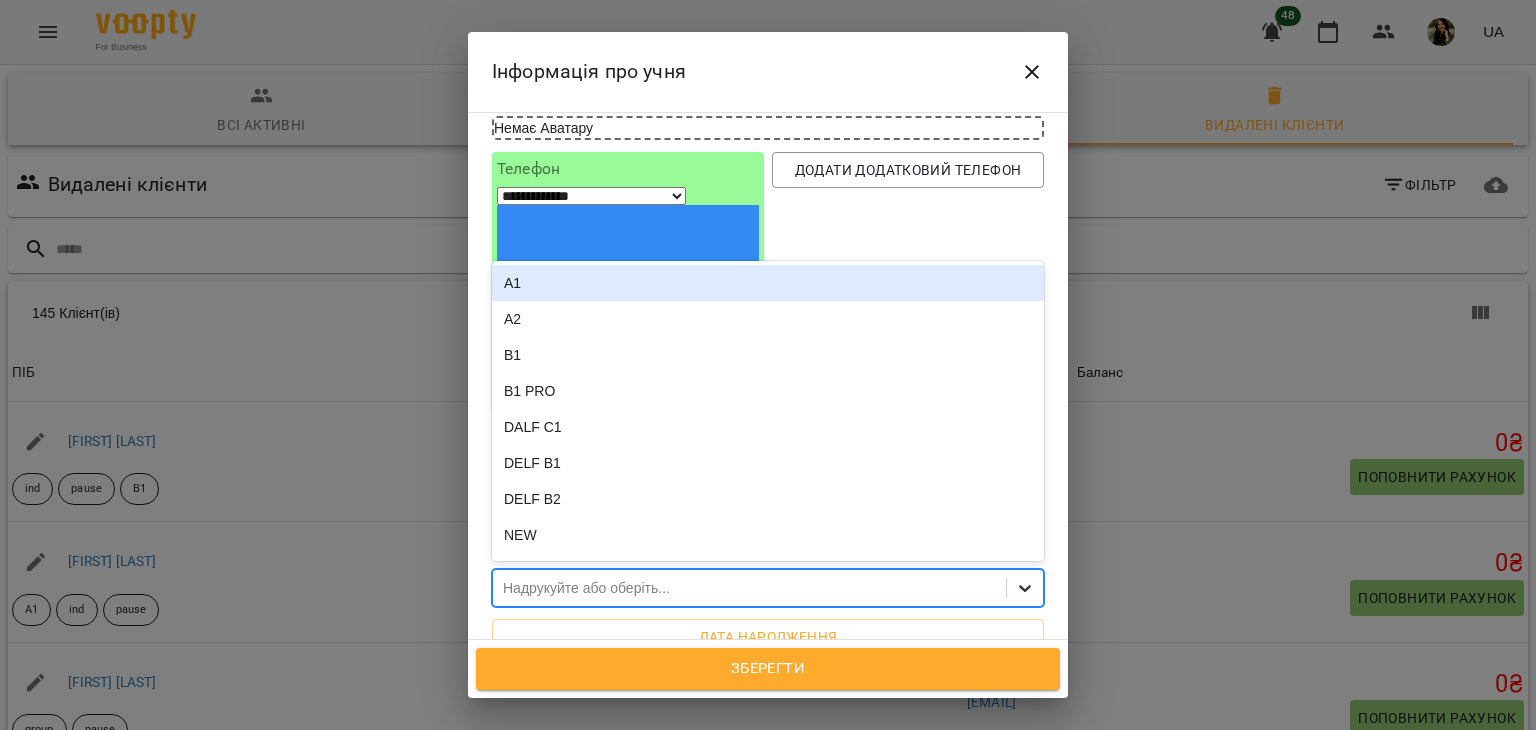 click at bounding box center (1025, 588) 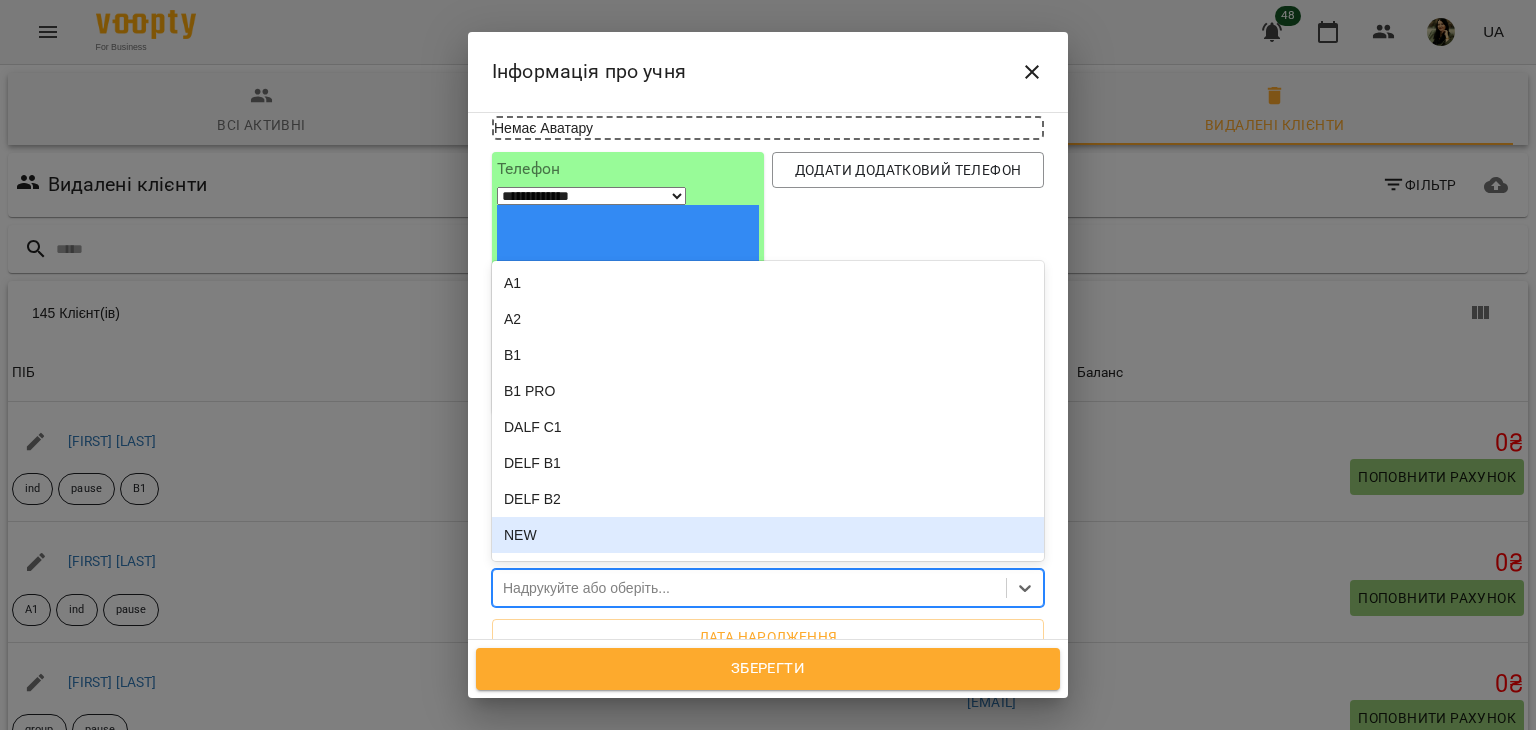 click on "NEW" at bounding box center [768, 535] 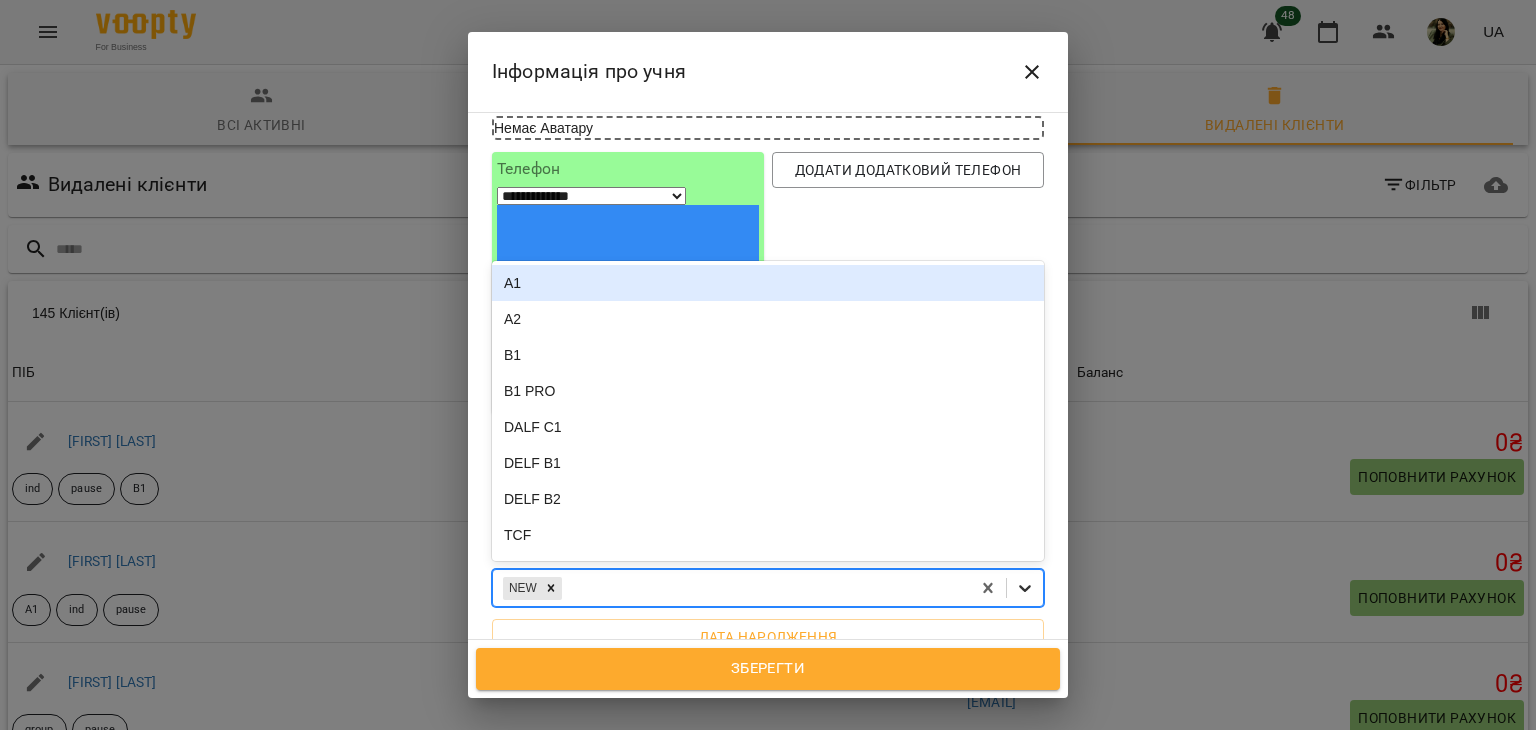 click at bounding box center (1025, 588) 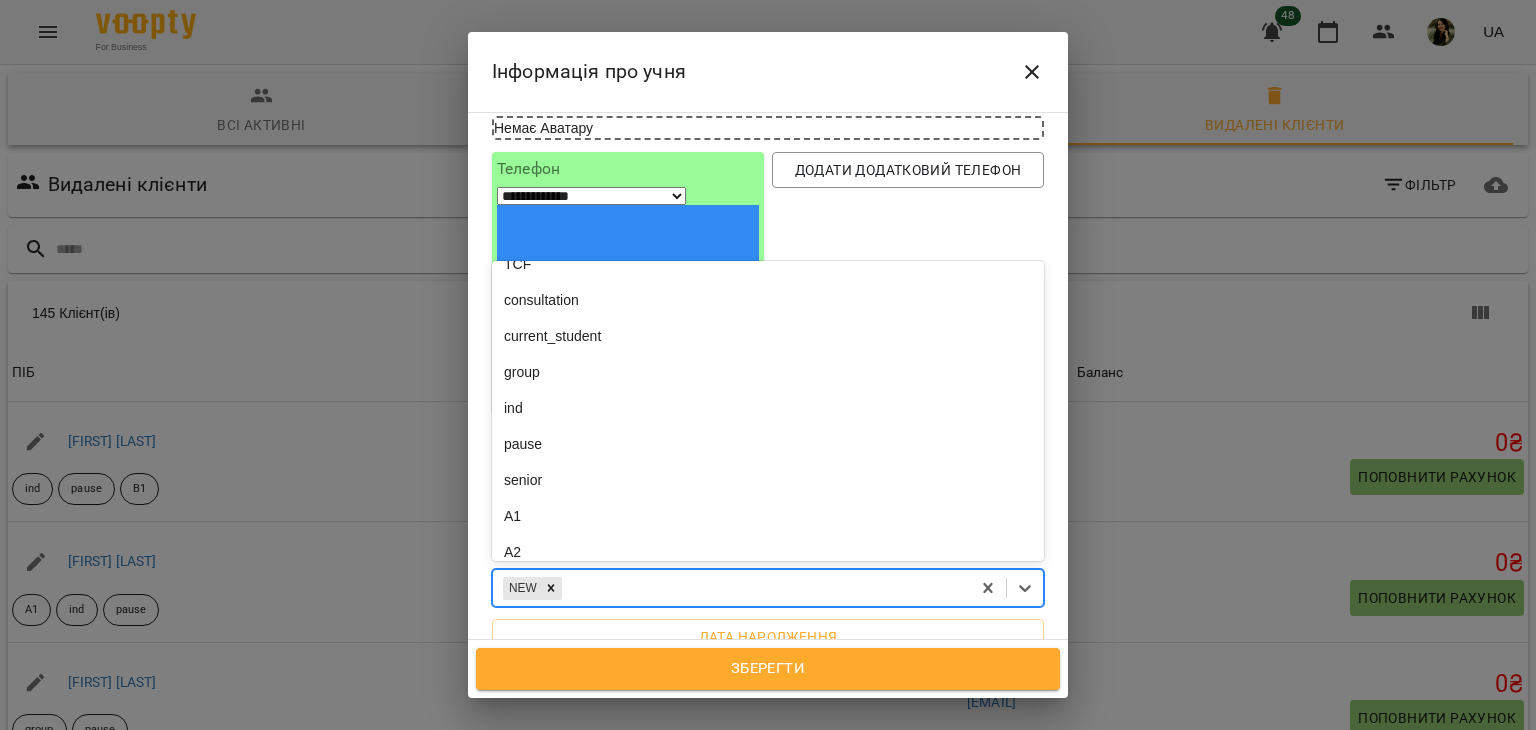 scroll, scrollTop: 264, scrollLeft: 0, axis: vertical 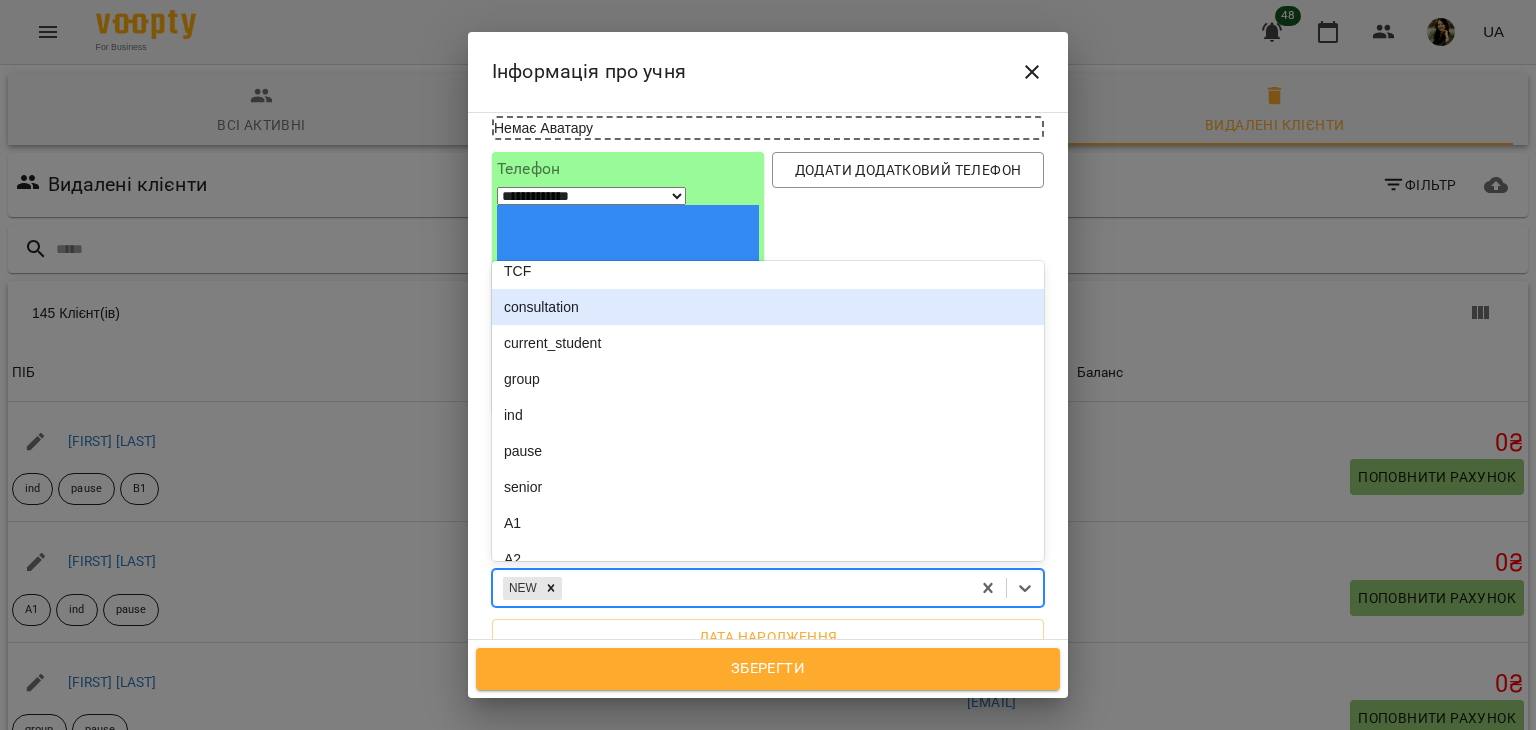 click on "consultation" at bounding box center (768, 307) 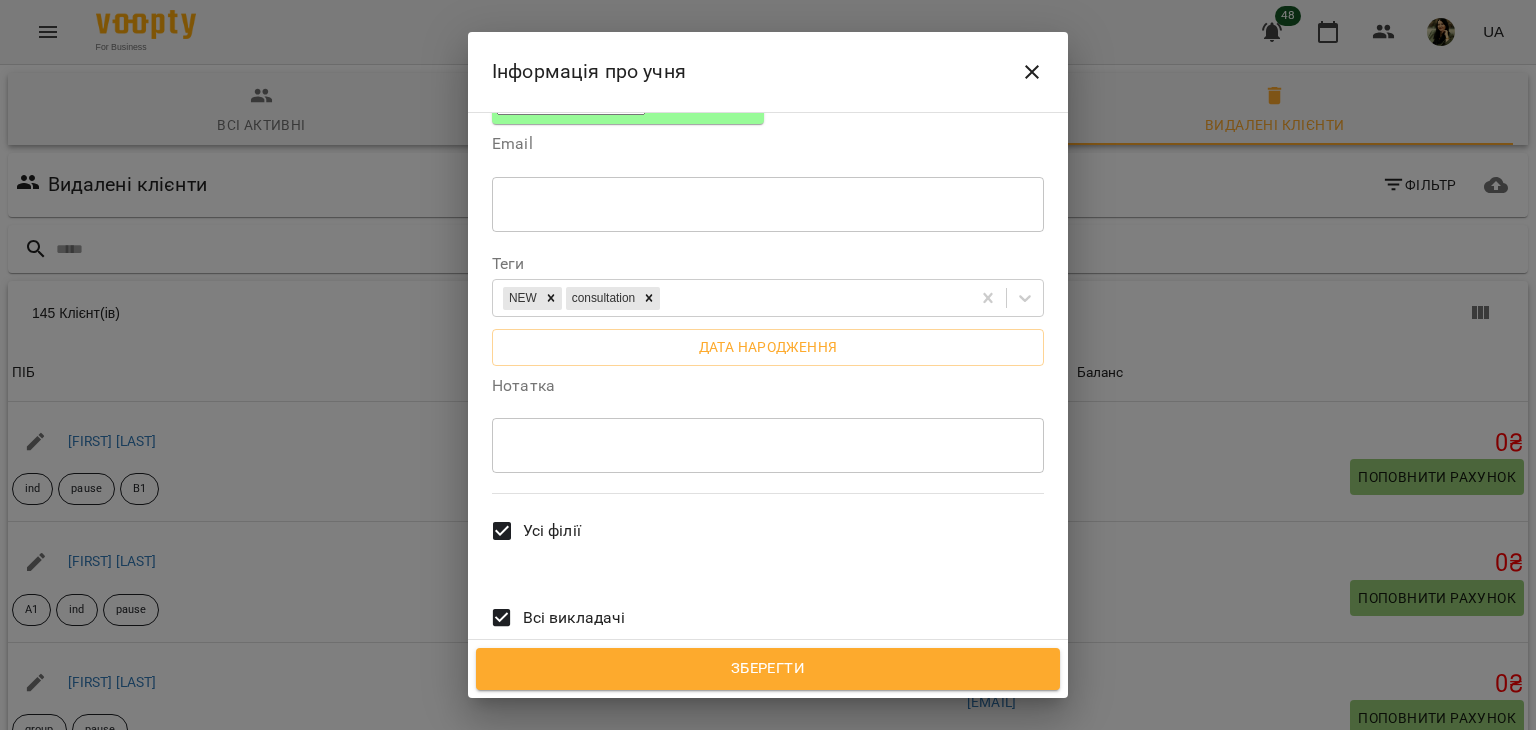 scroll, scrollTop: 456, scrollLeft: 0, axis: vertical 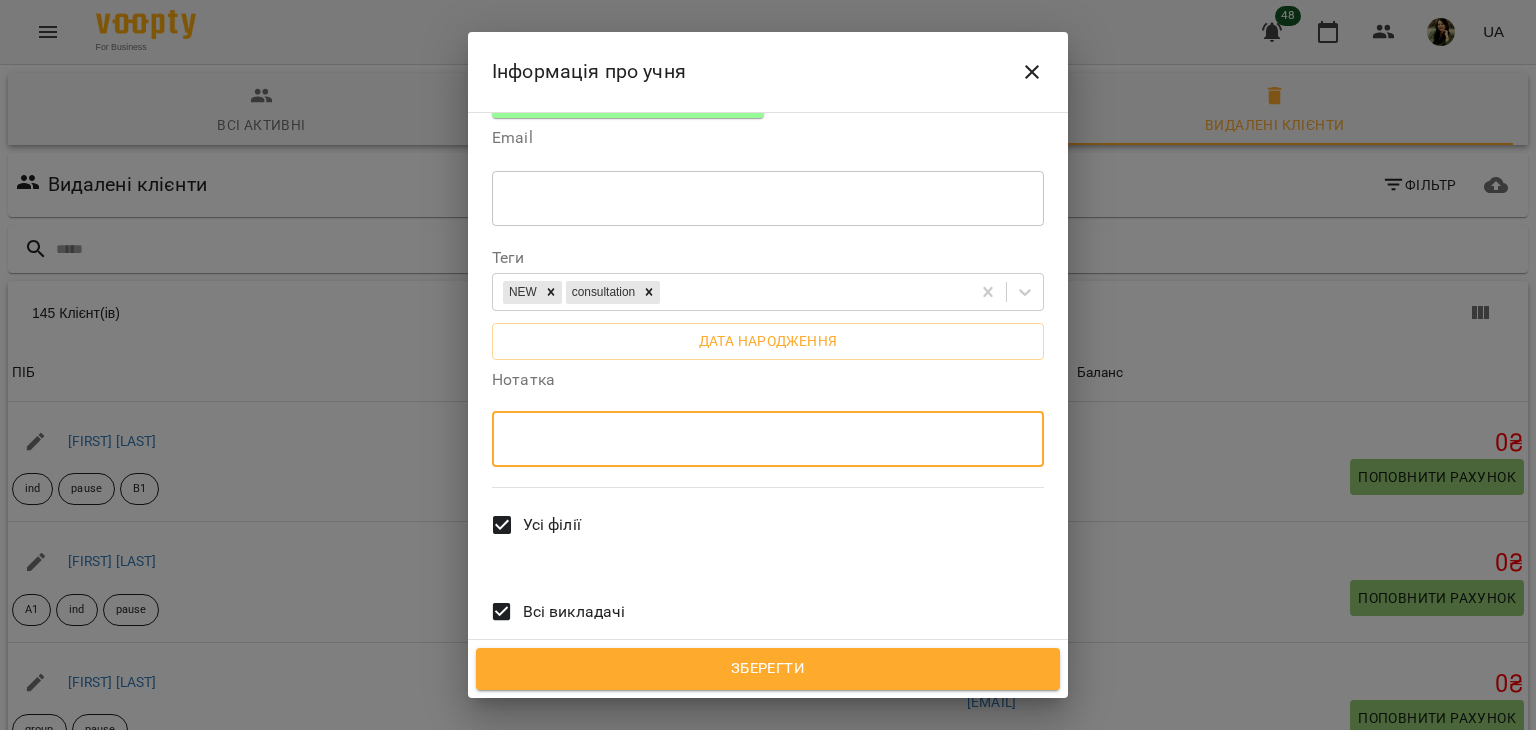 click at bounding box center [768, 439] 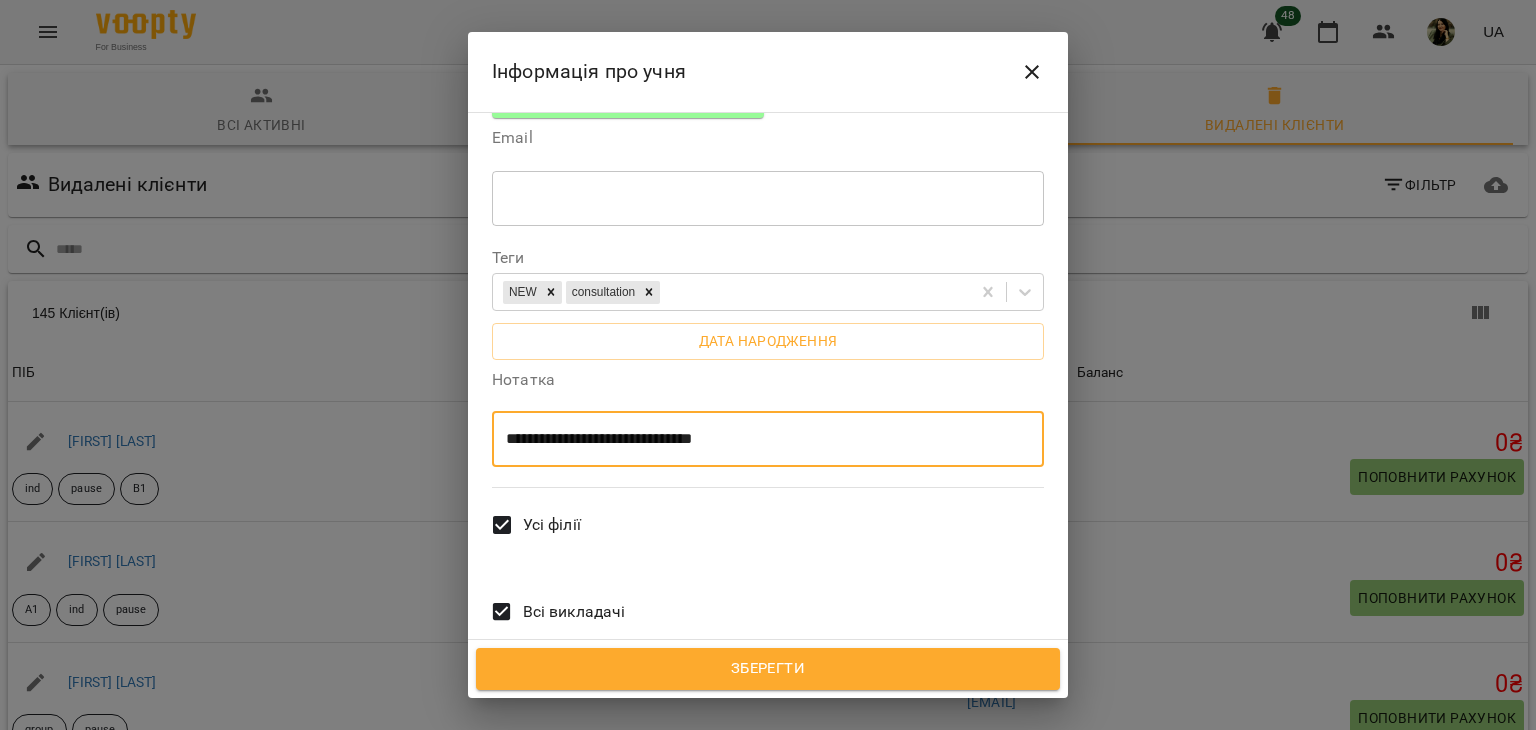 scroll, scrollTop: 542, scrollLeft: 0, axis: vertical 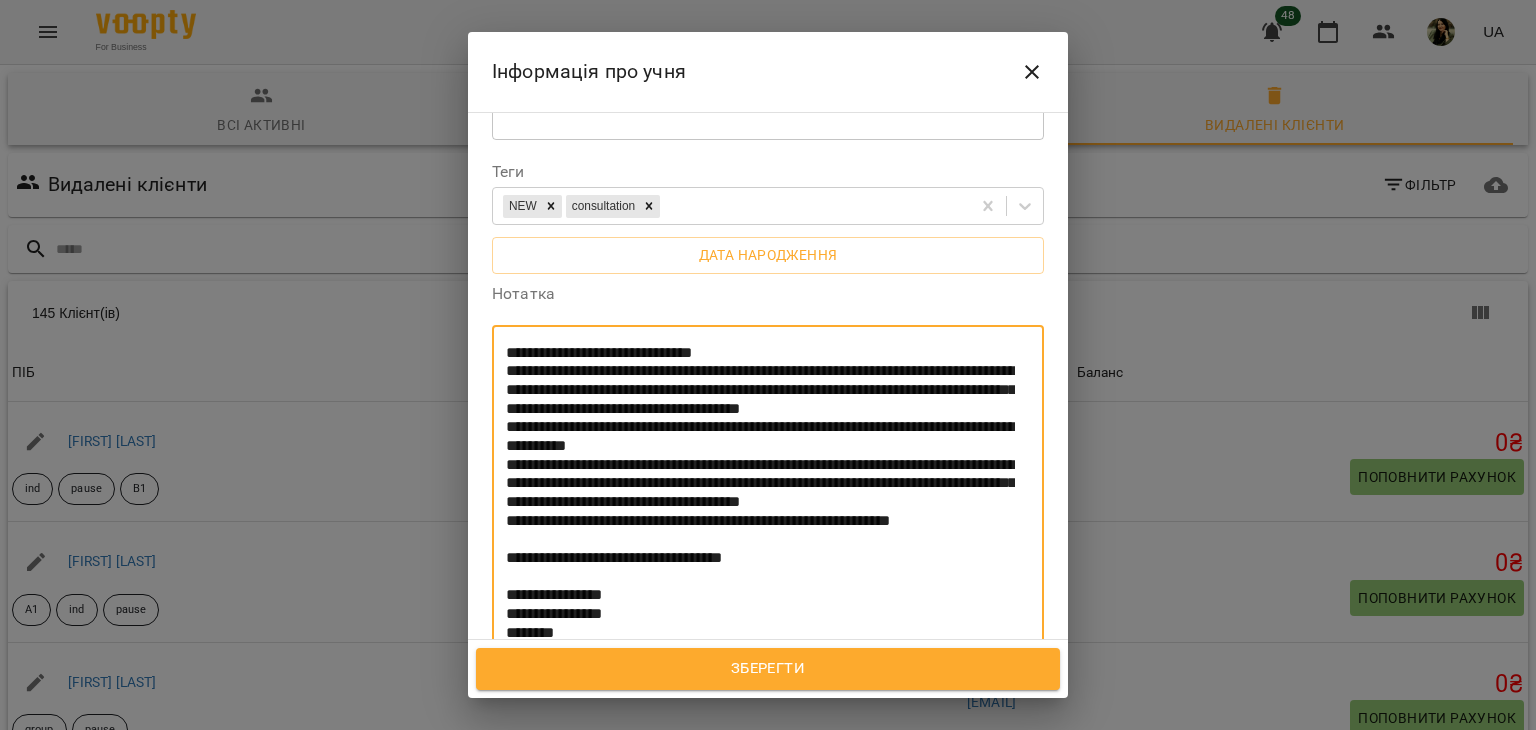 type on "**********" 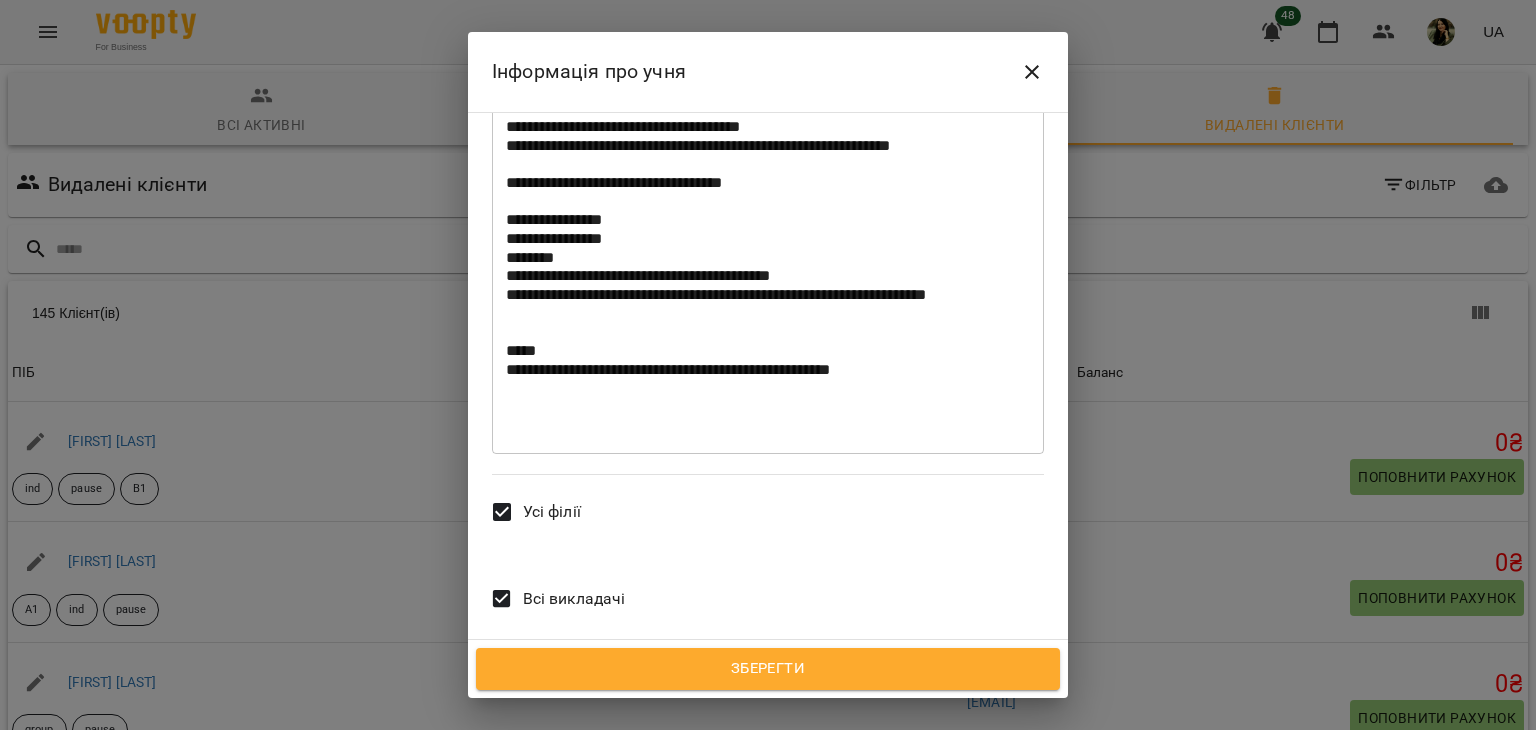 scroll, scrollTop: 922, scrollLeft: 0, axis: vertical 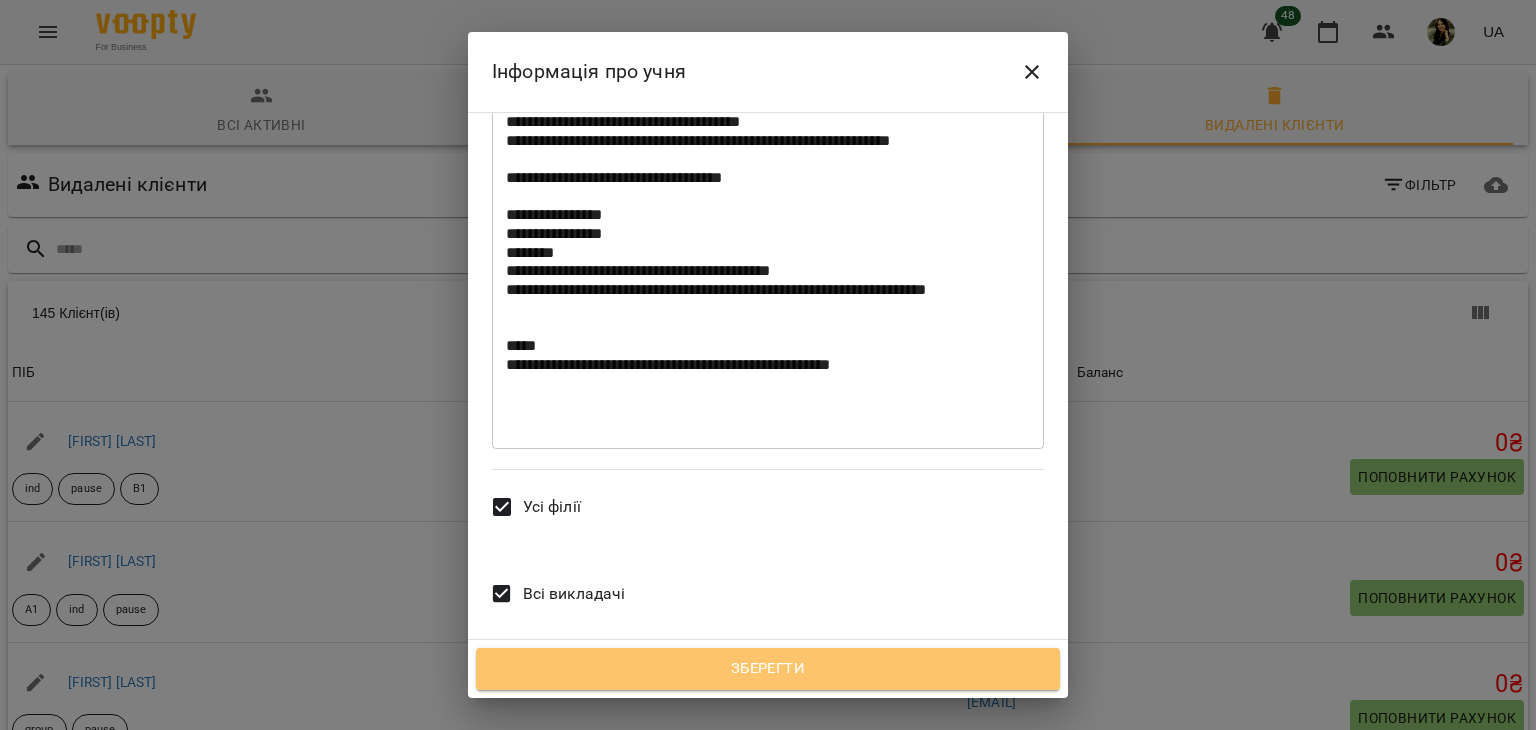 click on "Зберегти" at bounding box center [768, 669] 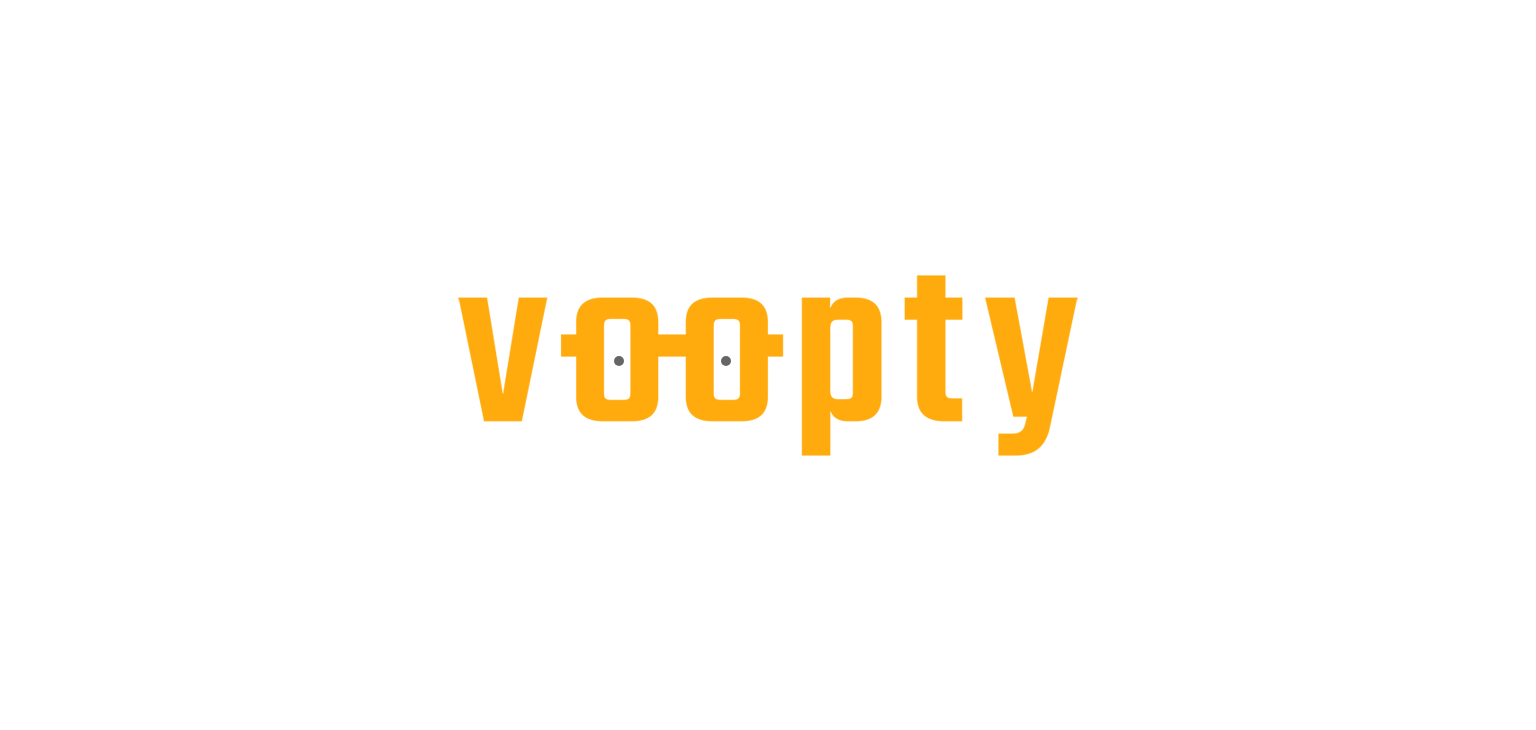 scroll, scrollTop: 0, scrollLeft: 0, axis: both 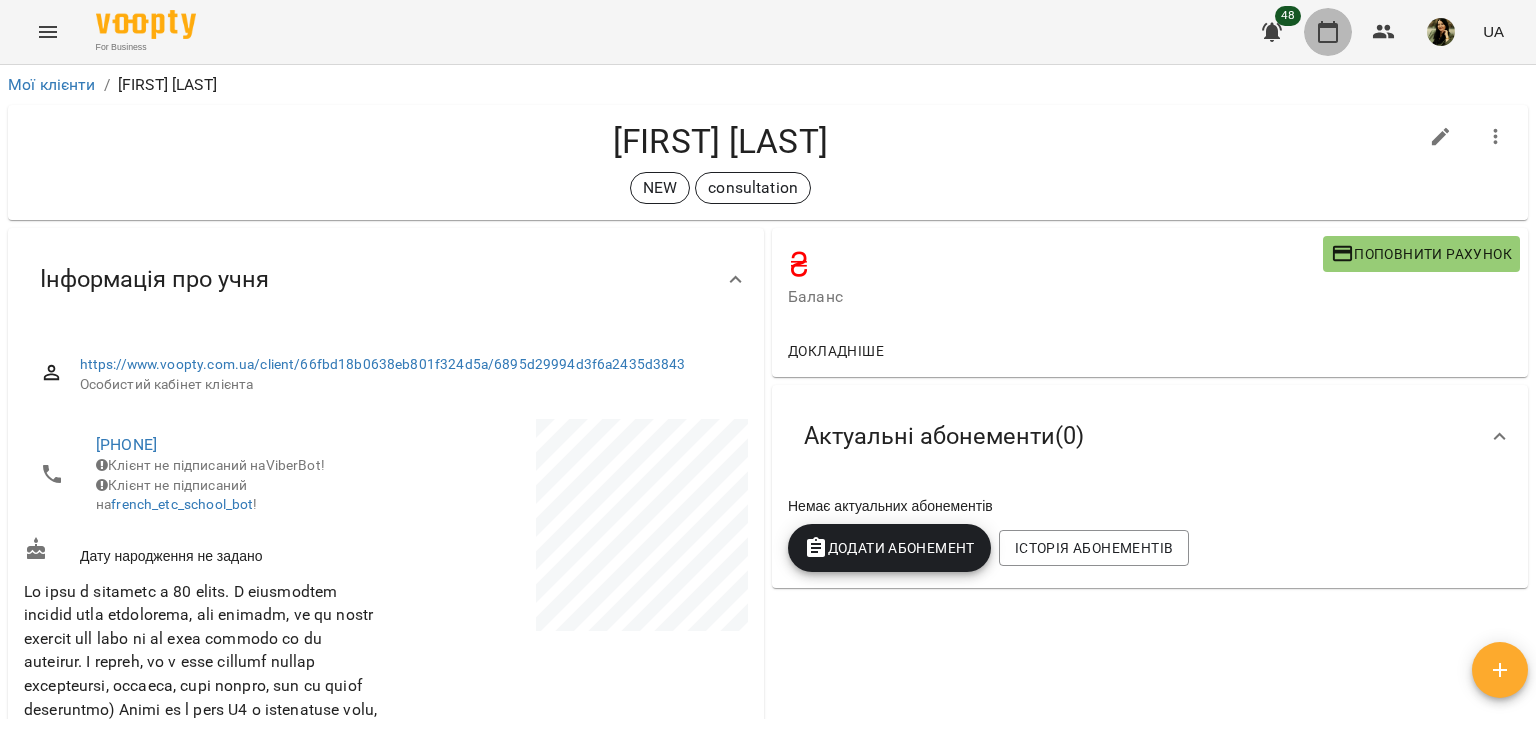 click 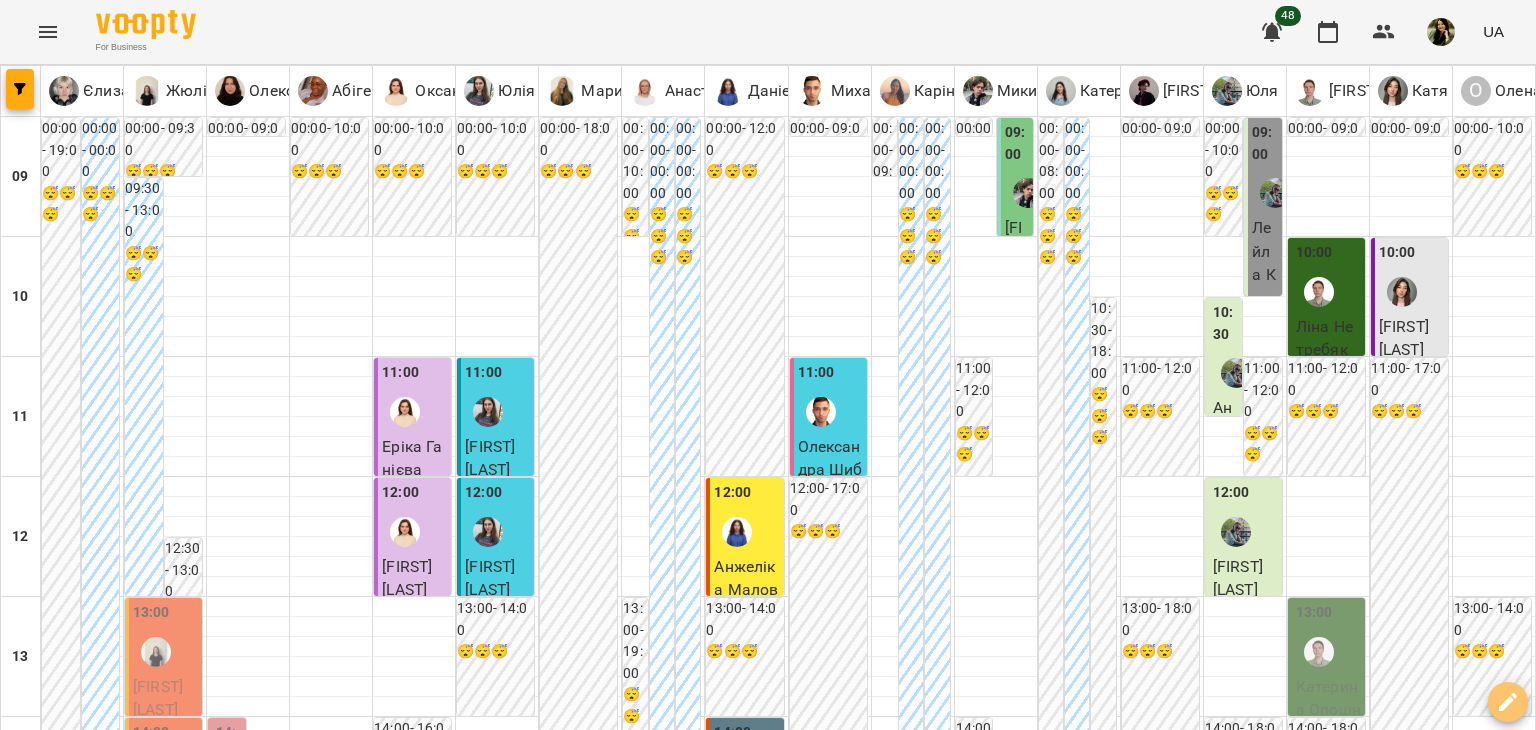 click 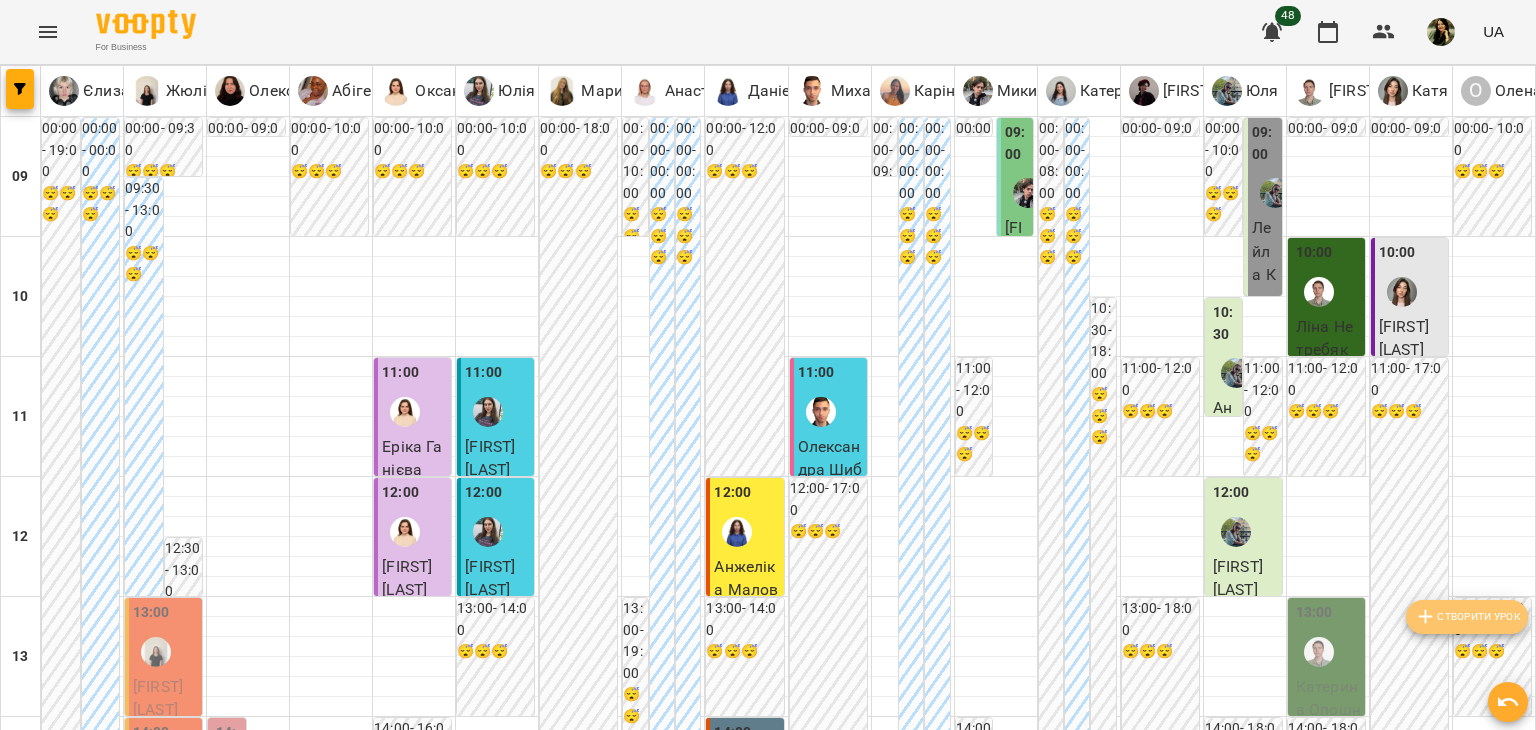 click on "Створити урок" at bounding box center [1467, 617] 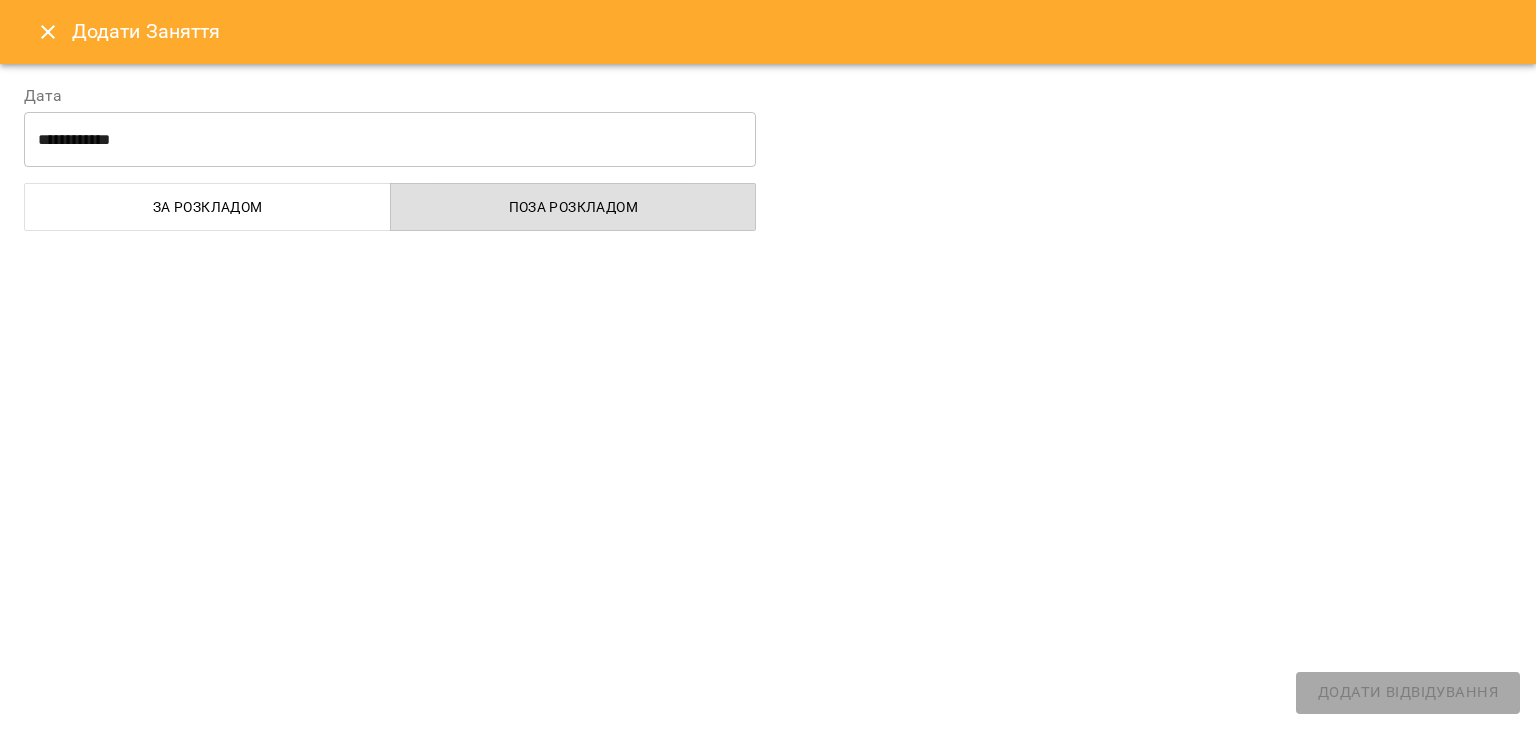 select 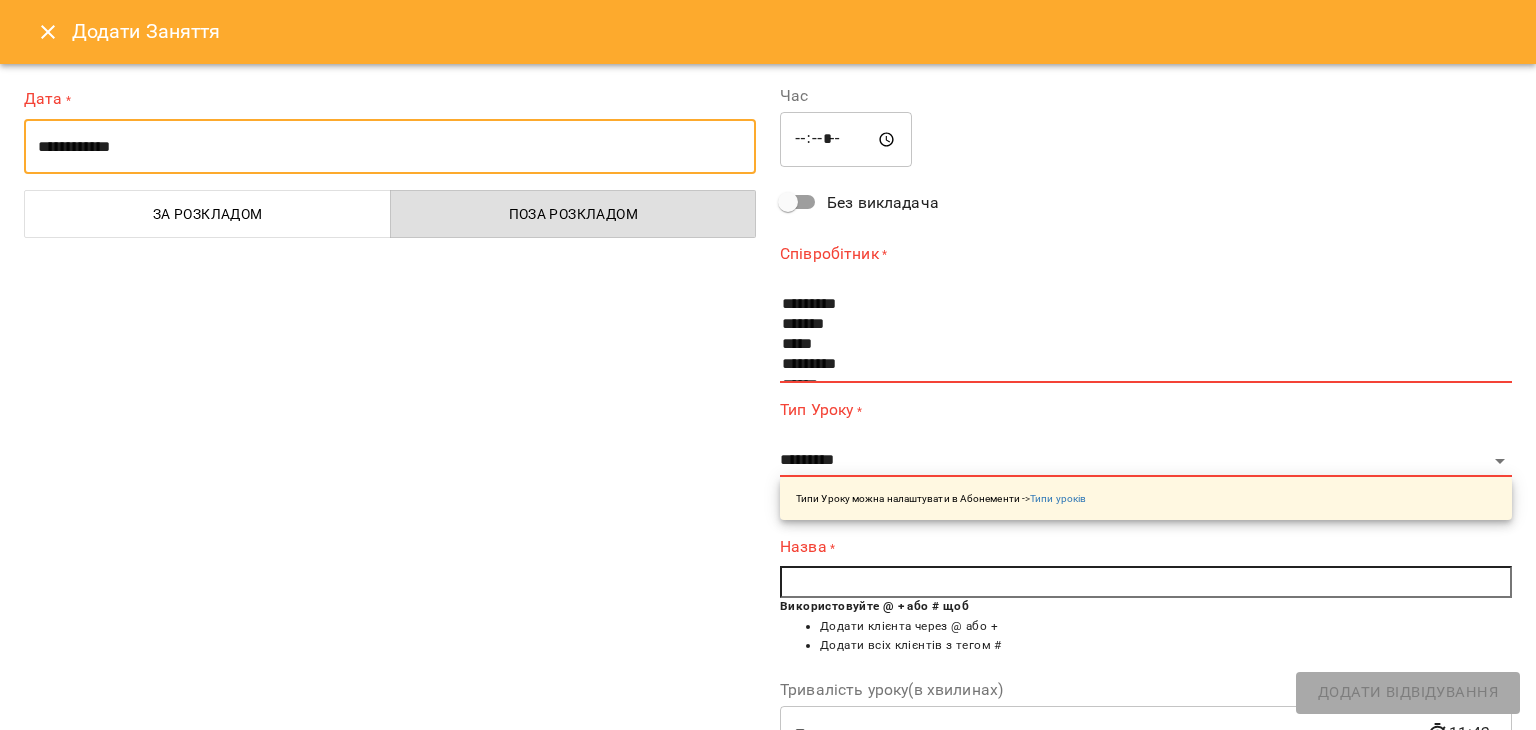 click on "**********" at bounding box center (390, 147) 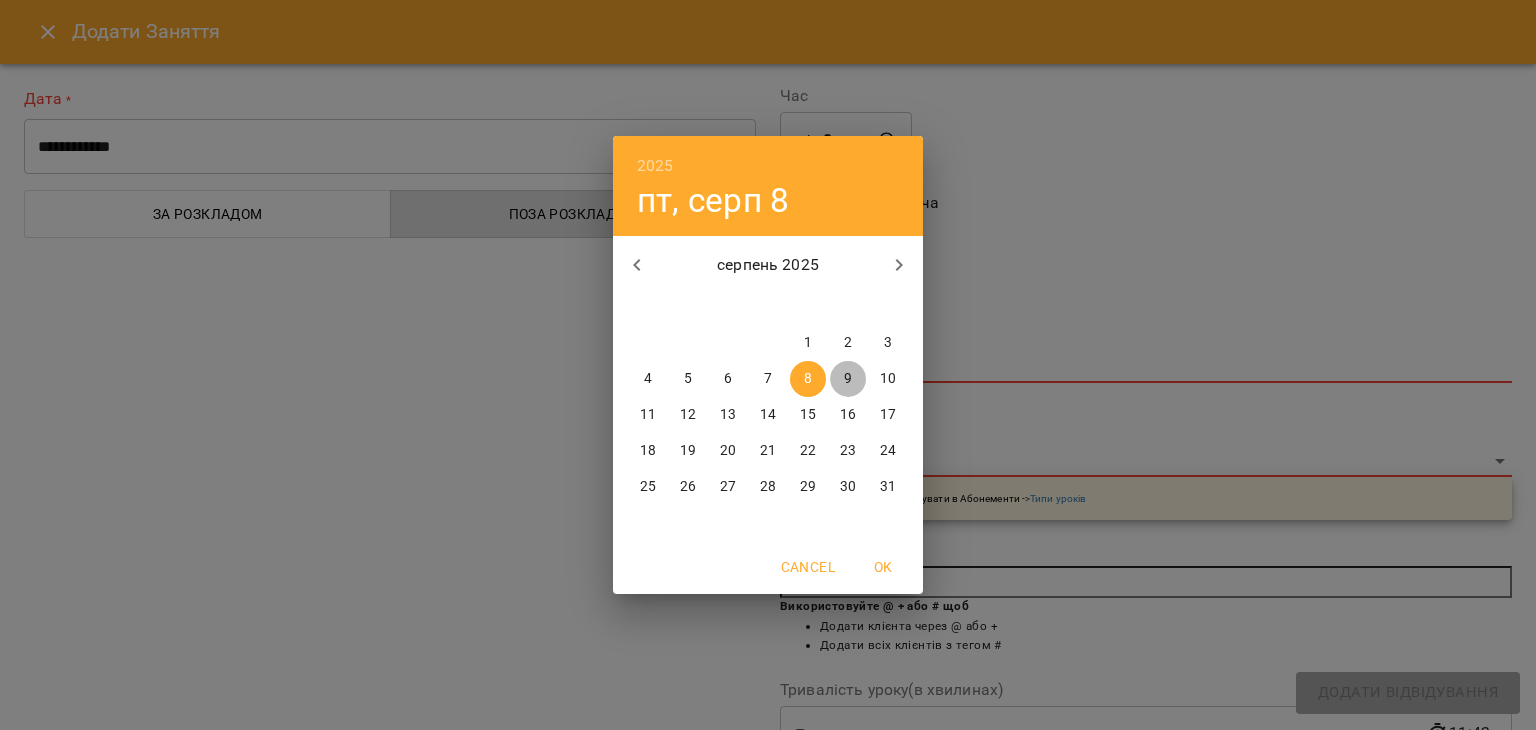 click on "9" at bounding box center [848, 379] 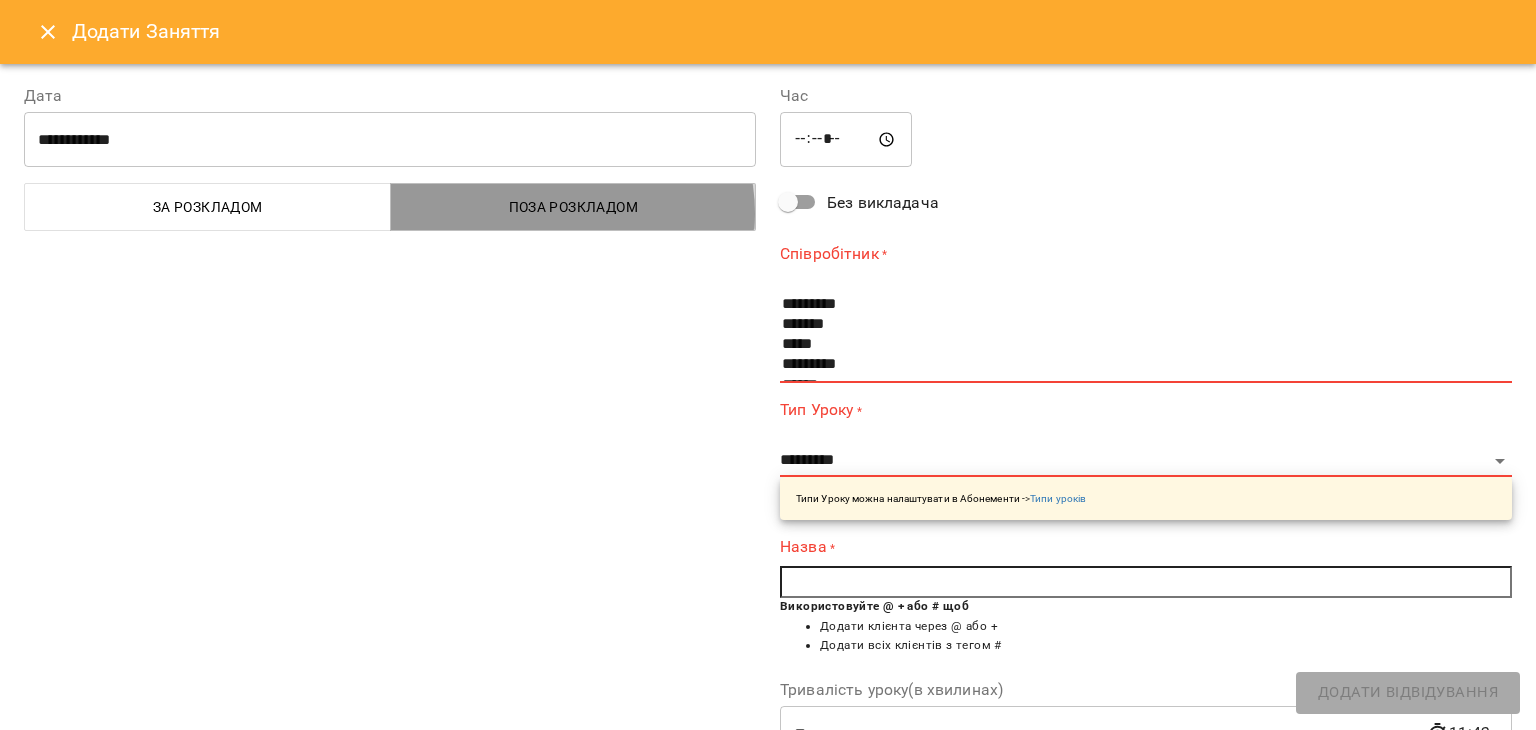 click on "Поза розкладом" at bounding box center [574, 207] 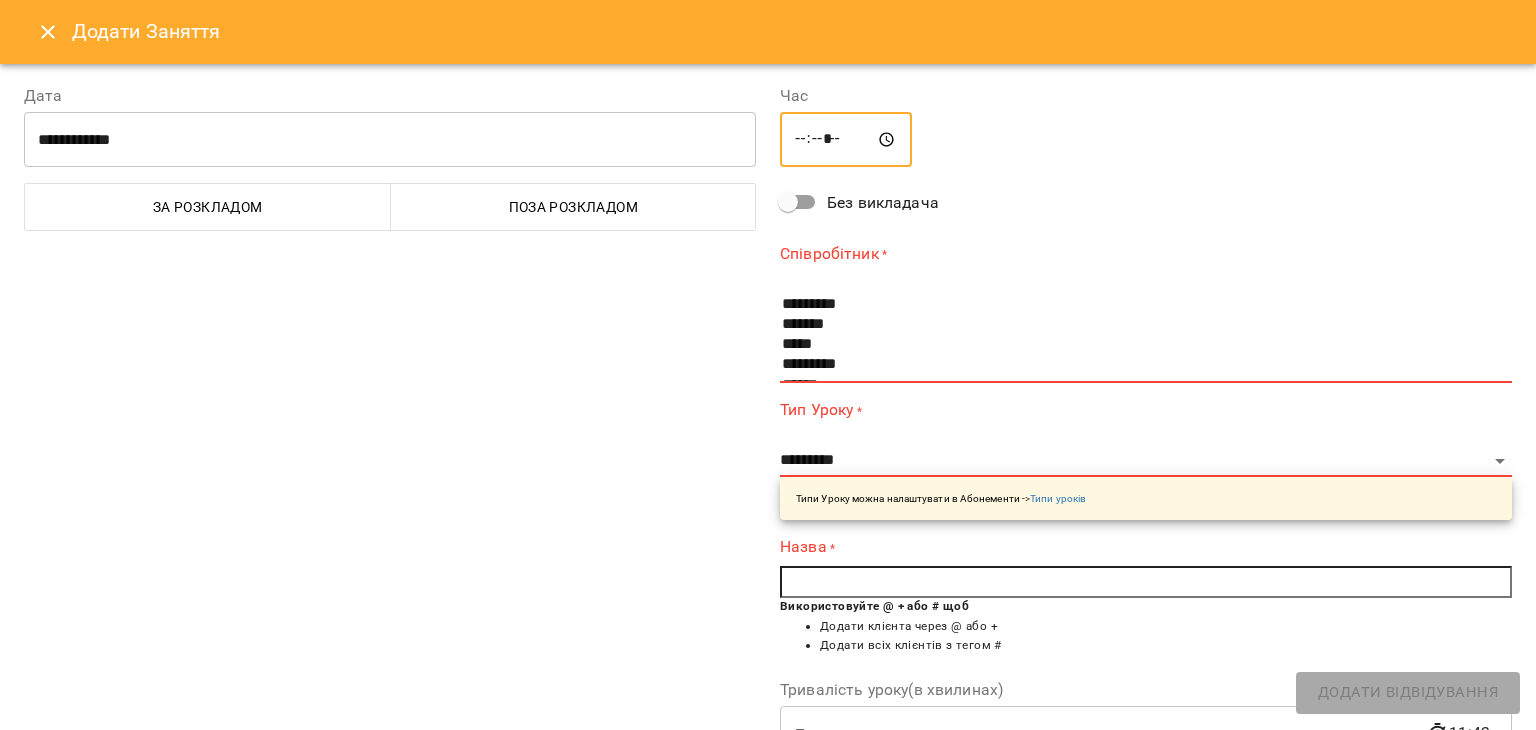 click on "*****" at bounding box center [846, 140] 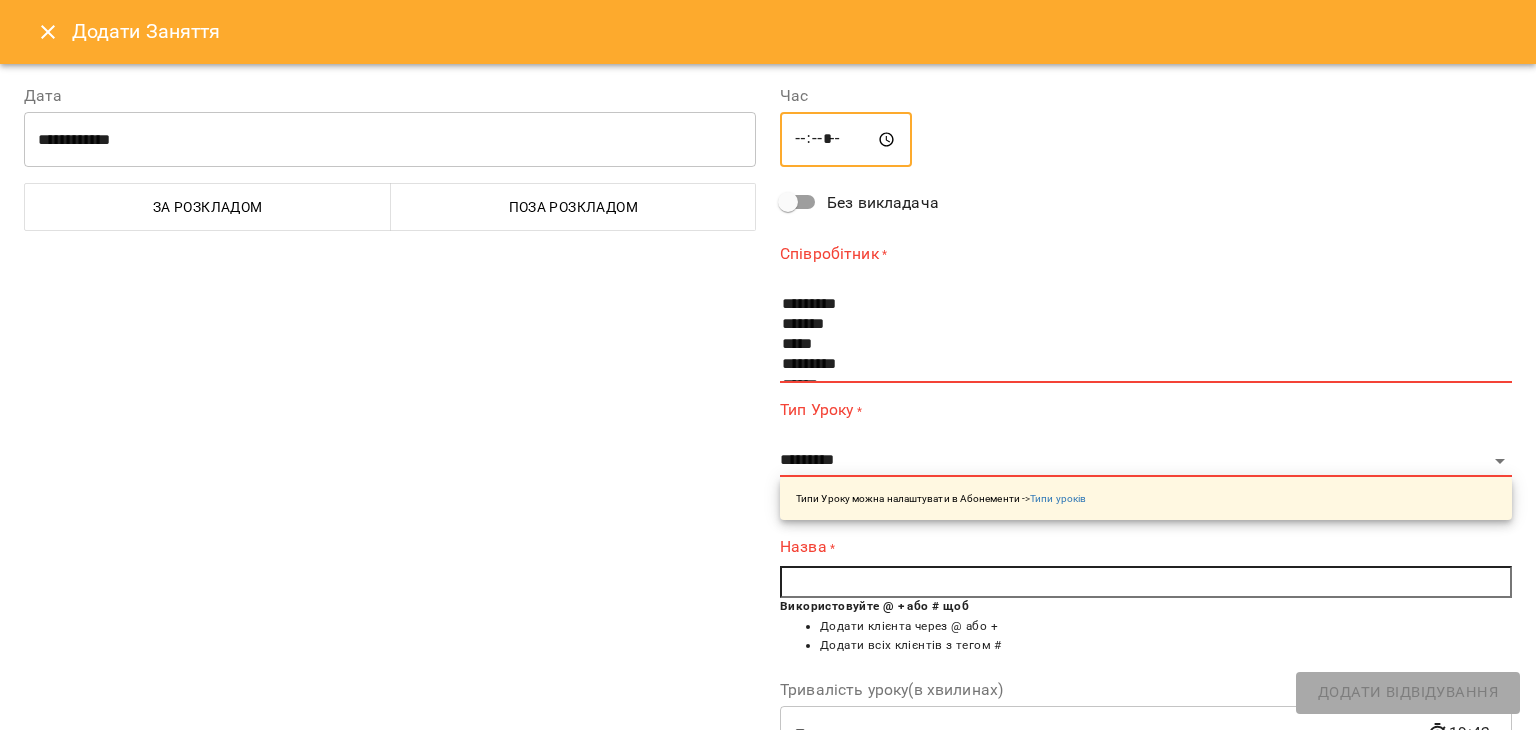 type on "*****" 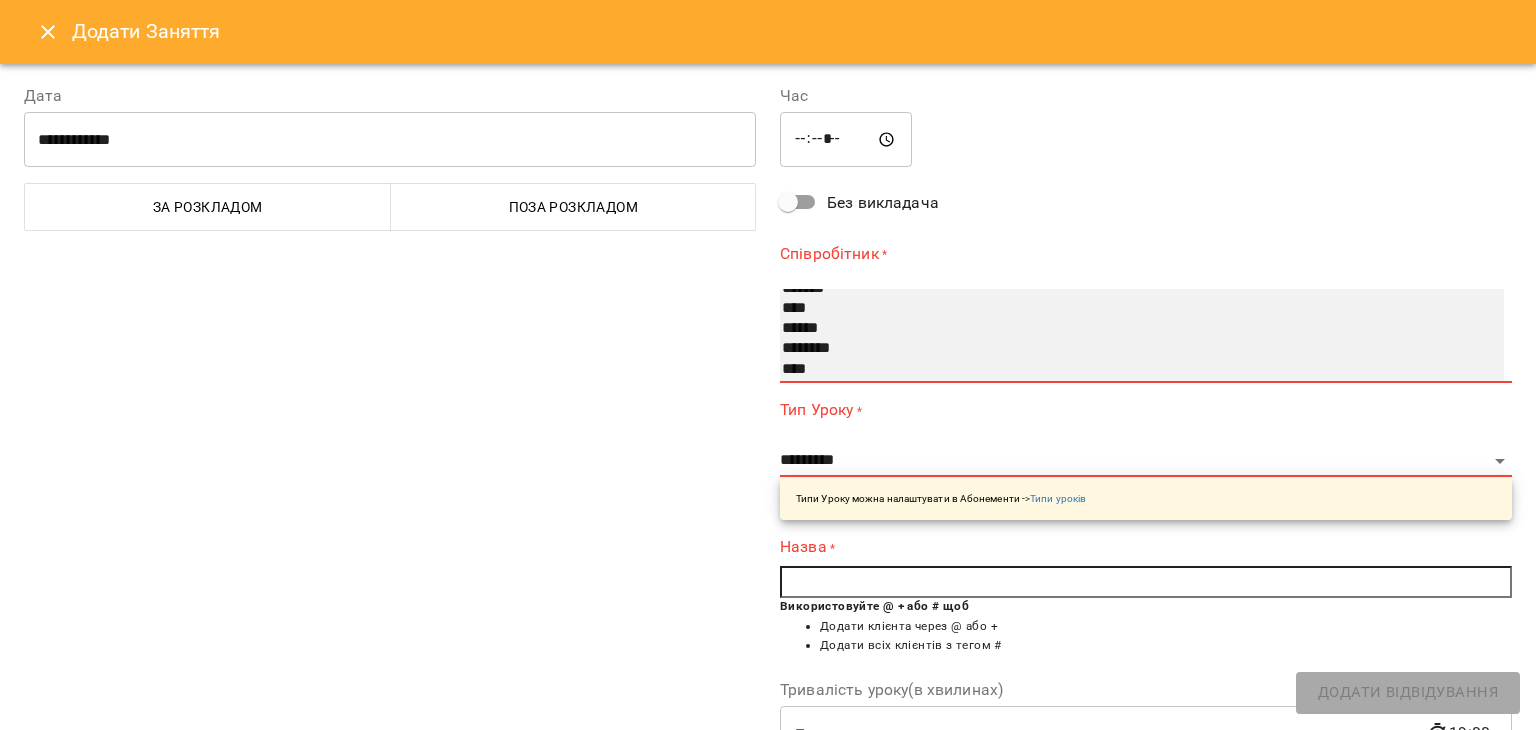 scroll, scrollTop: 128, scrollLeft: 0, axis: vertical 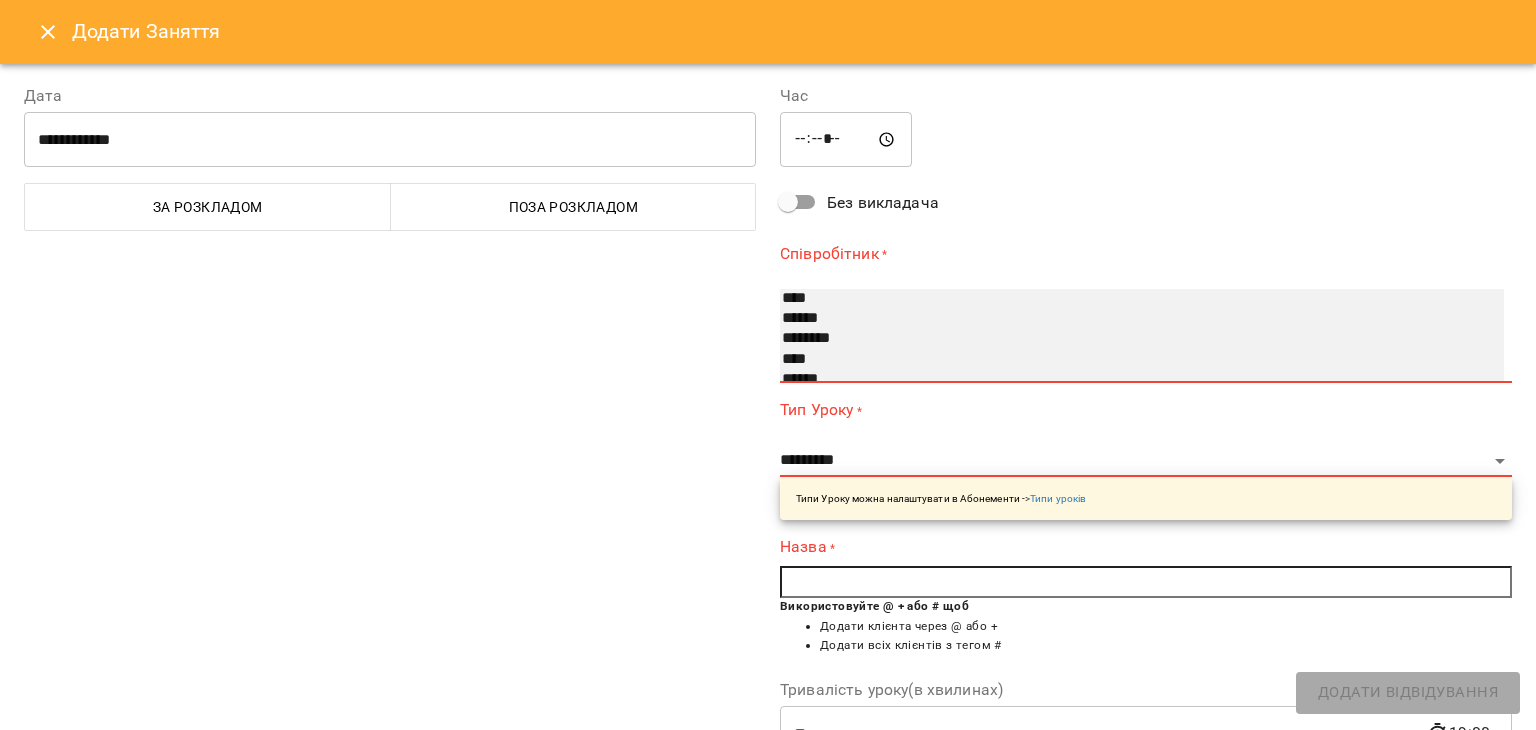select on "**********" 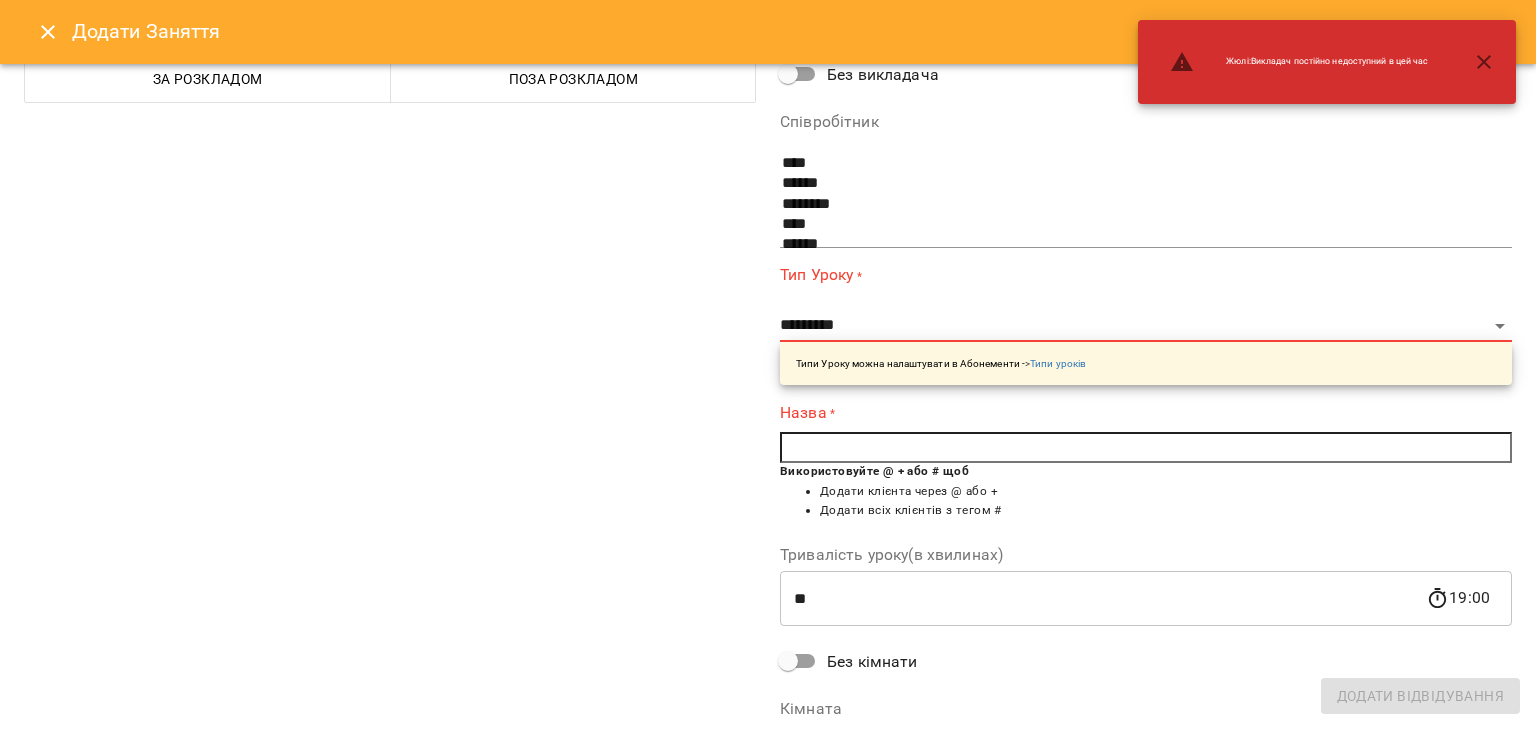 scroll, scrollTop: 130, scrollLeft: 0, axis: vertical 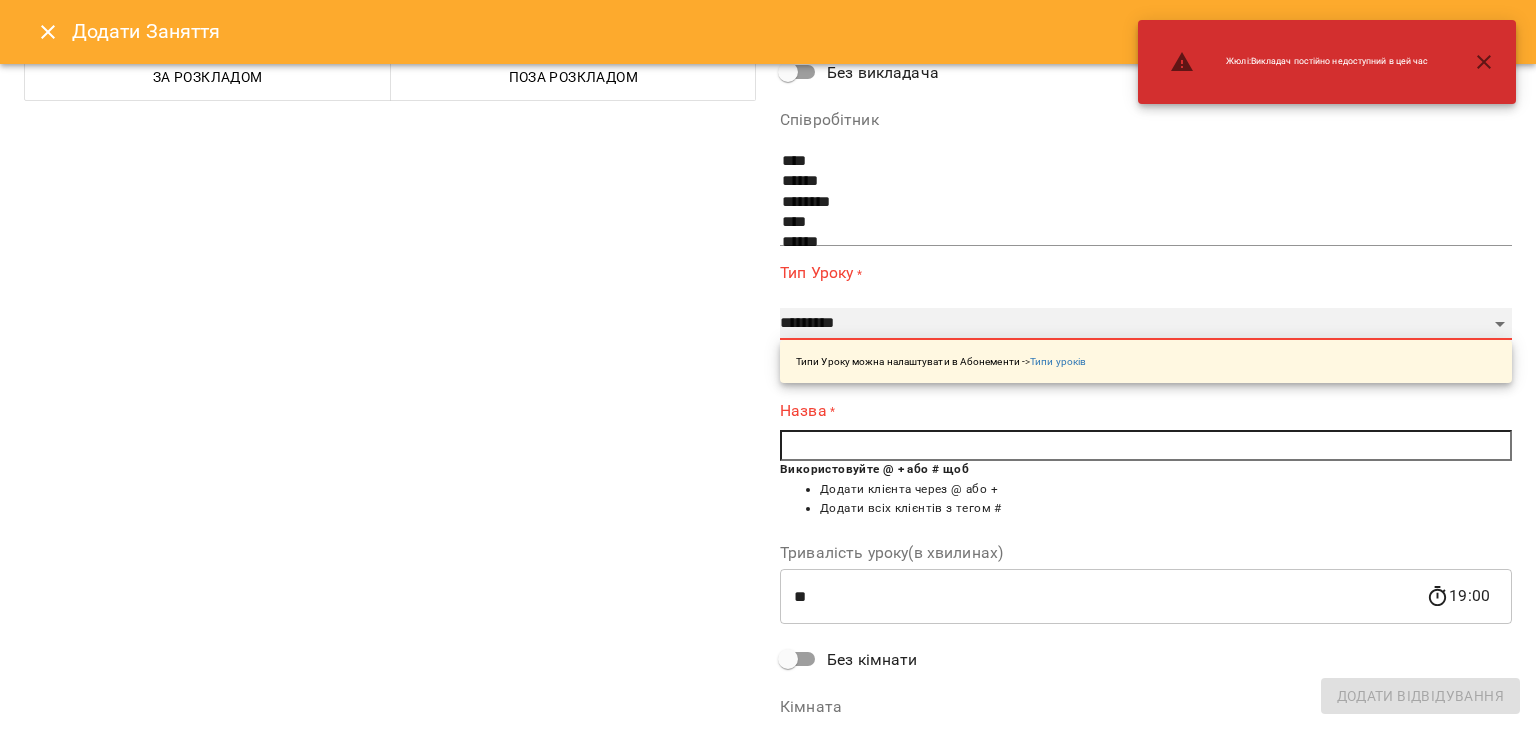 click on "**********" at bounding box center [1146, 324] 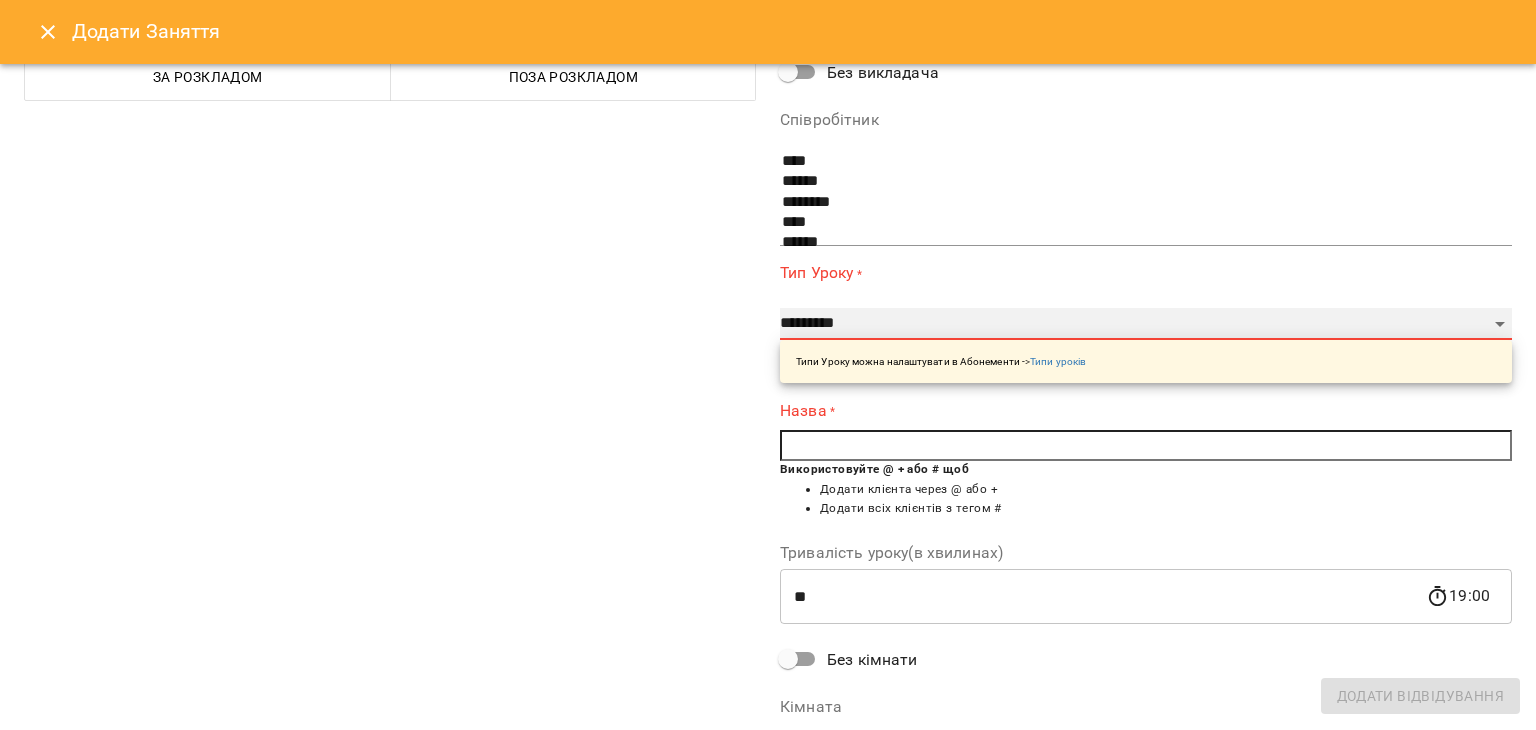 select on "**********" 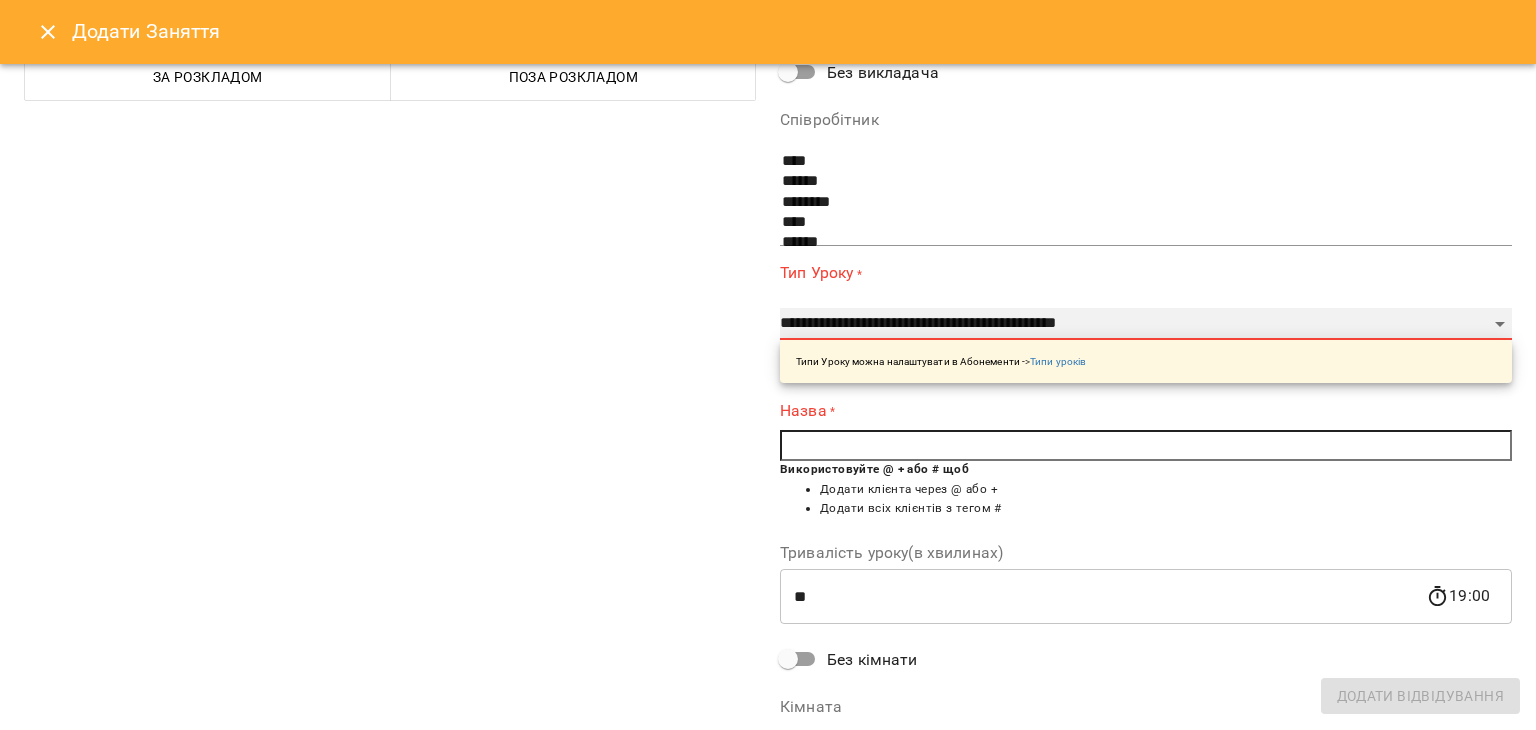 click on "**********" at bounding box center (1146, 324) 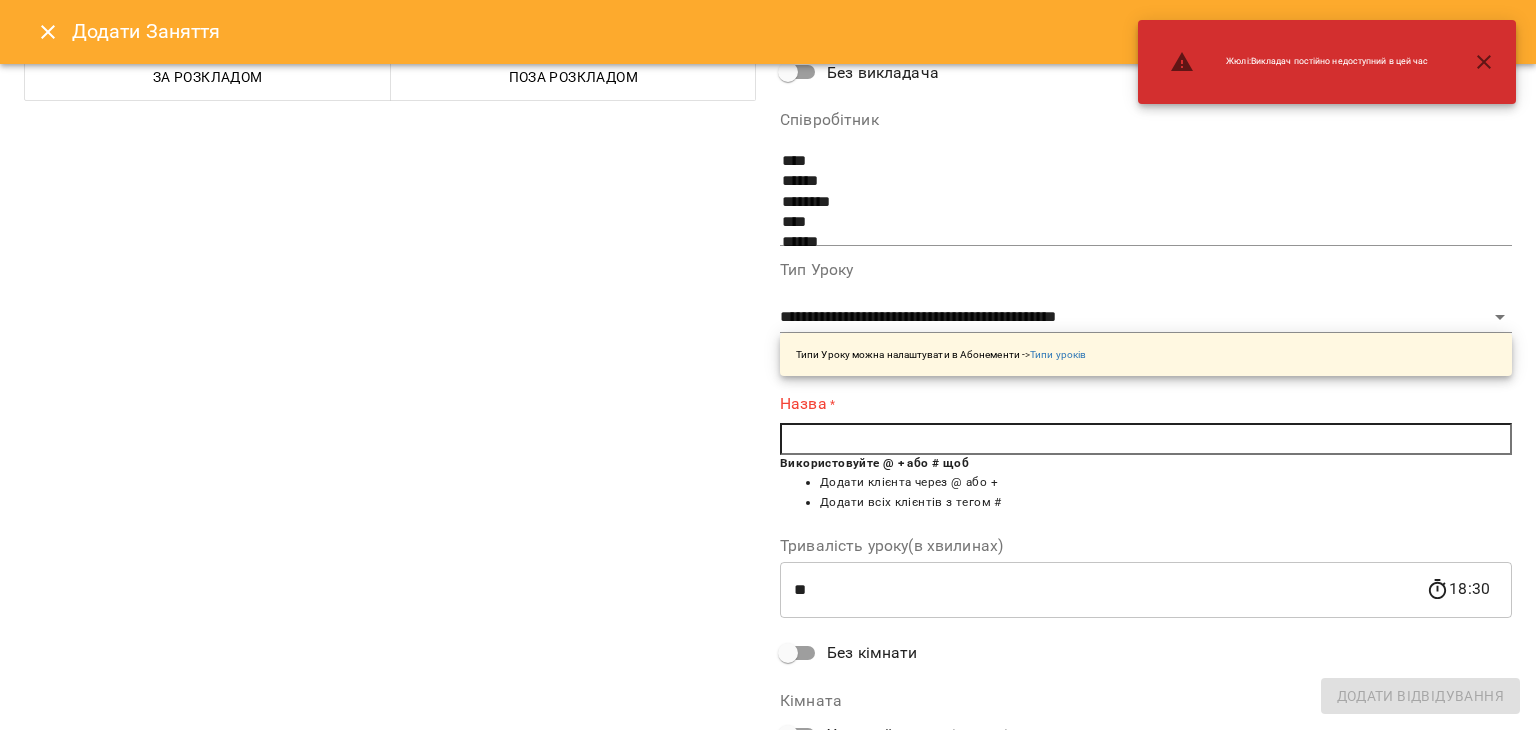 click at bounding box center (1146, 439) 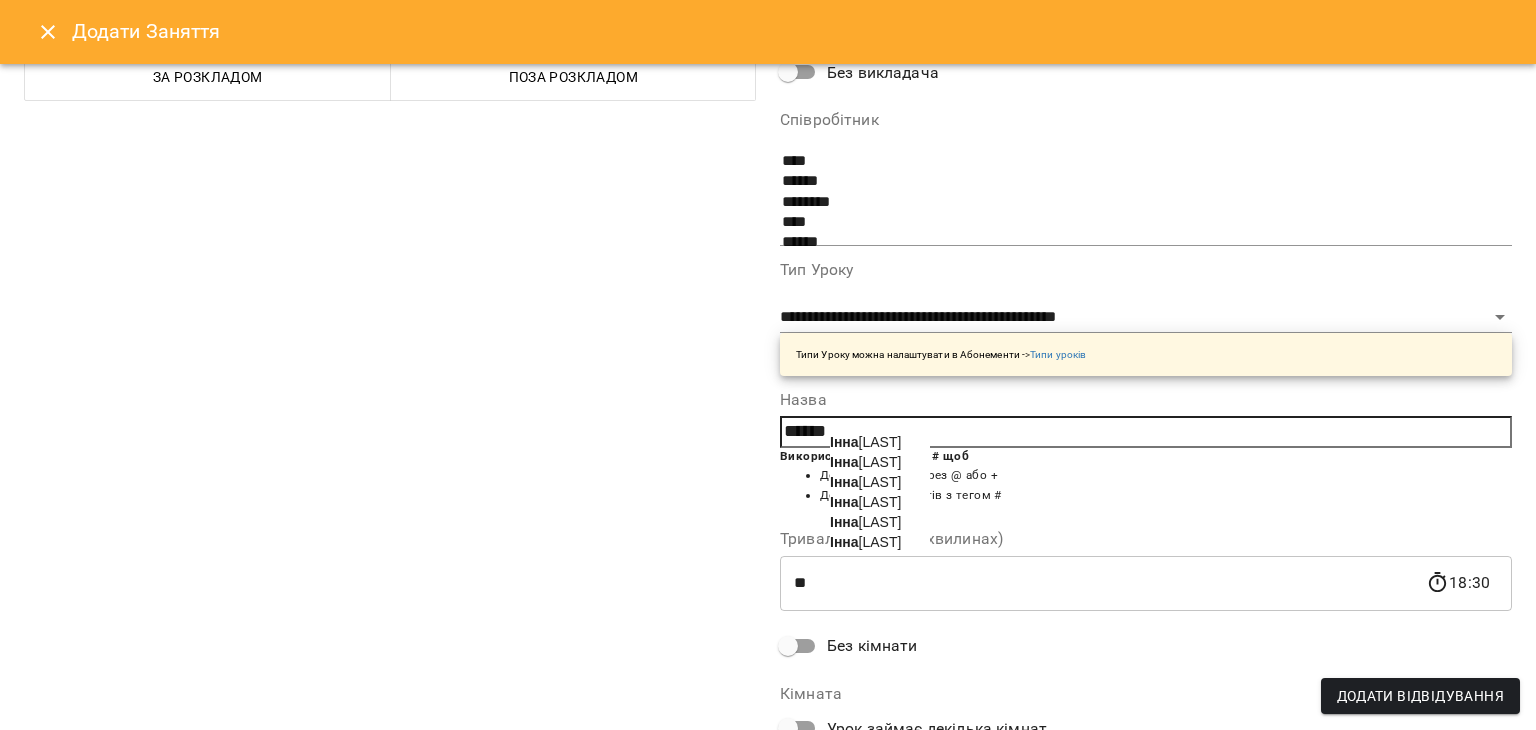 click on "[FIRST]  [LAST]" at bounding box center [865, 442] 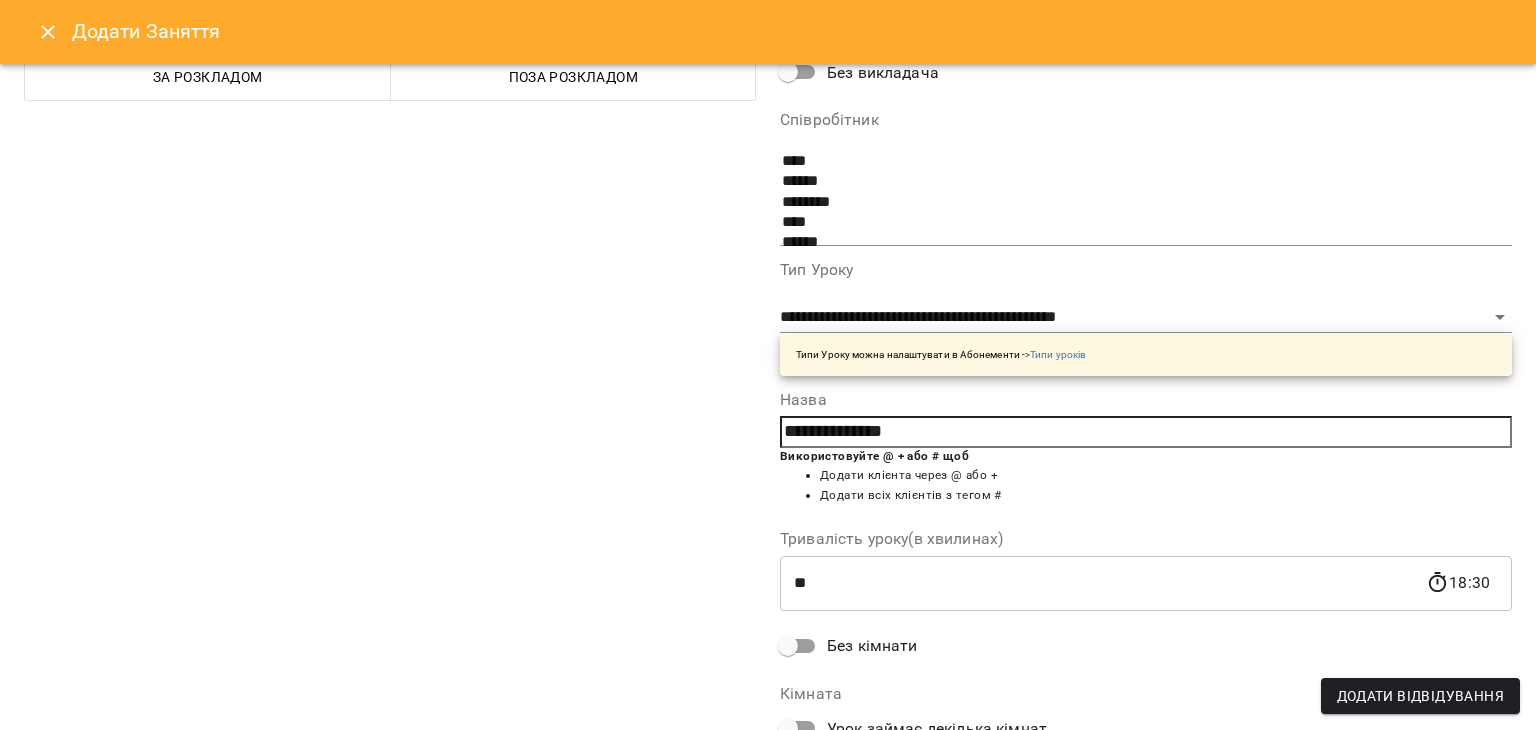 scroll, scrollTop: 268, scrollLeft: 0, axis: vertical 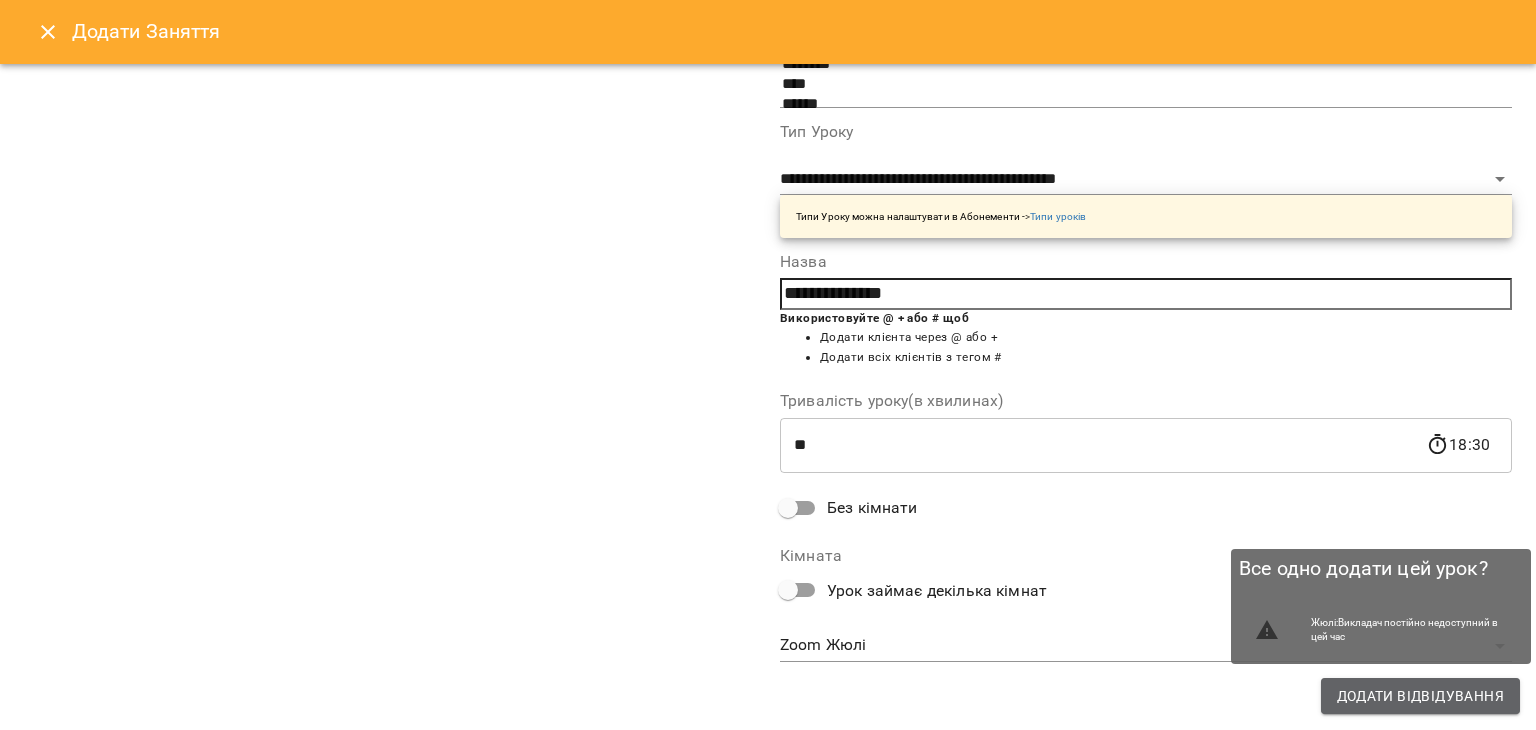 click on "Додати Відвідування" at bounding box center [1420, 696] 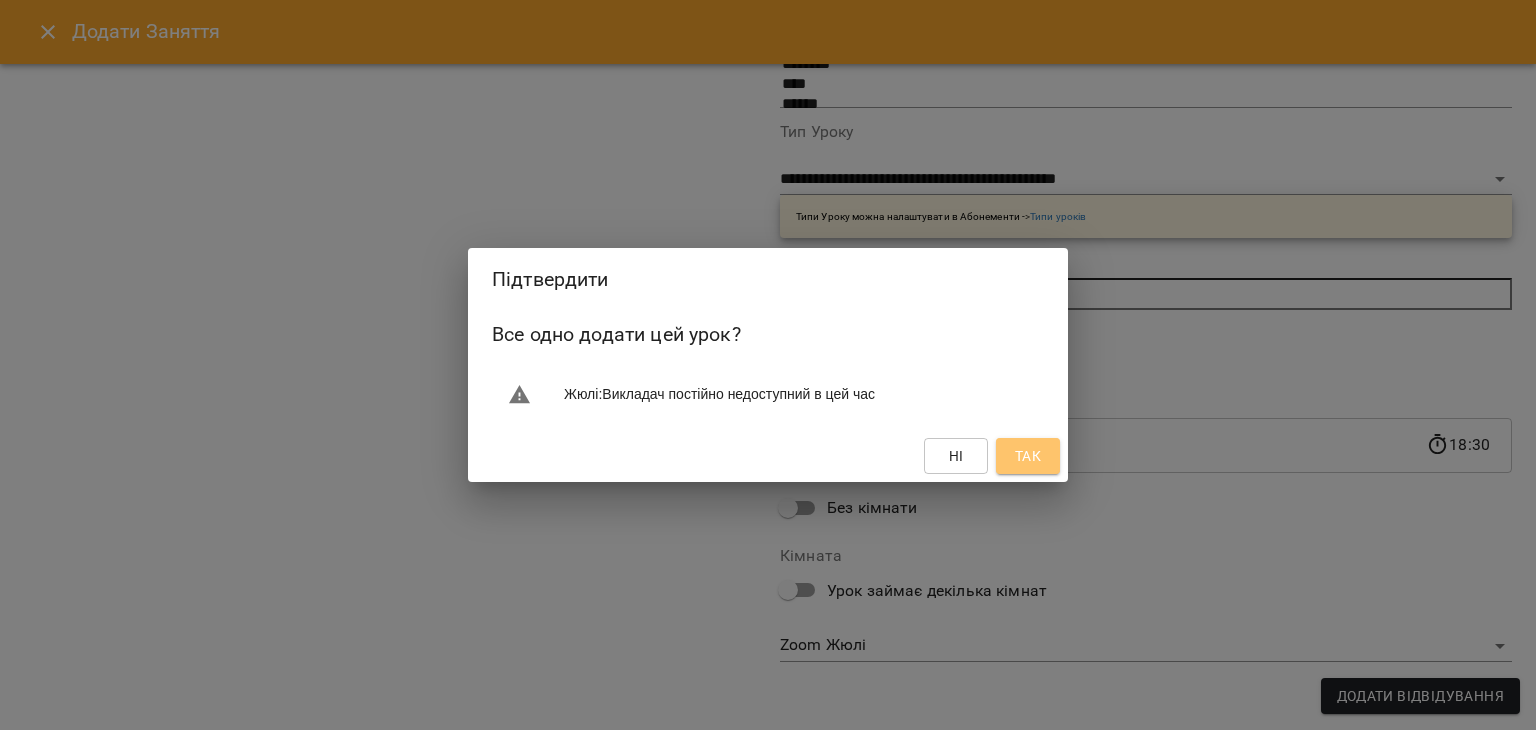 click on "Так" at bounding box center (1028, 456) 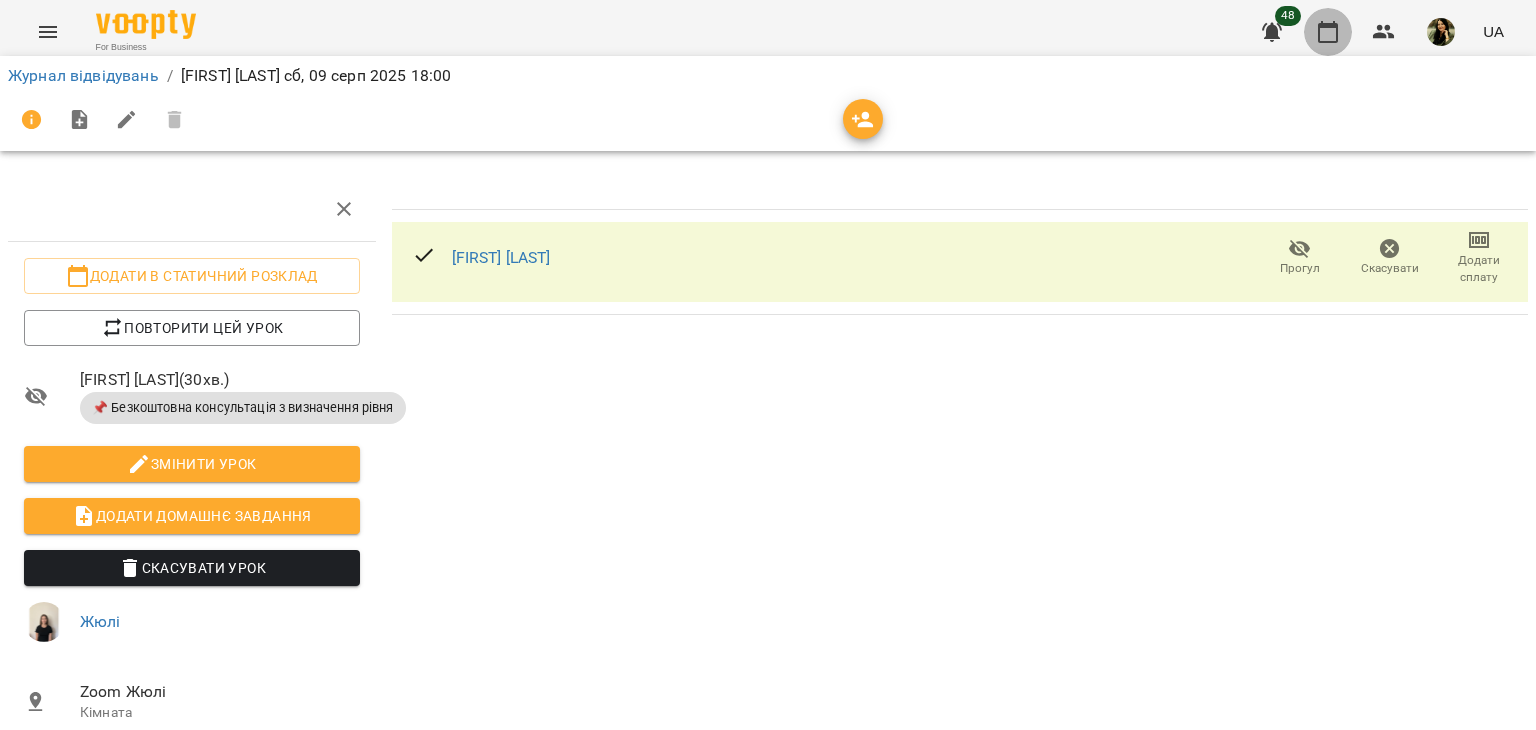 click 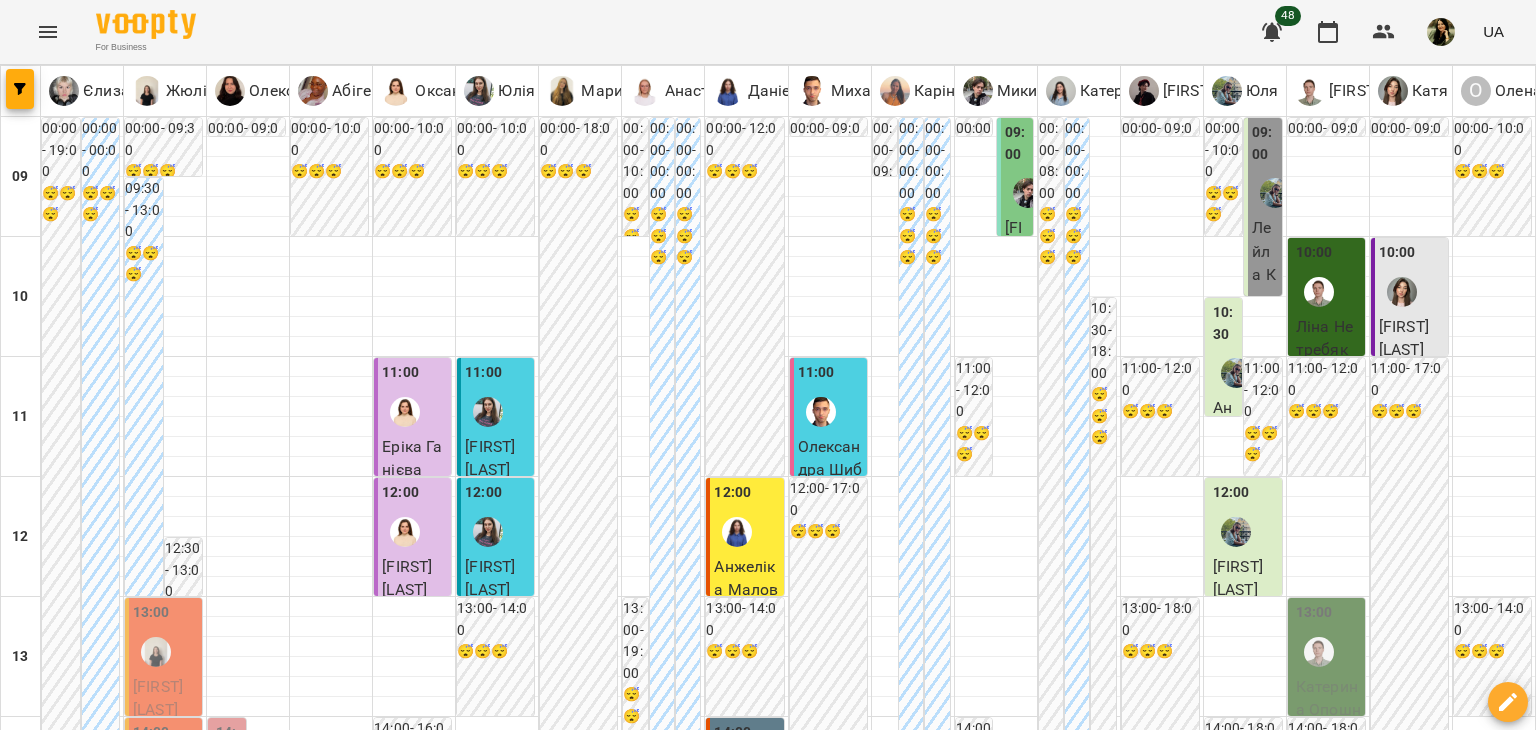 click on "сб" at bounding box center (1281, 1823) 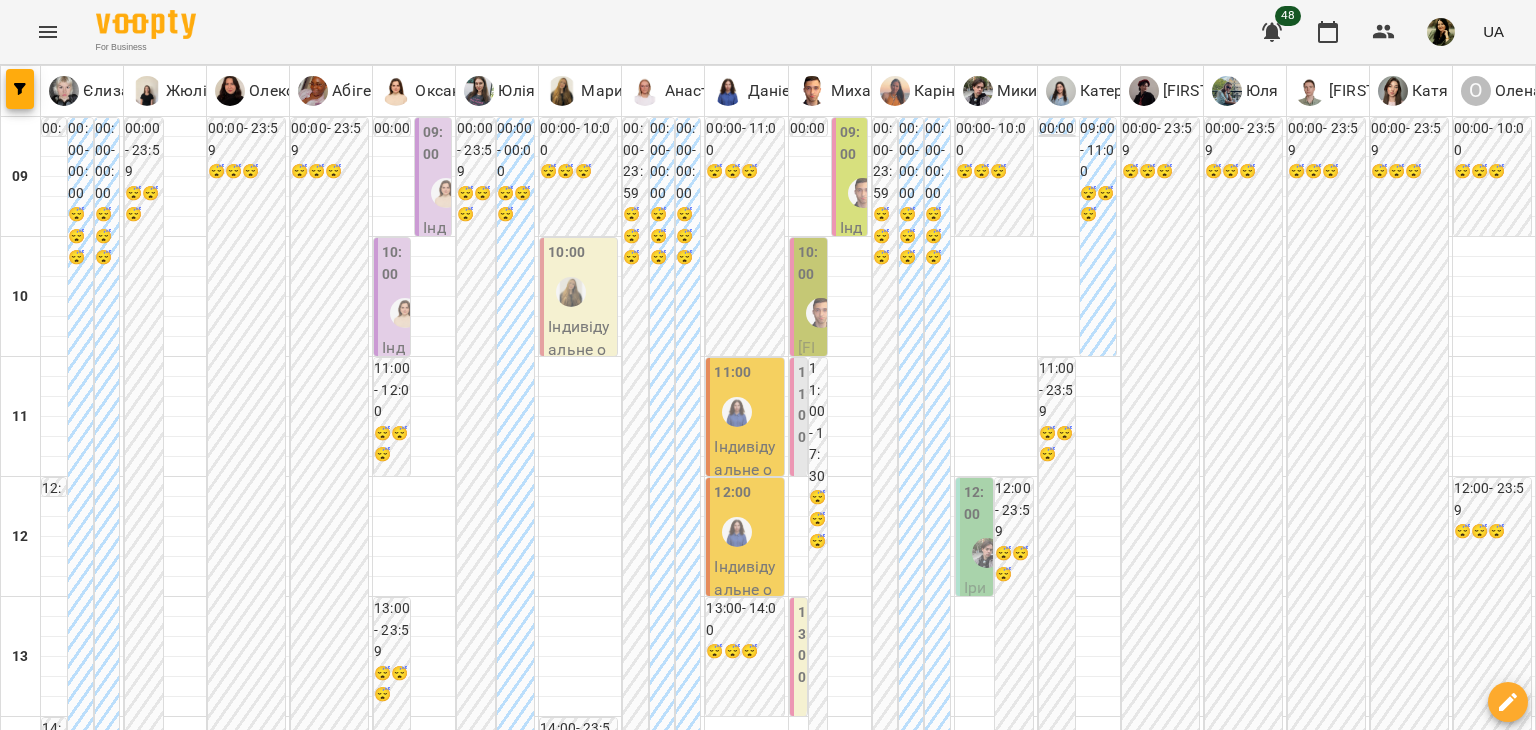 scroll, scrollTop: 1053, scrollLeft: 0, axis: vertical 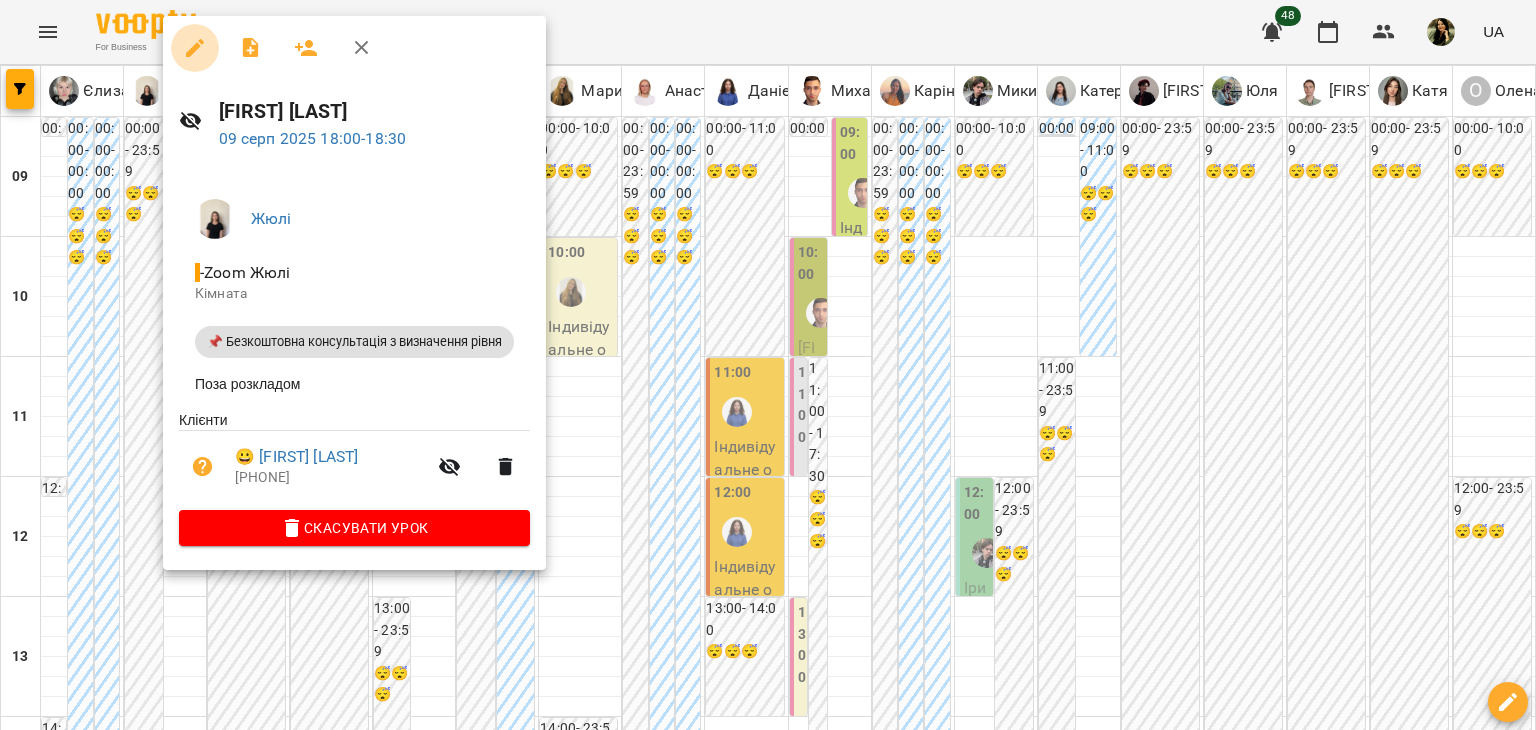 click 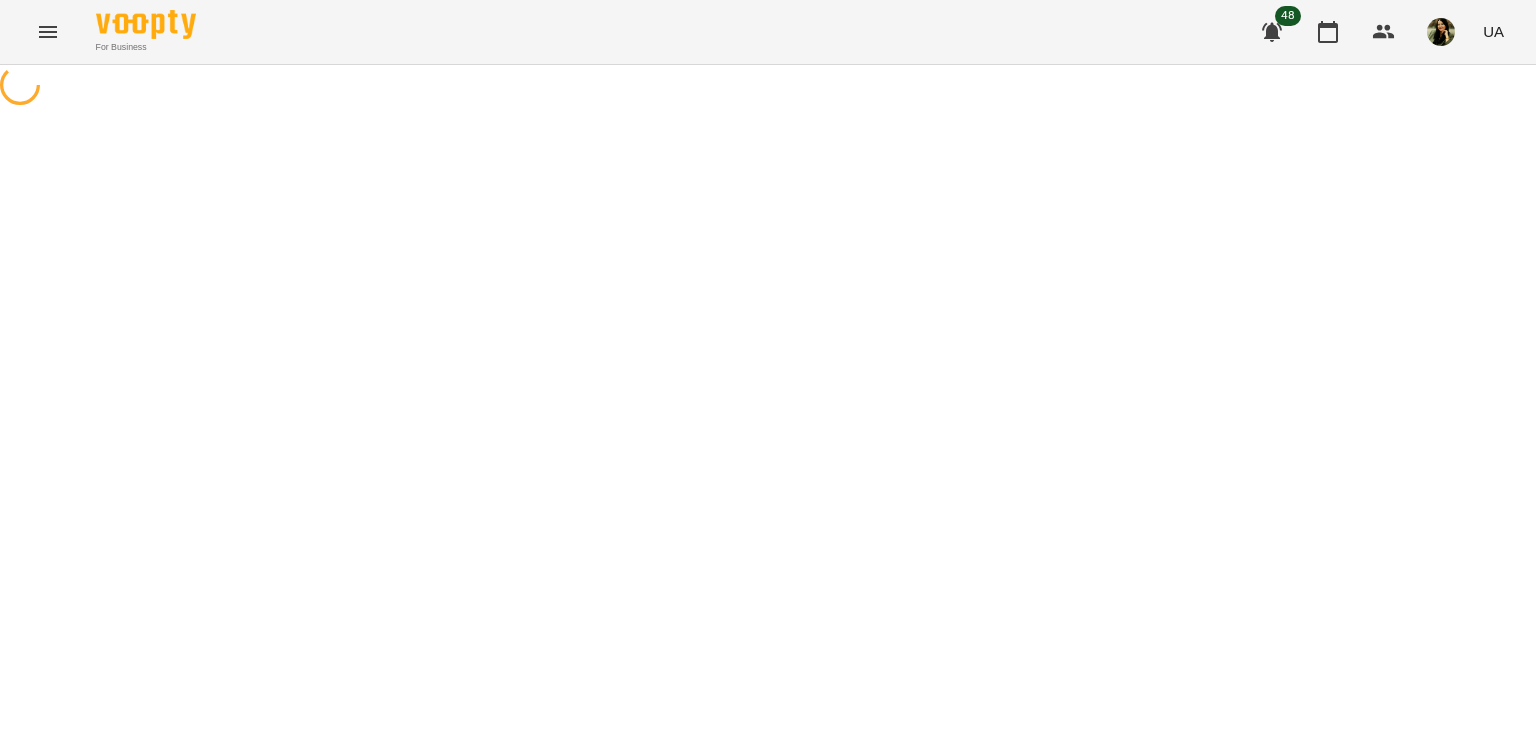select on "**********" 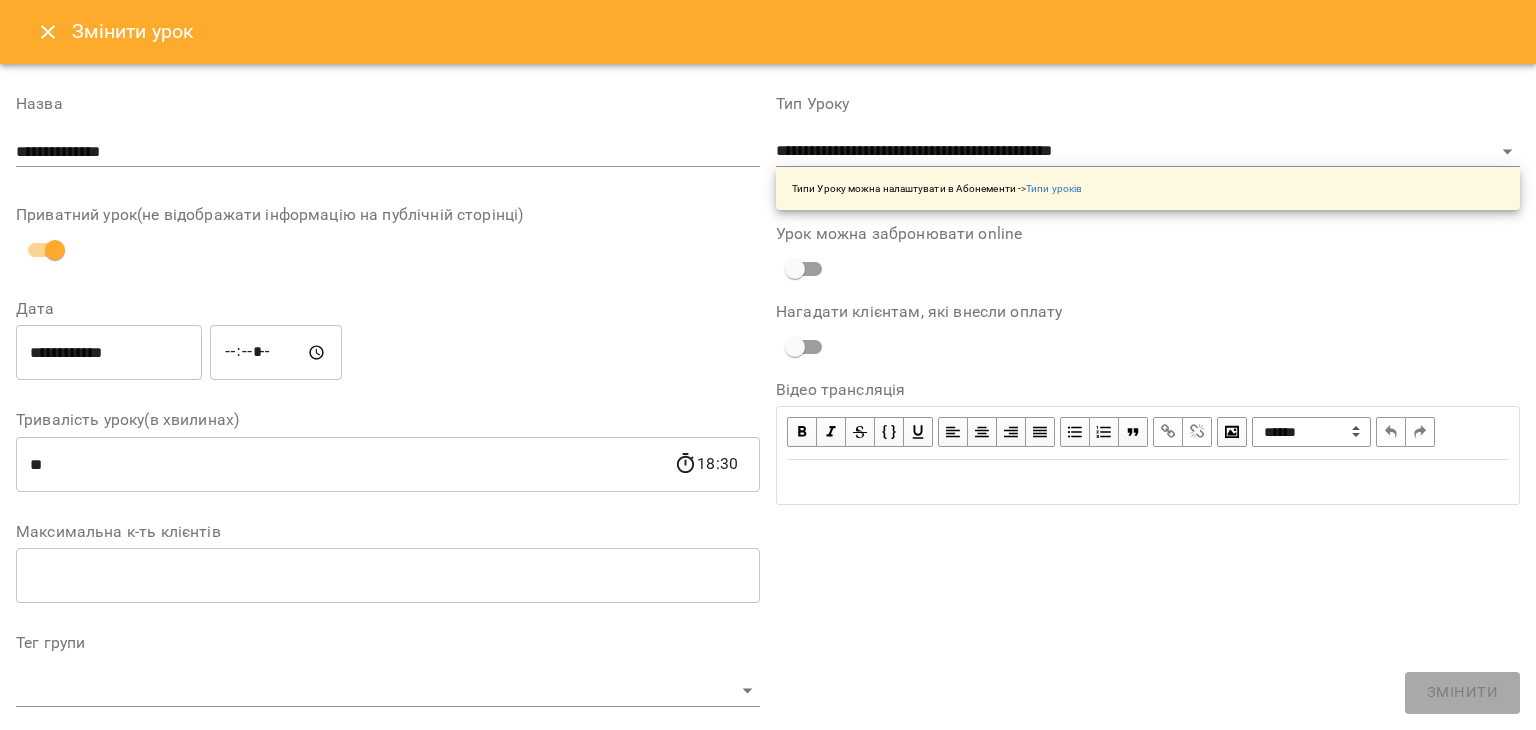 click on "**********" at bounding box center [109, 353] 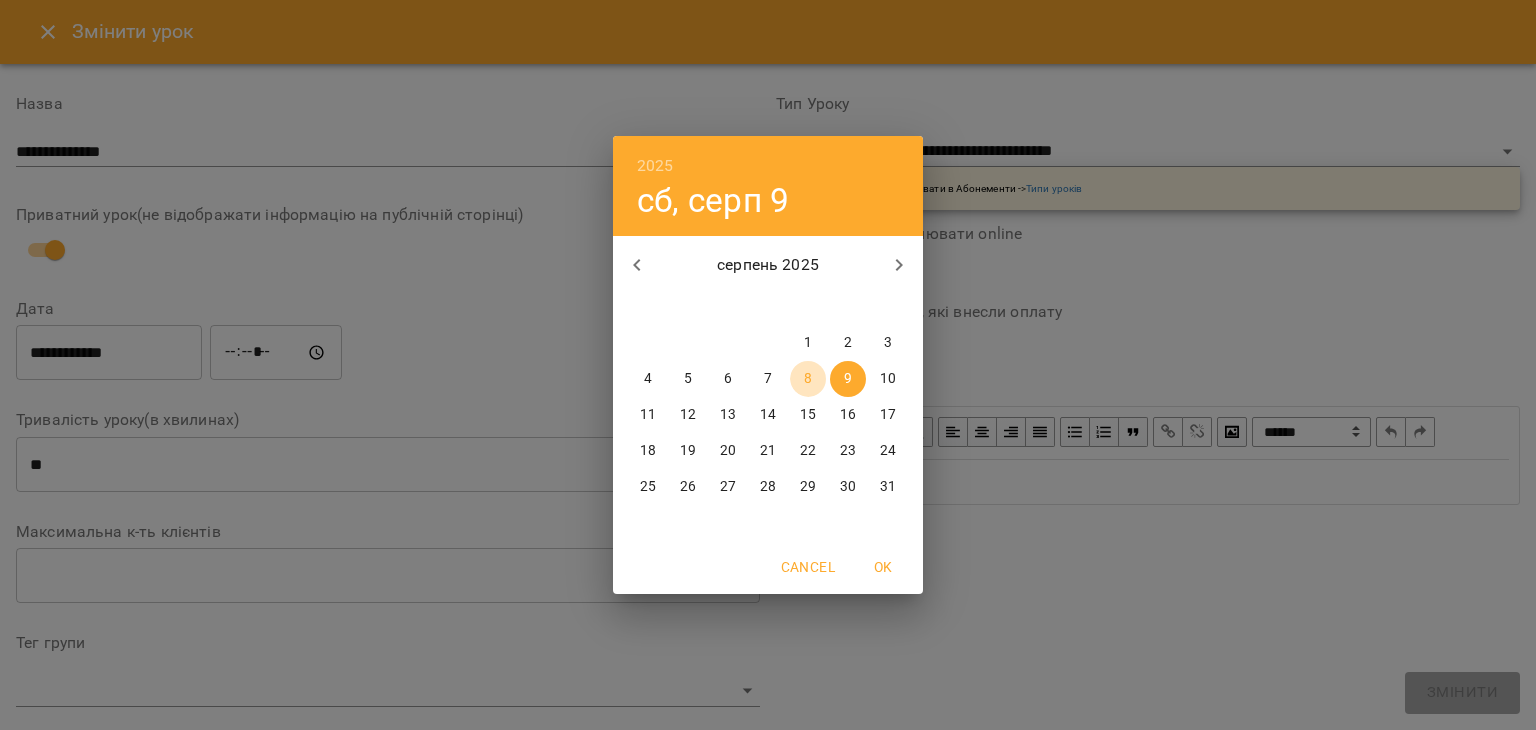 click on "8" at bounding box center [808, 379] 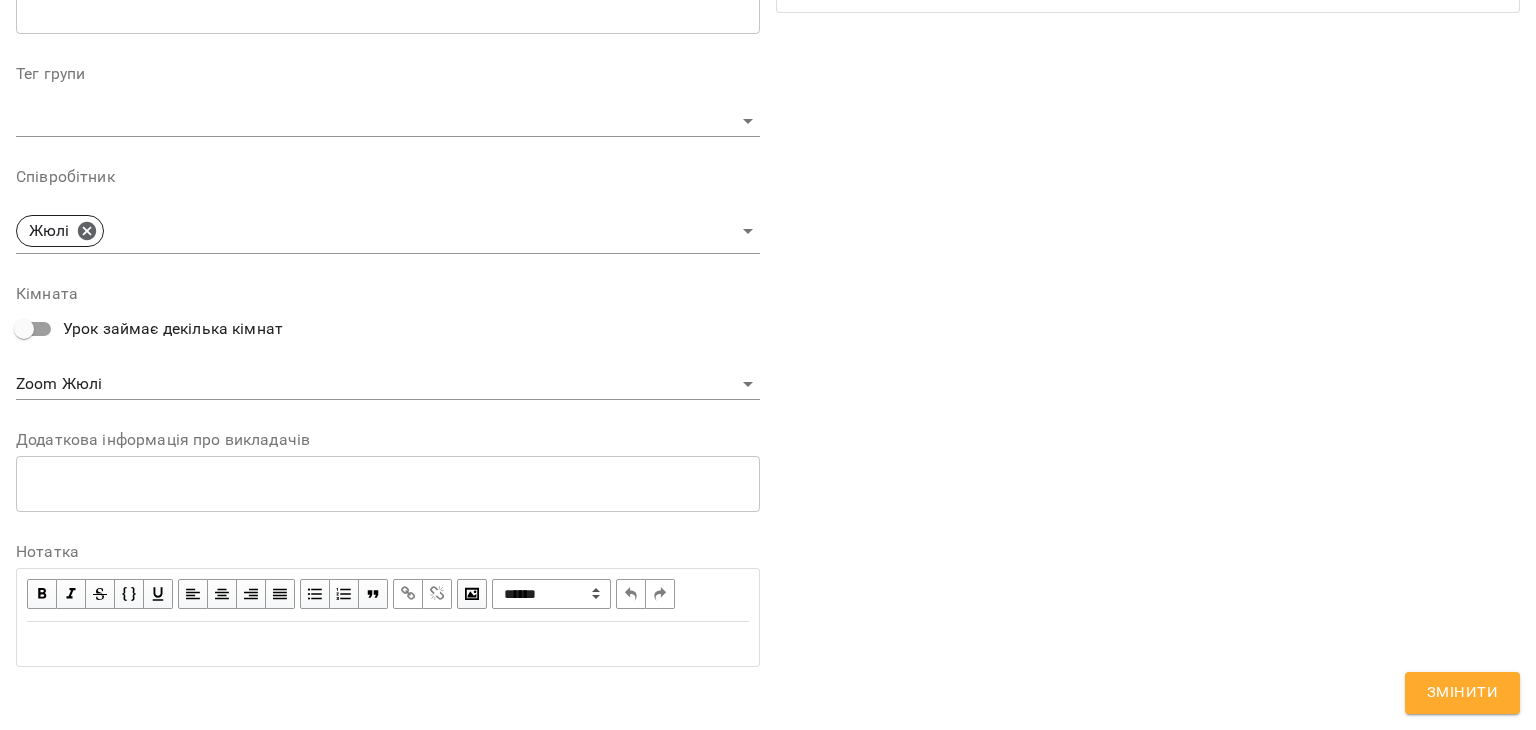 scroll, scrollTop: 660, scrollLeft: 0, axis: vertical 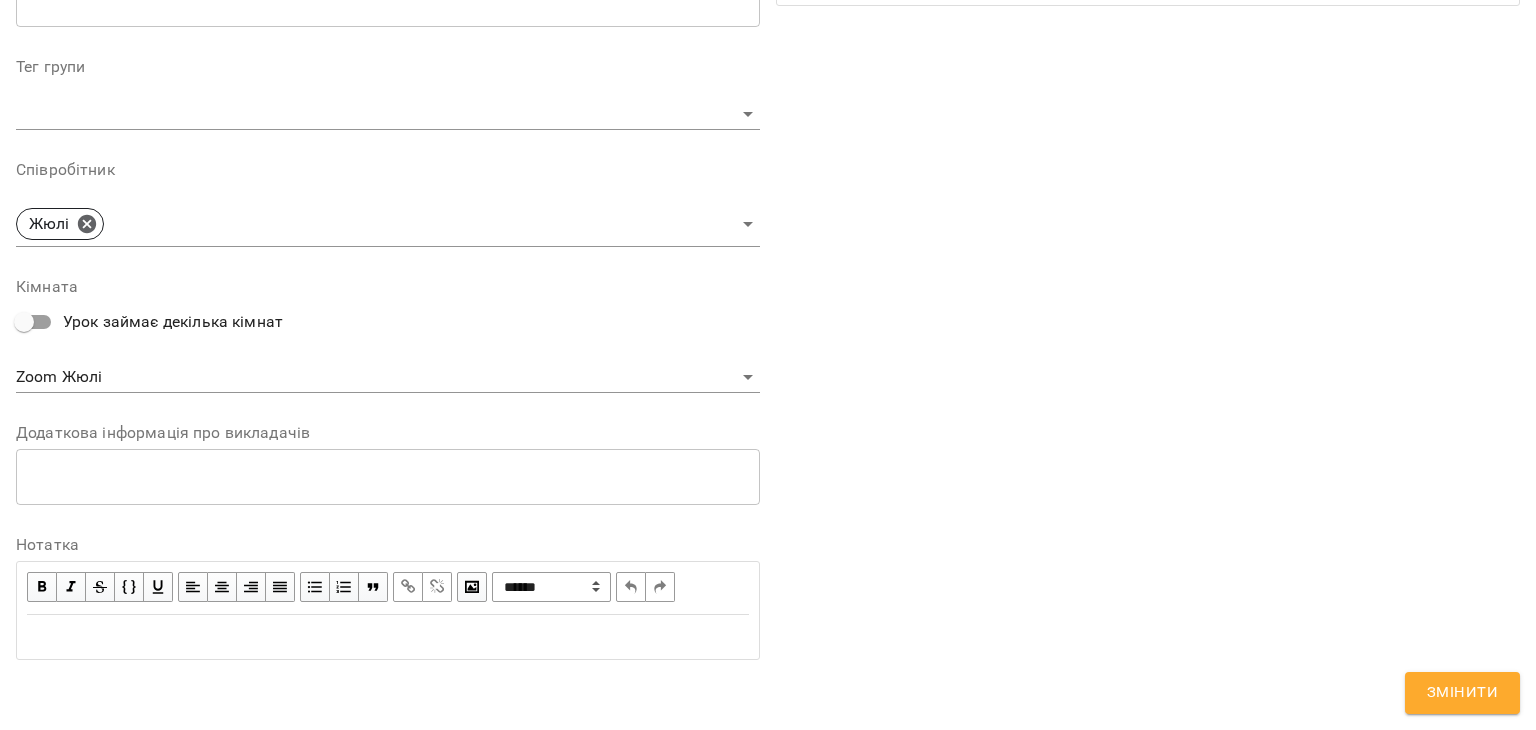 click at bounding box center (388, 637) 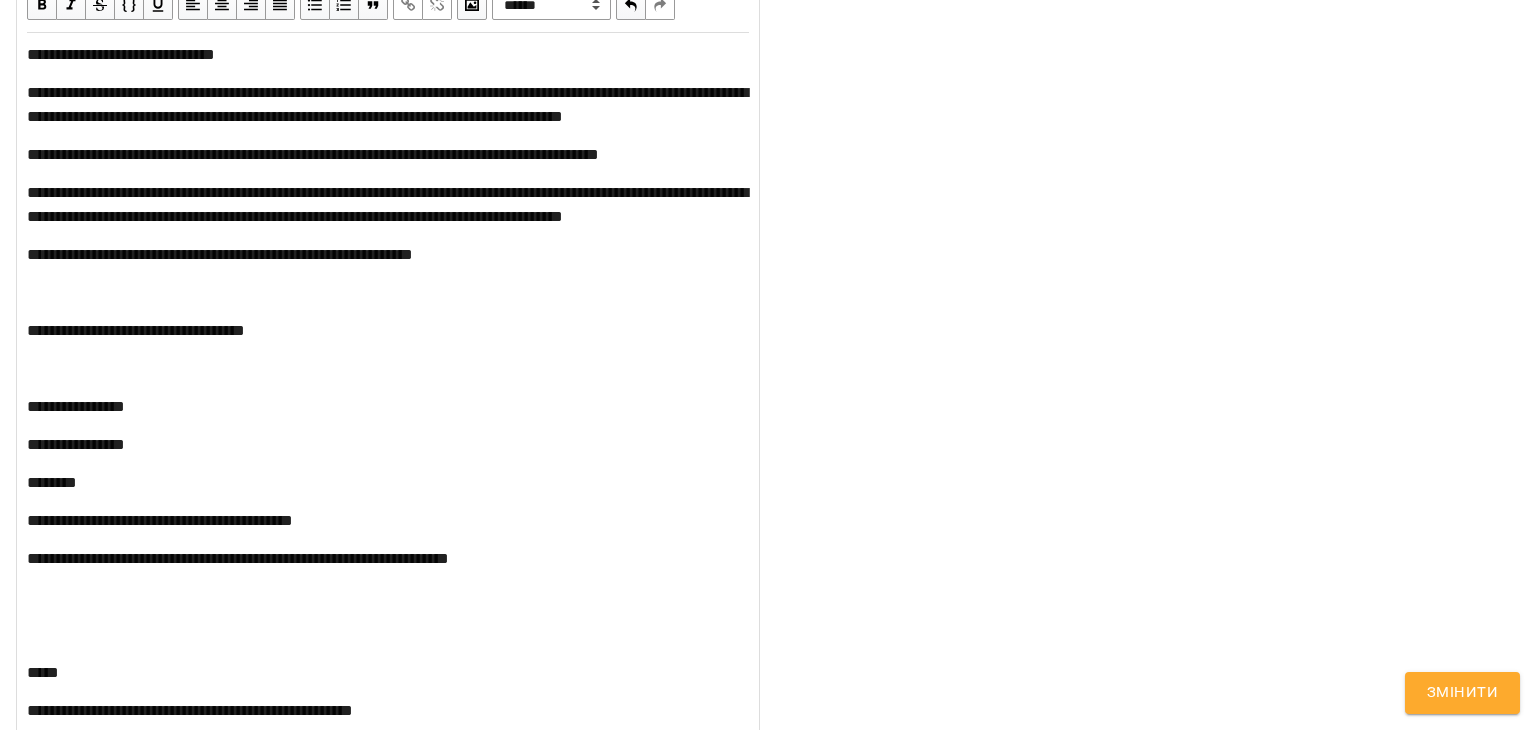 scroll, scrollTop: 1388, scrollLeft: 0, axis: vertical 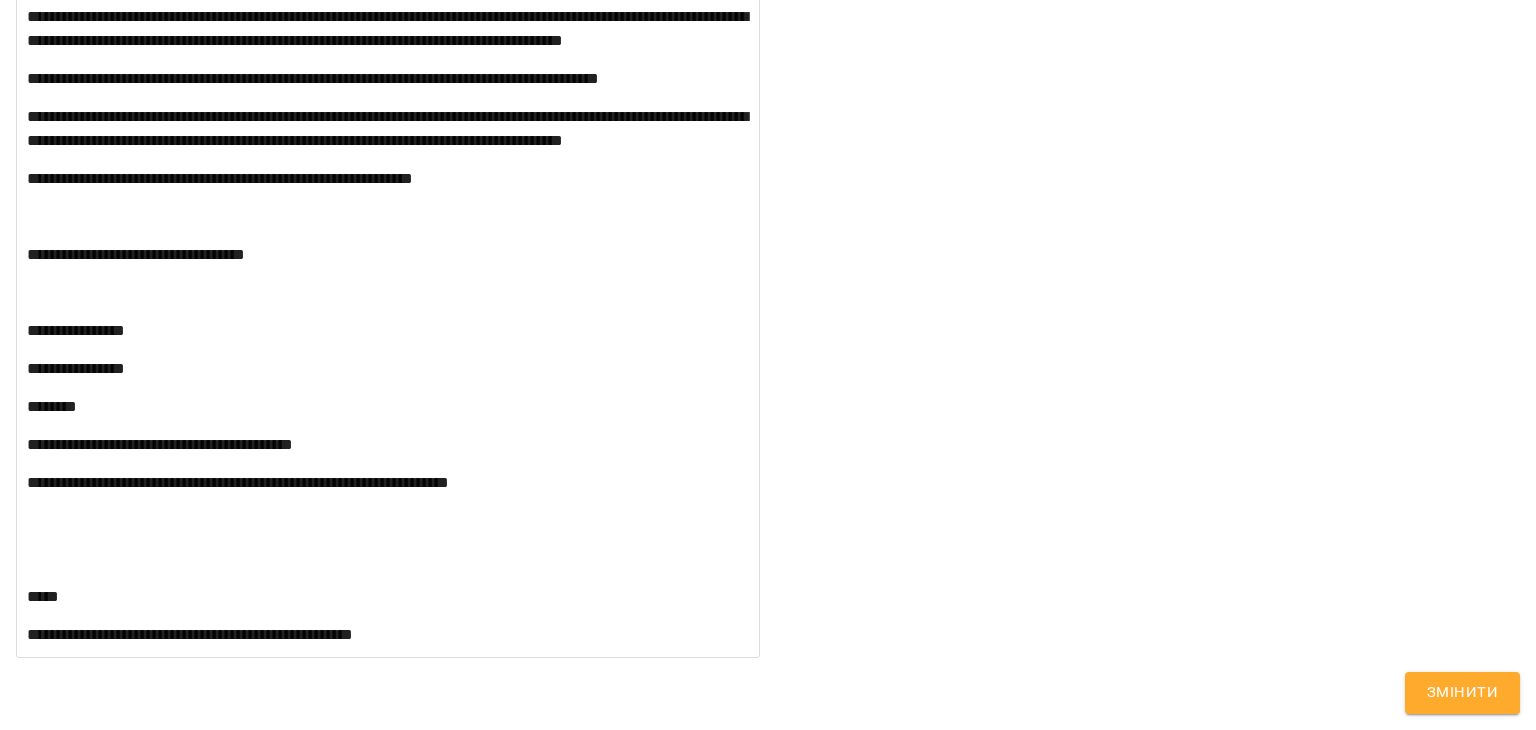 click on "**********" at bounding box center (238, 482) 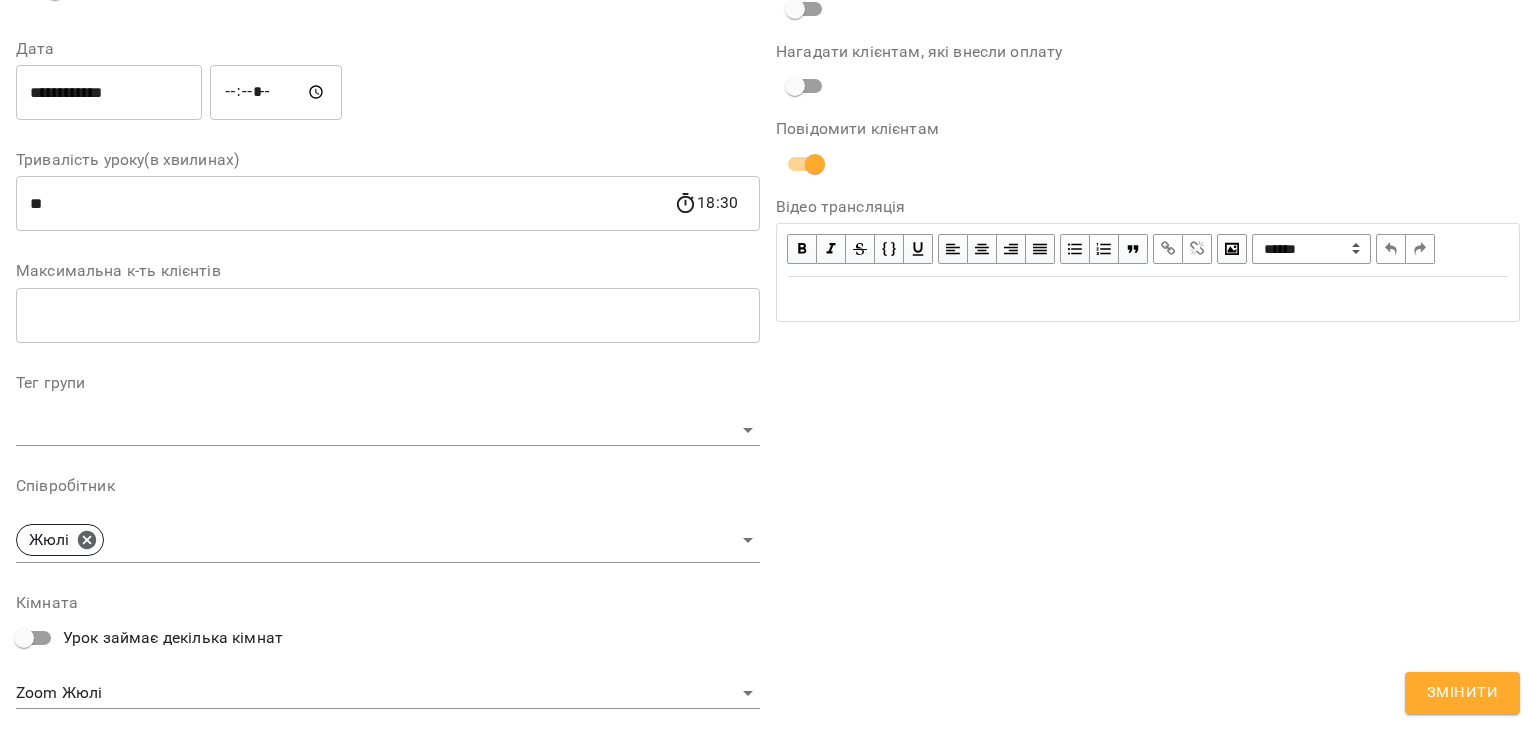 scroll, scrollTop: 128, scrollLeft: 0, axis: vertical 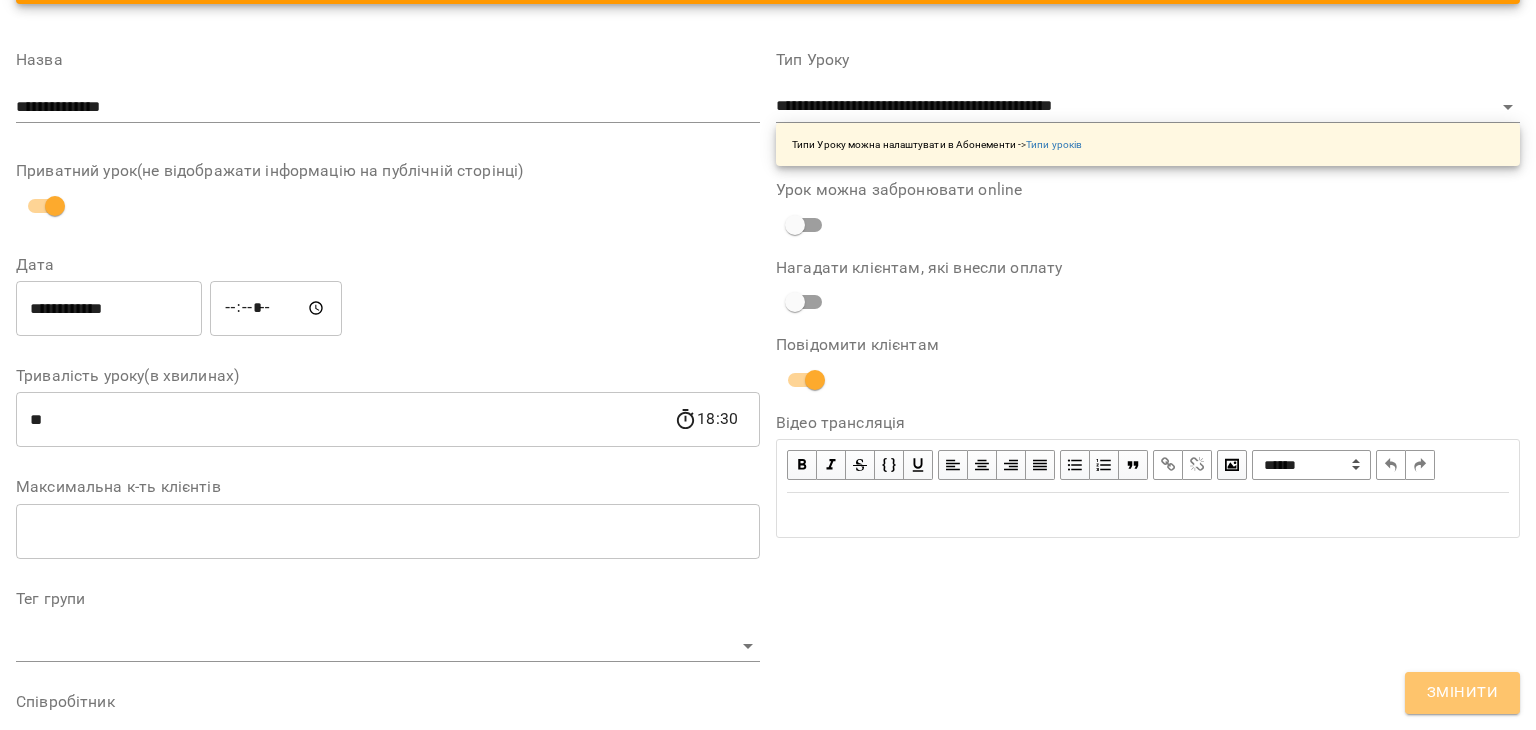 click on "Змінити" at bounding box center [1462, 693] 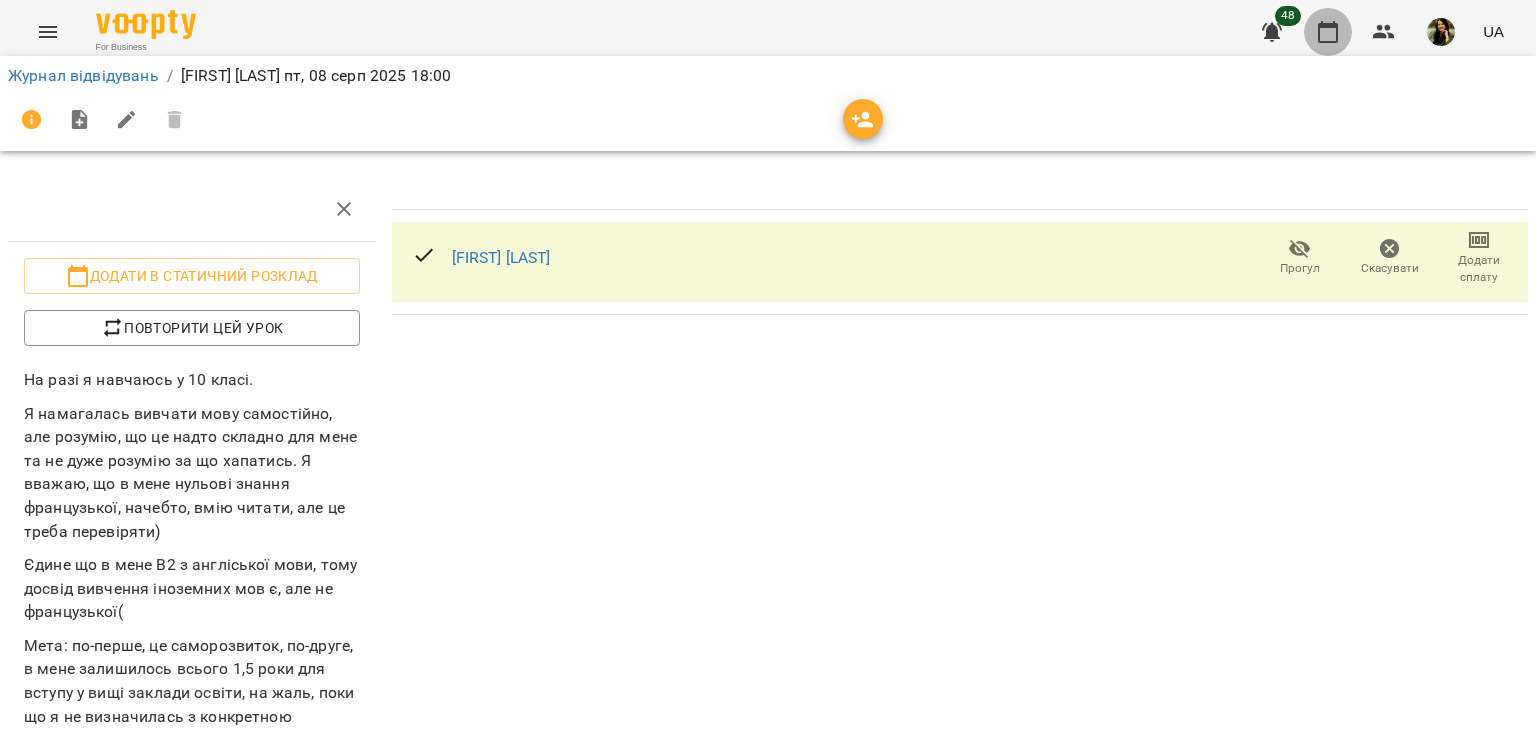 click at bounding box center (1328, 32) 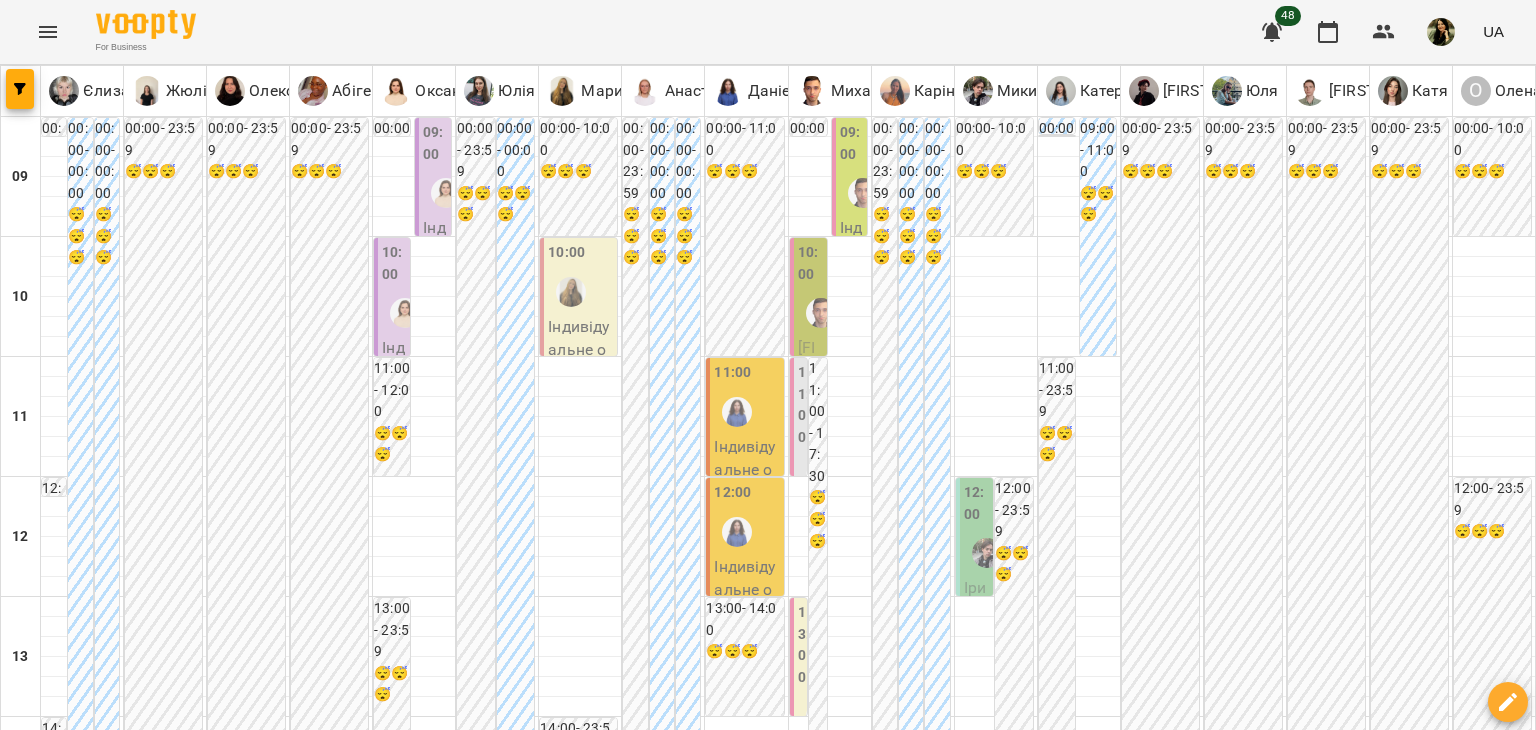 click on "08 серп" at bounding box center [890, 1842] 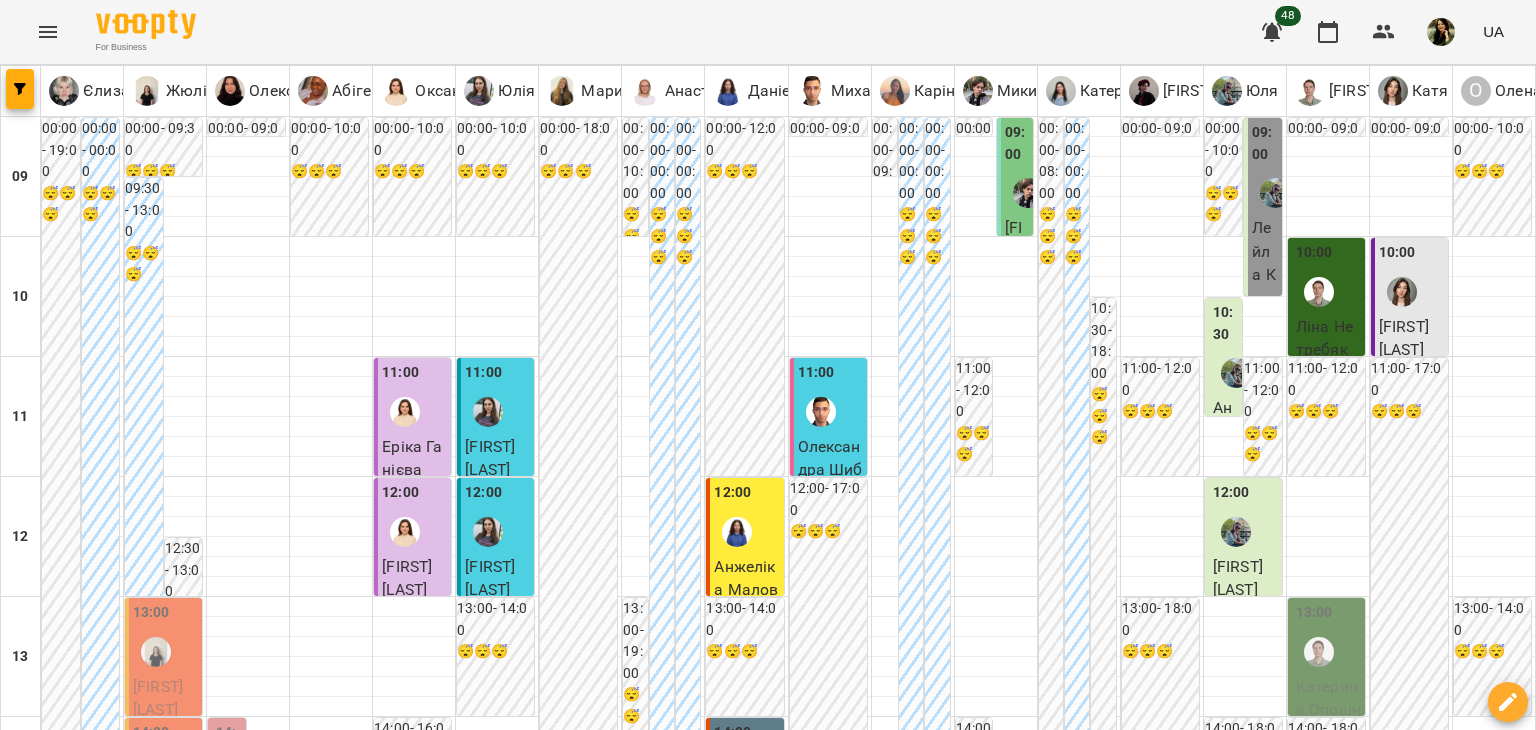 scroll, scrollTop: 933, scrollLeft: 0, axis: vertical 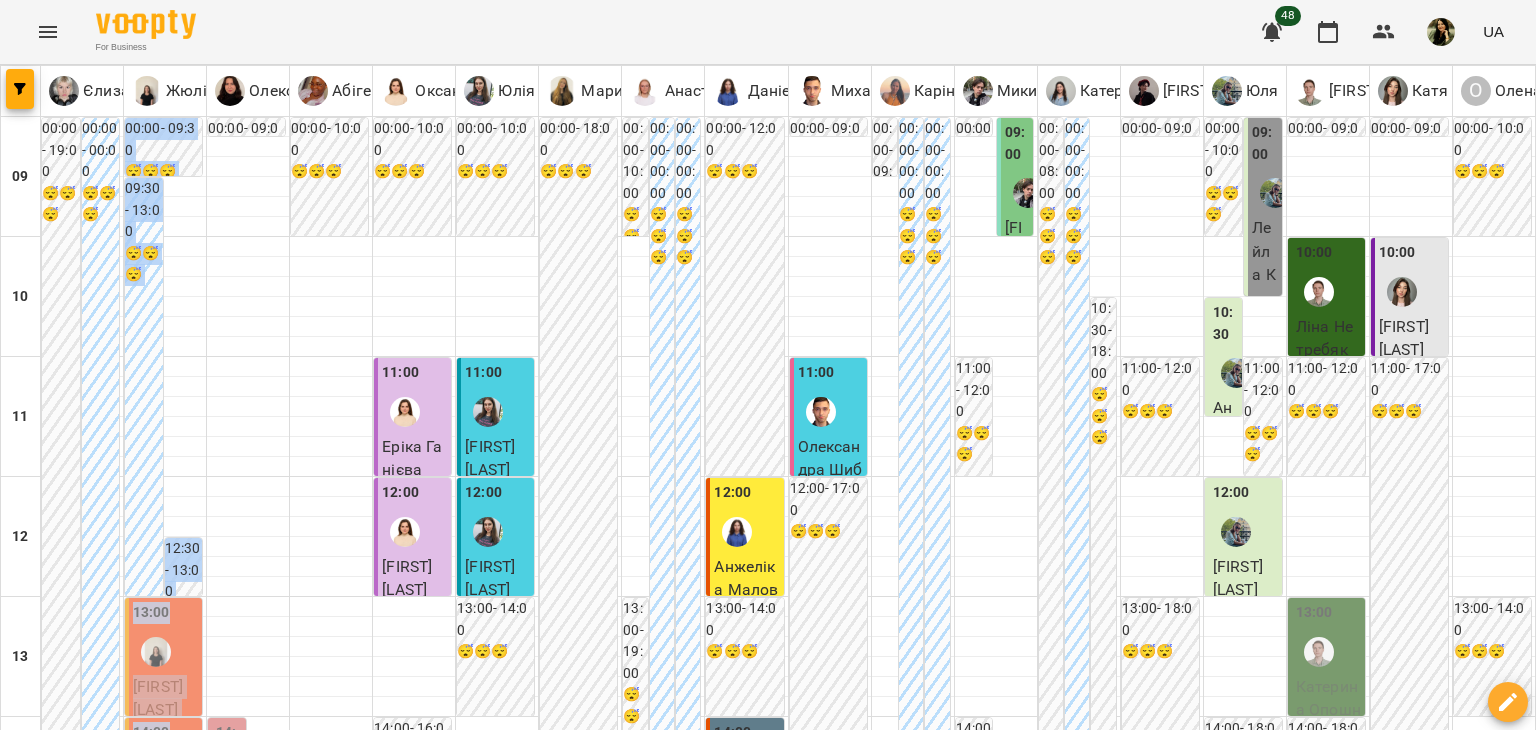 click on "00:00 -   09:30 😴😴😴 09:30 -   13:00 😴😴😴 12:30 -   13:00 😴😴😴 13:00 [FIRST] [LAST] Індивідуальне онлайн заняття  50 хв рівні В2+ 14:00 [FIRST] [LAST] Індивідуальне онлайн заняття  50 хв рівні В2+ 15:00 -   16:30 😴😴😴 17:00 [FIRST] [LAST] Індивідуальне онлайн заняття  50 хв рівні В2+ 18:00 [FIRST] [LAST] 📌 Безкоштовна консультація з визначення рівня 19:00 -   23:59 😴😴😴" at bounding box center [165, 957] 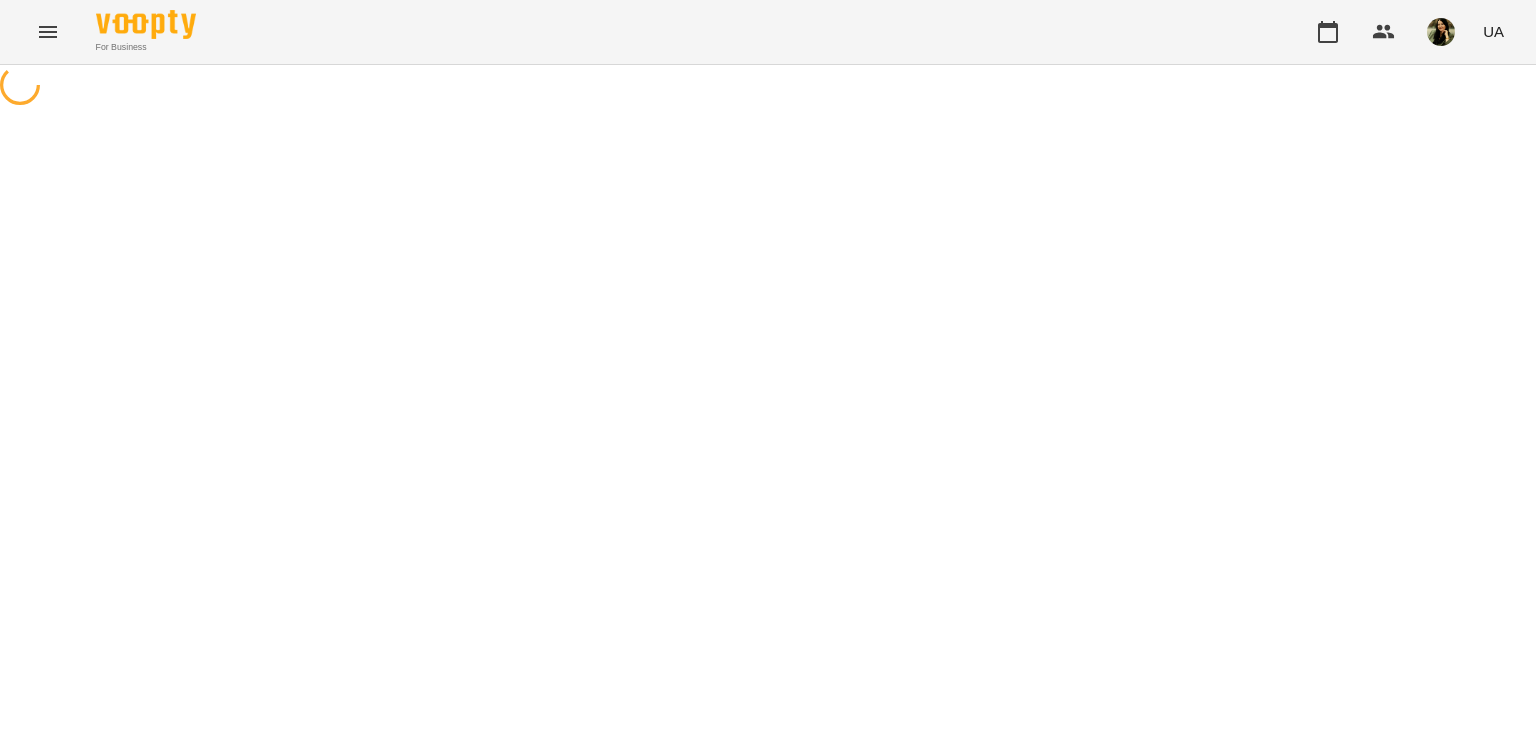 scroll, scrollTop: 0, scrollLeft: 0, axis: both 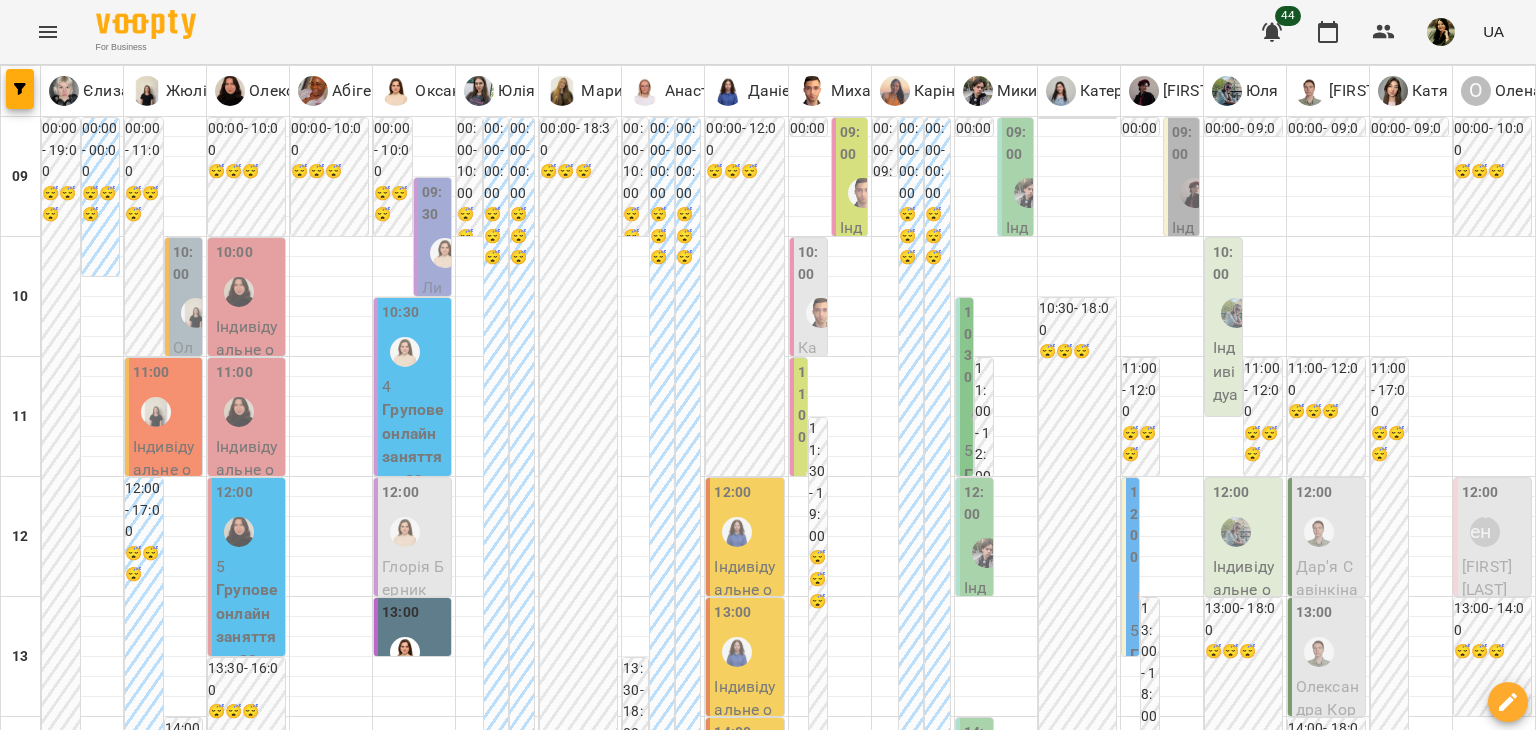click on "16:00" at bounding box center (746, 998) 